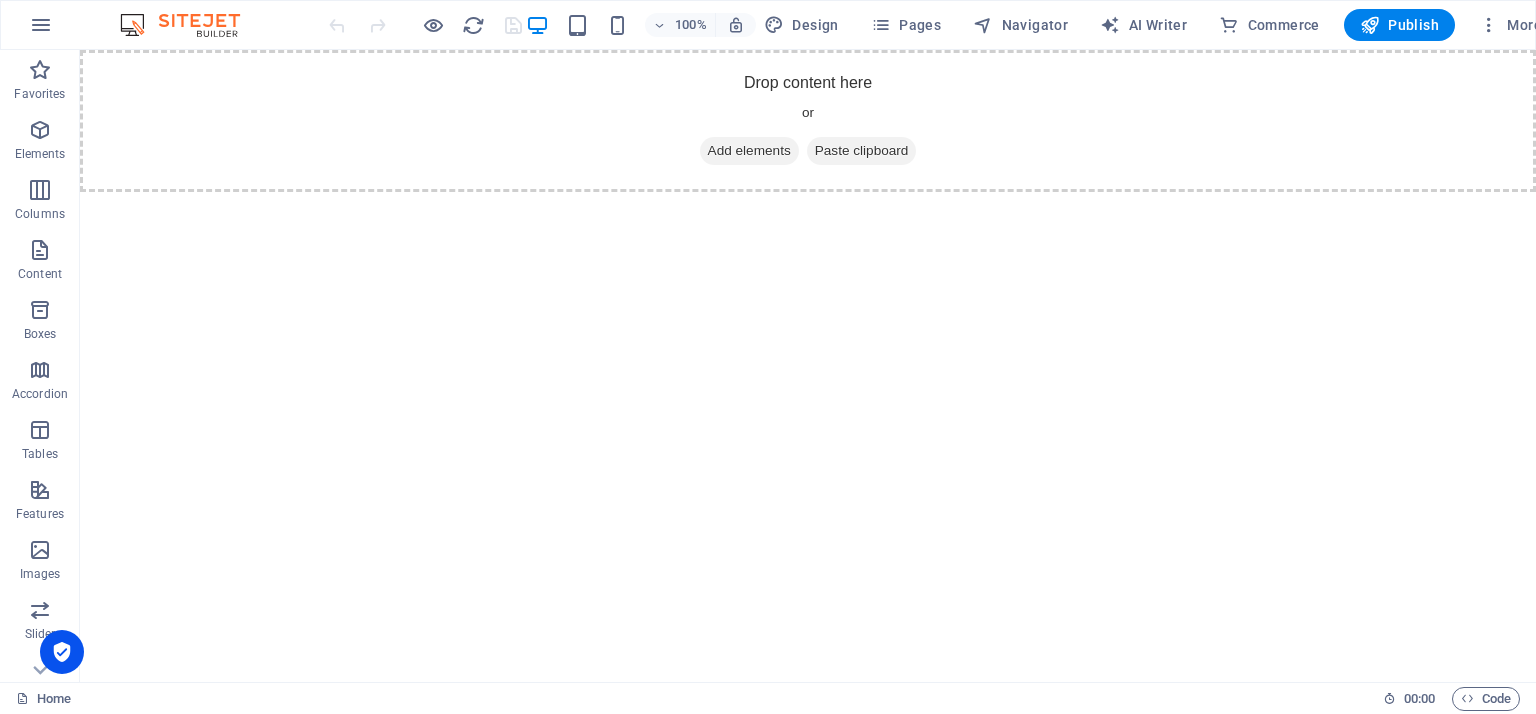 scroll, scrollTop: 0, scrollLeft: 0, axis: both 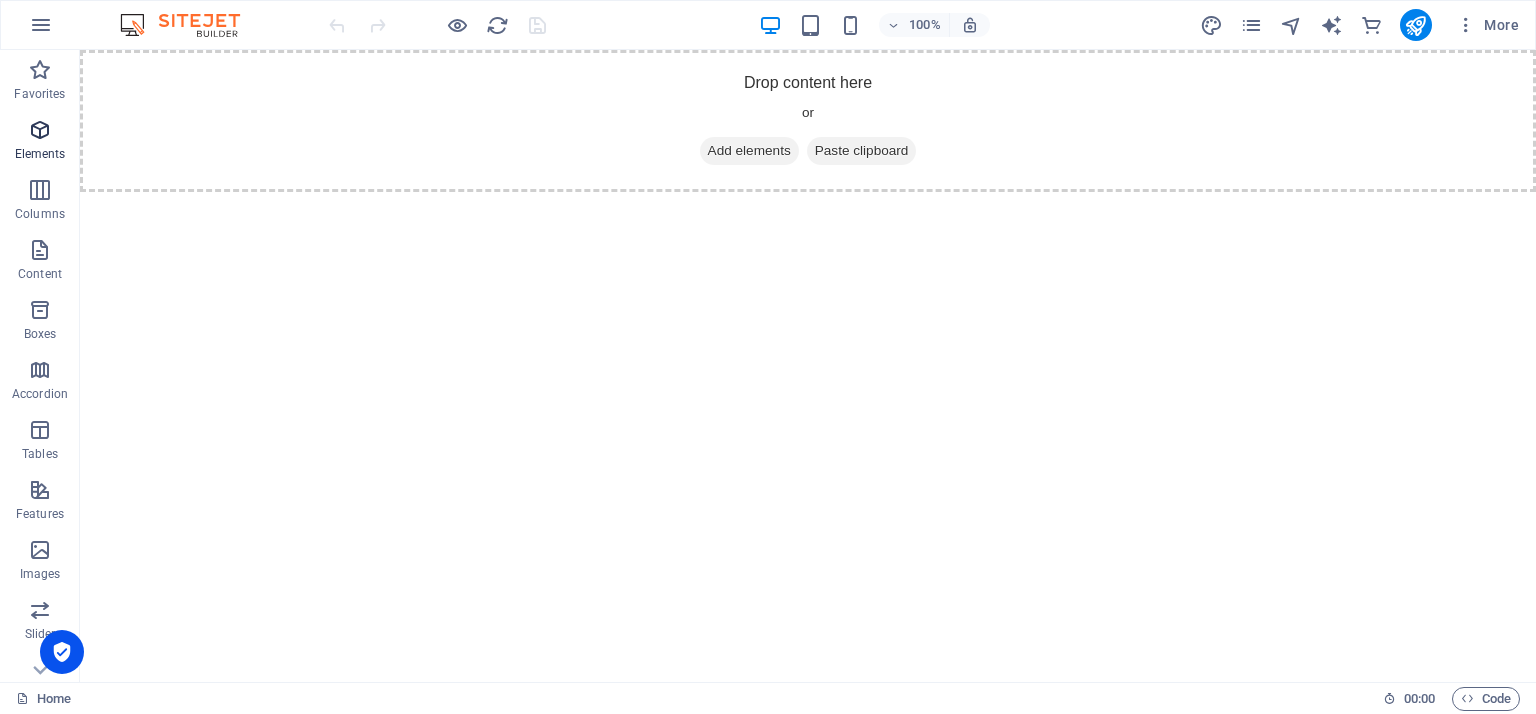 click at bounding box center (40, 130) 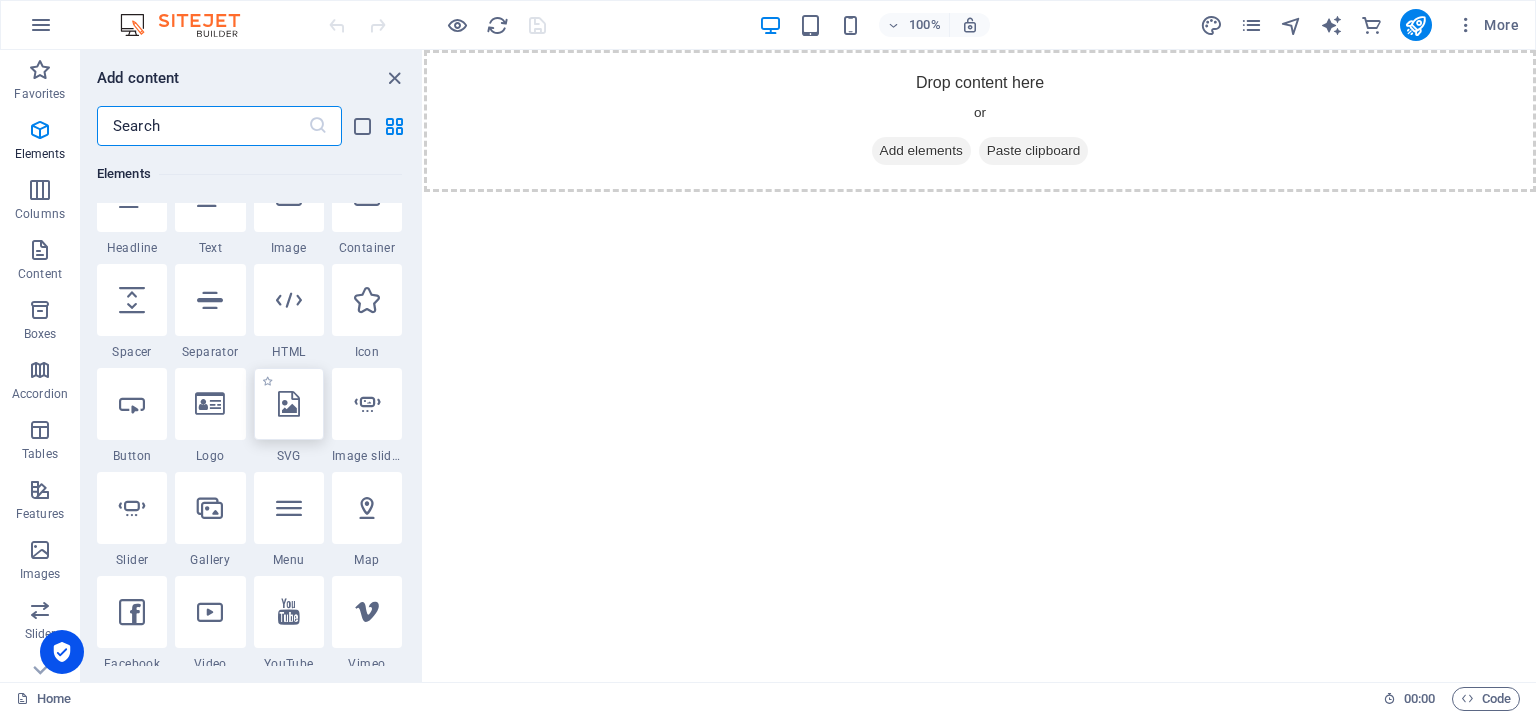 scroll, scrollTop: 256, scrollLeft: 0, axis: vertical 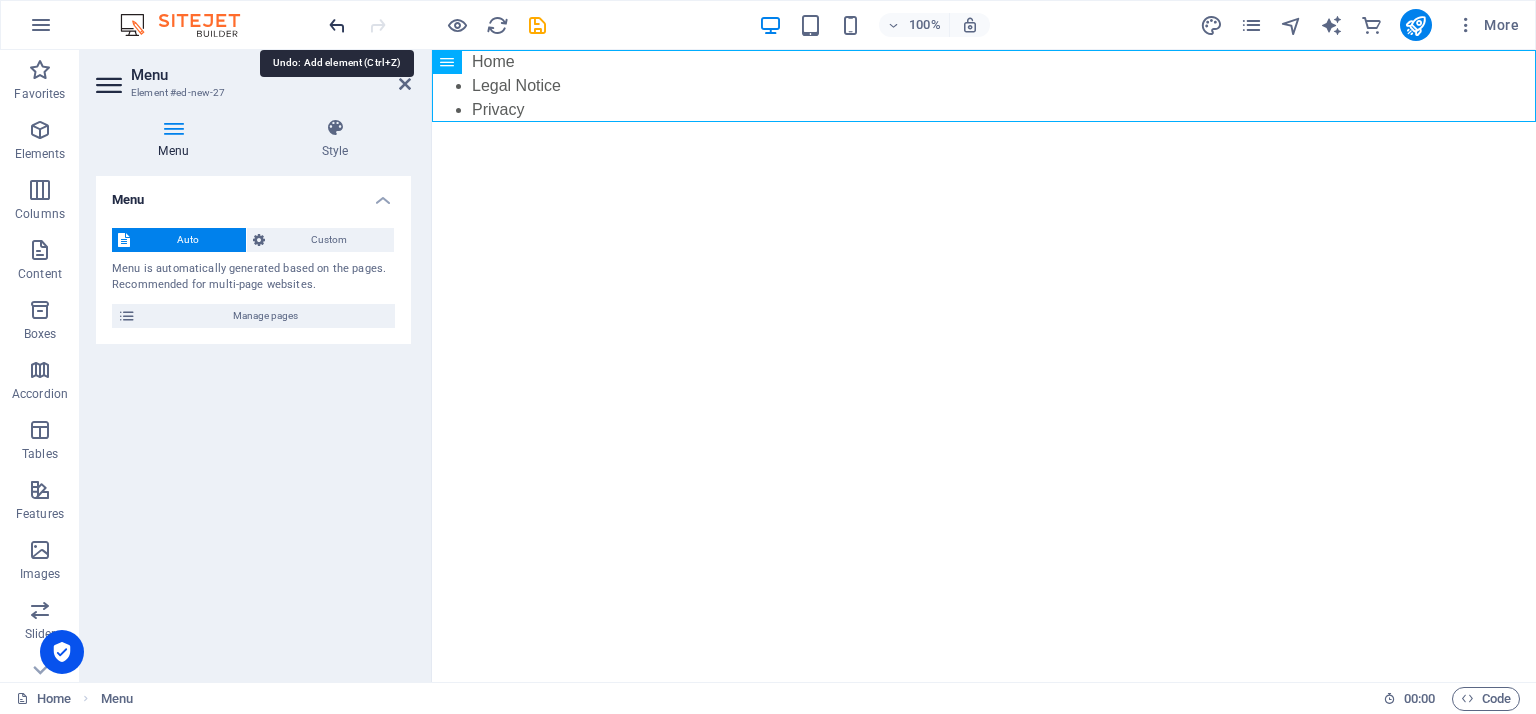 click at bounding box center (337, 25) 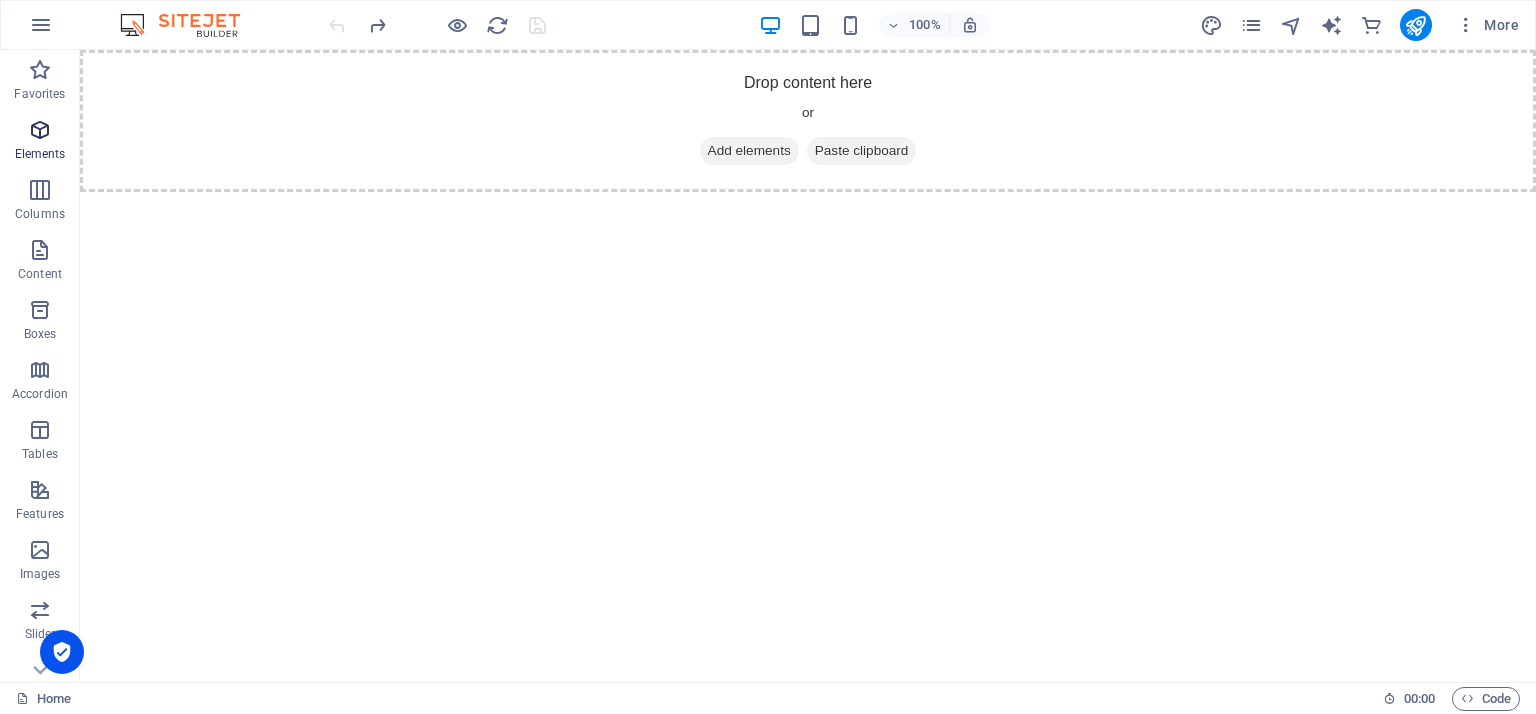 click at bounding box center [40, 130] 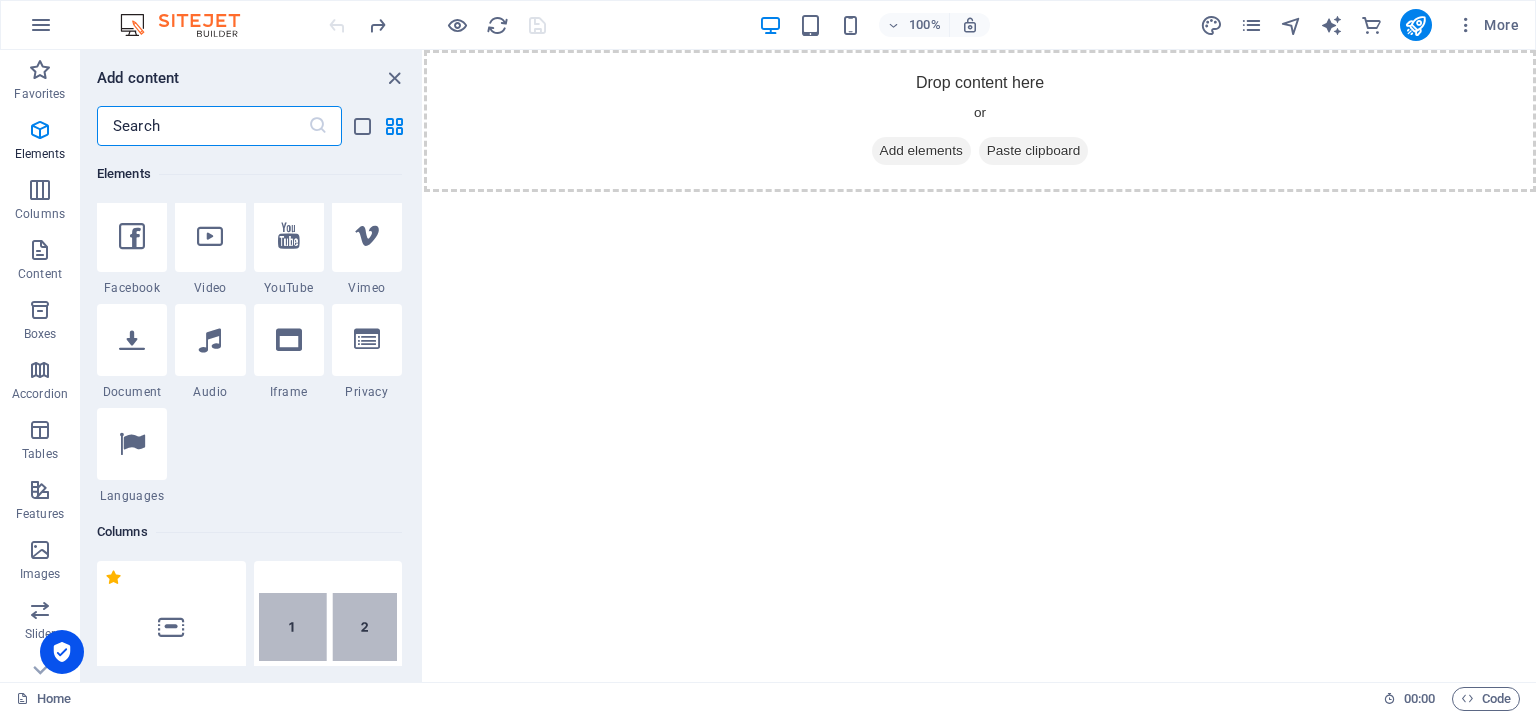 scroll, scrollTop: 632, scrollLeft: 0, axis: vertical 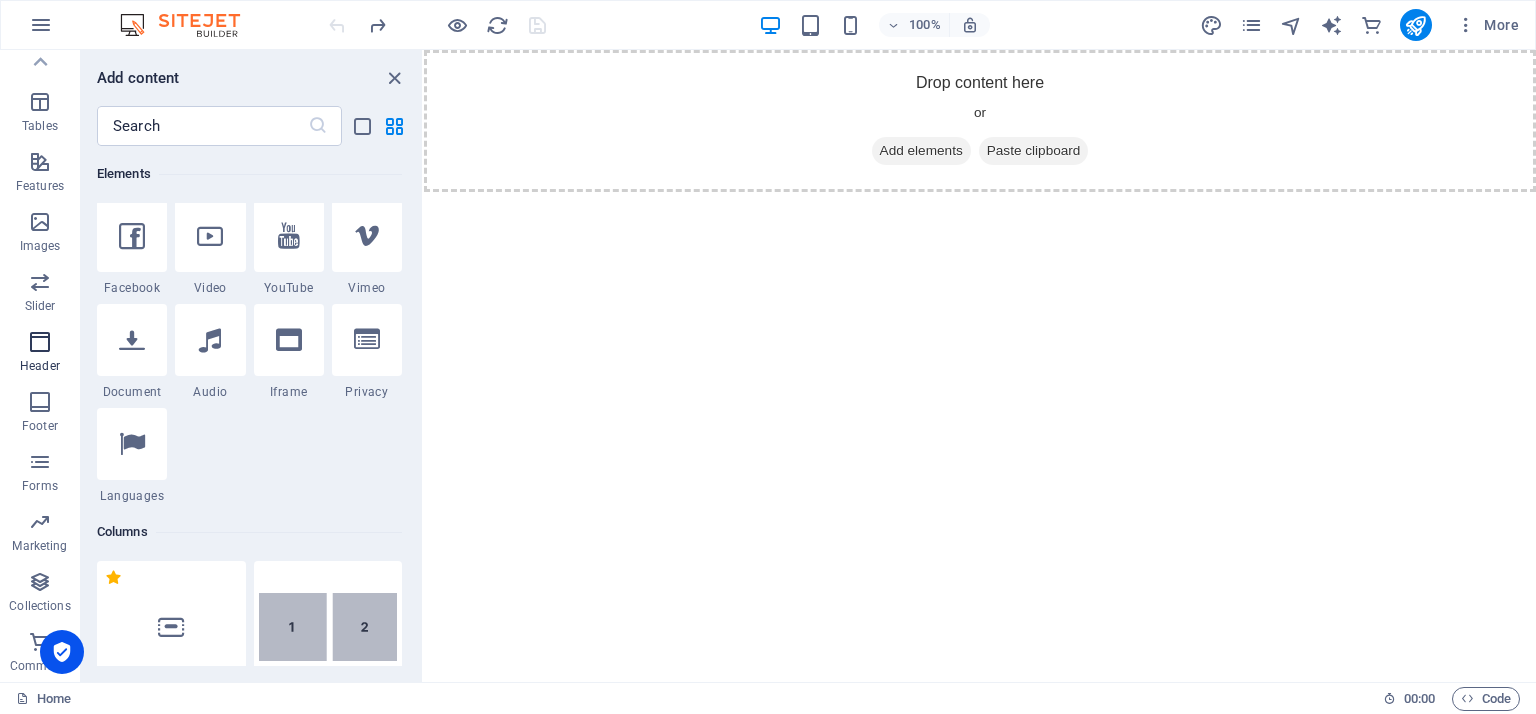 click at bounding box center (40, 342) 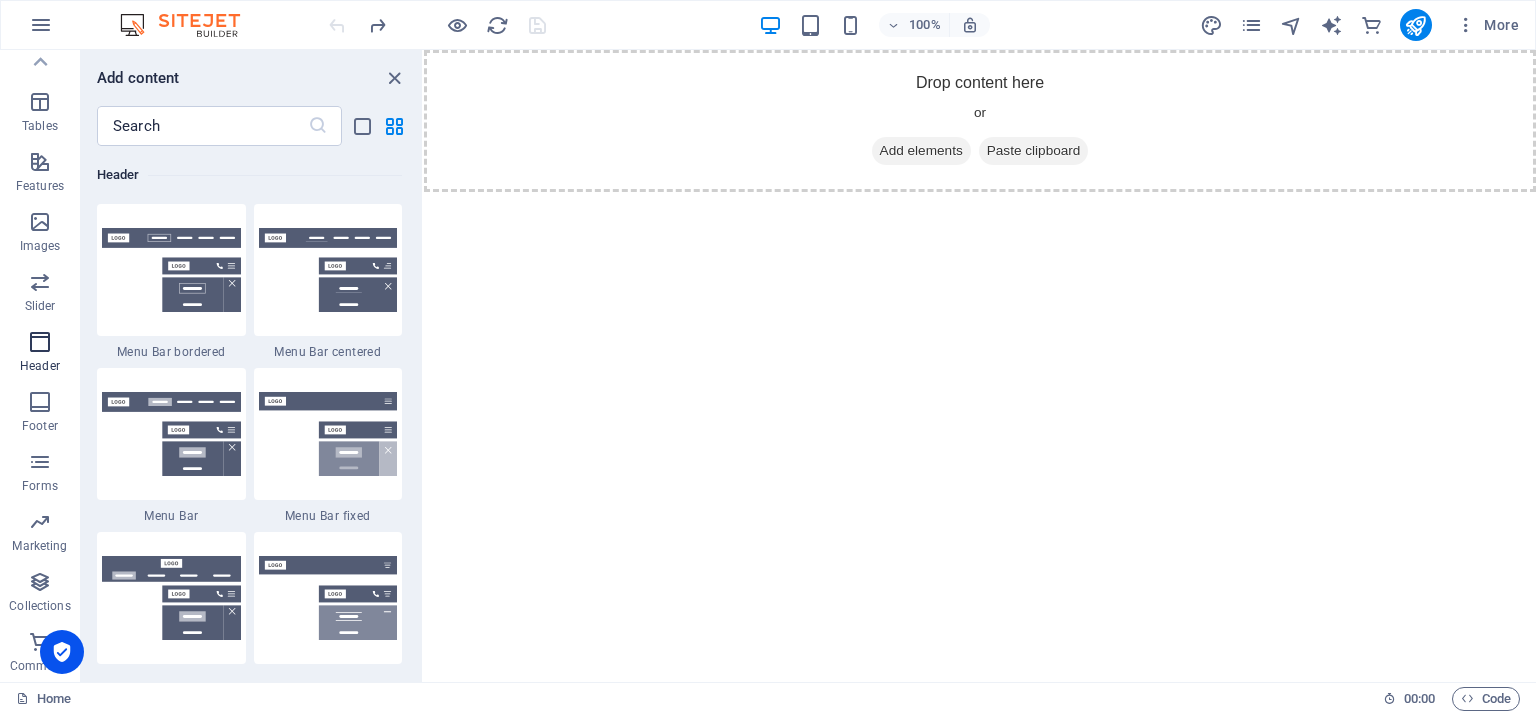 scroll, scrollTop: 11877, scrollLeft: 0, axis: vertical 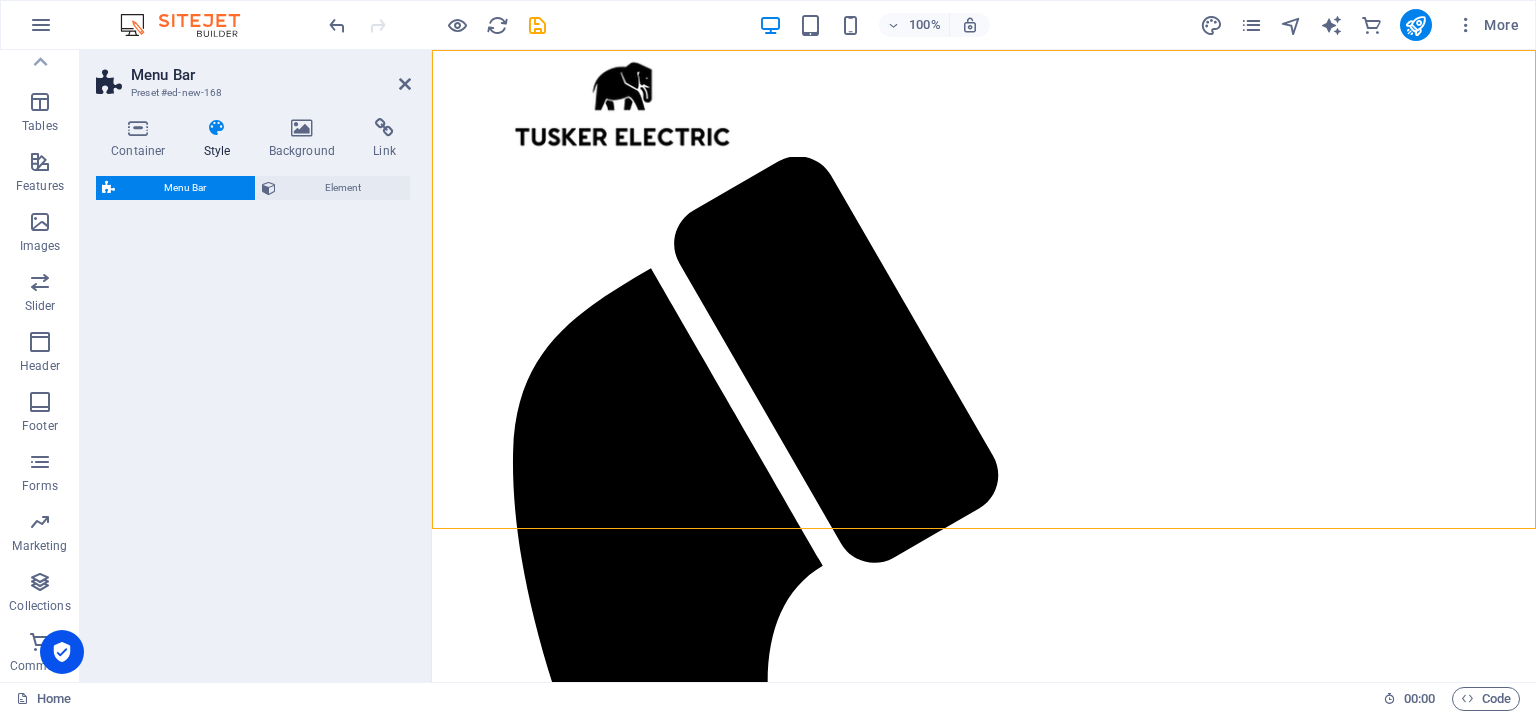 select on "rem" 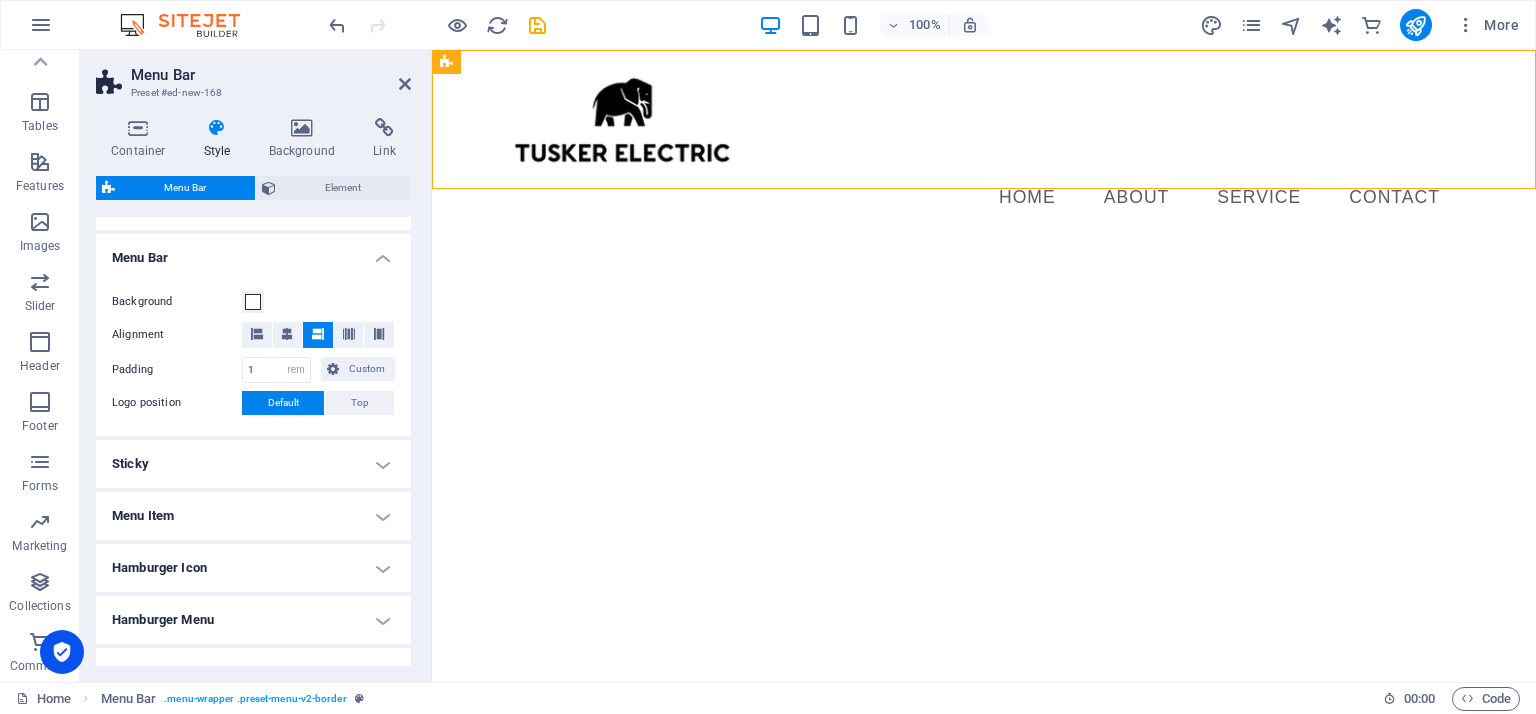 scroll, scrollTop: 327, scrollLeft: 0, axis: vertical 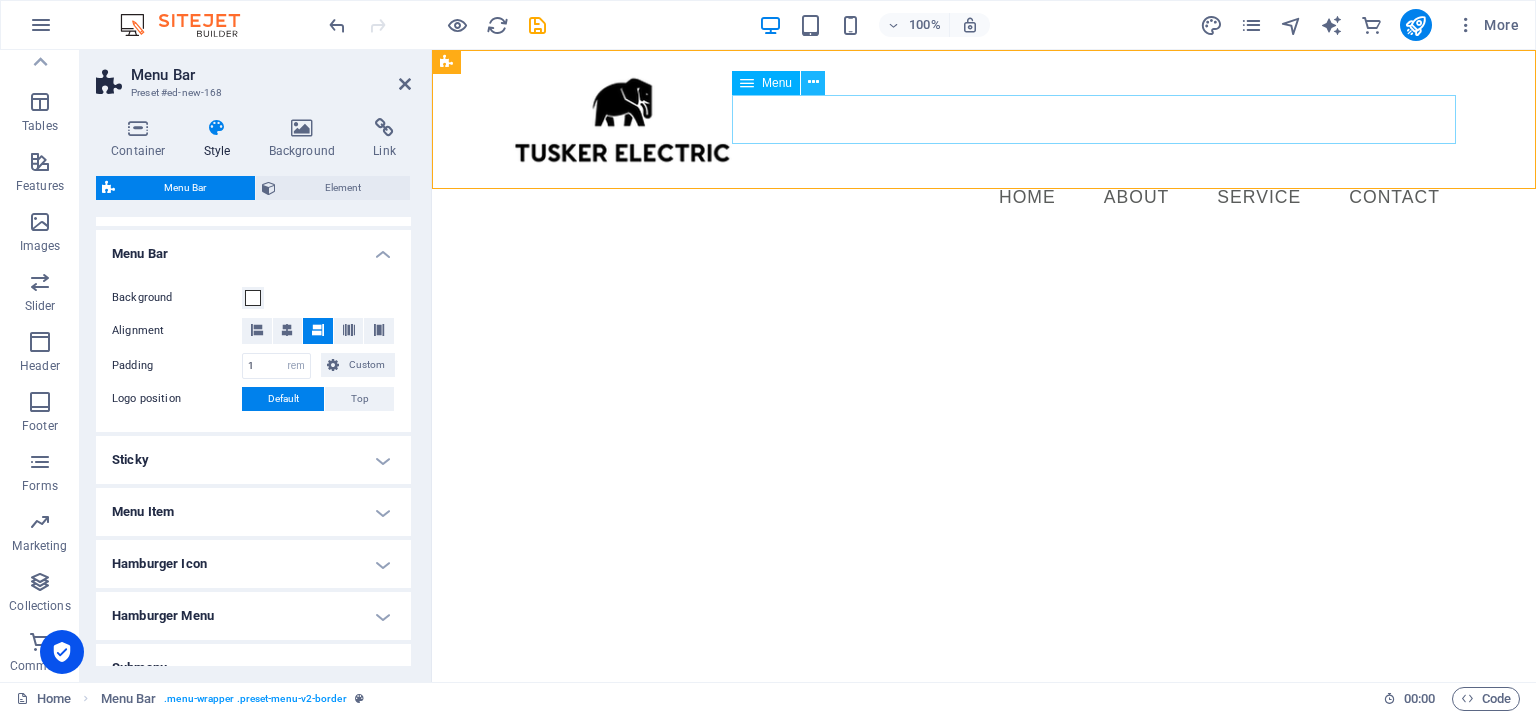 click at bounding box center [813, 82] 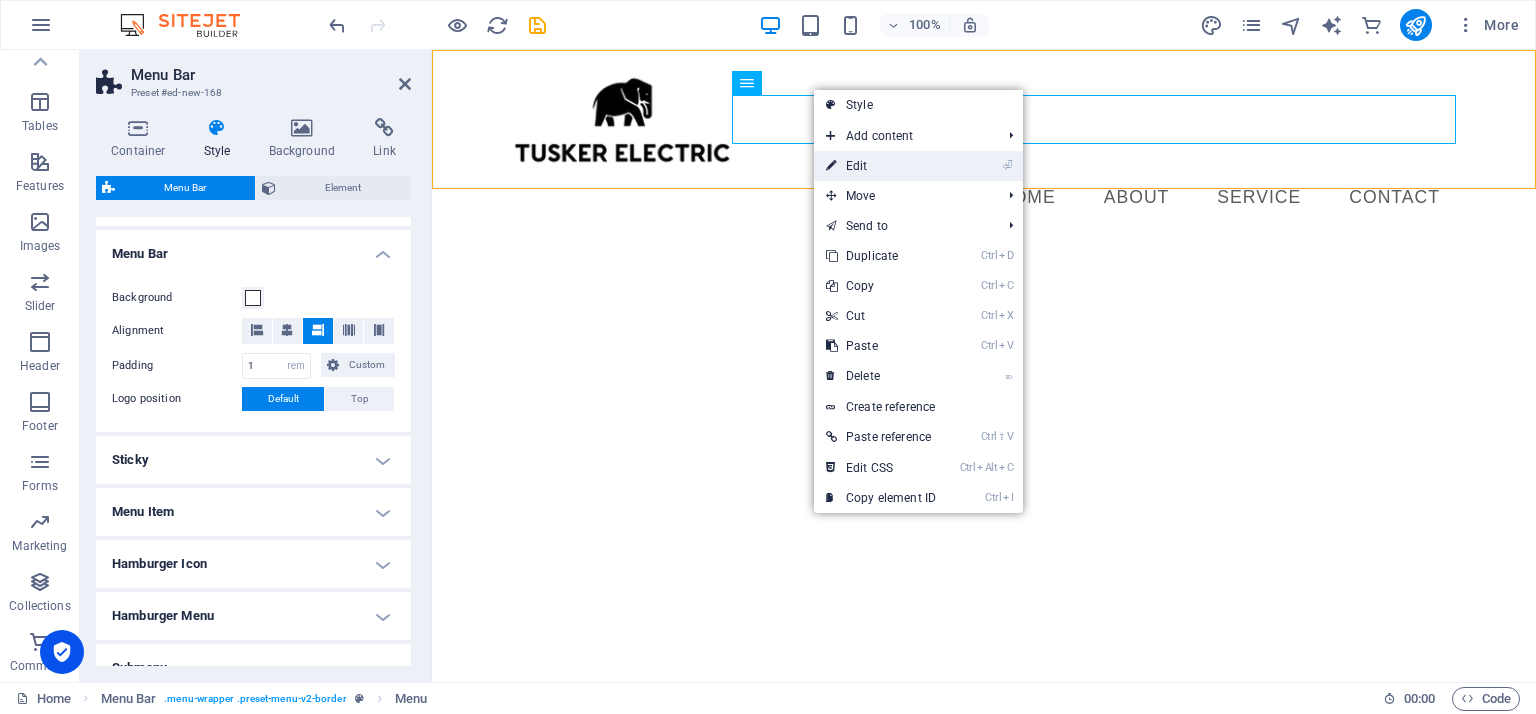 click on "⏎  Edit" at bounding box center (881, 166) 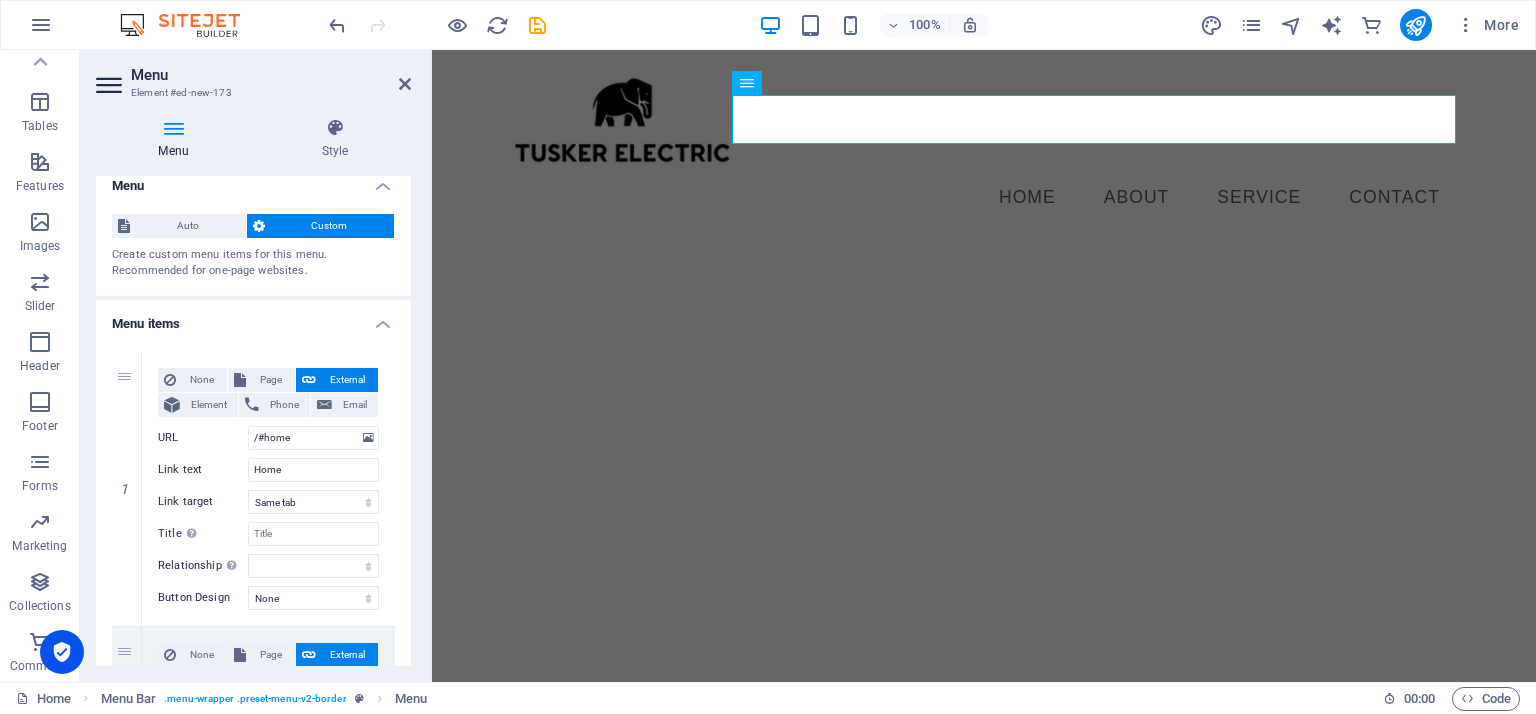 scroll, scrollTop: 15, scrollLeft: 0, axis: vertical 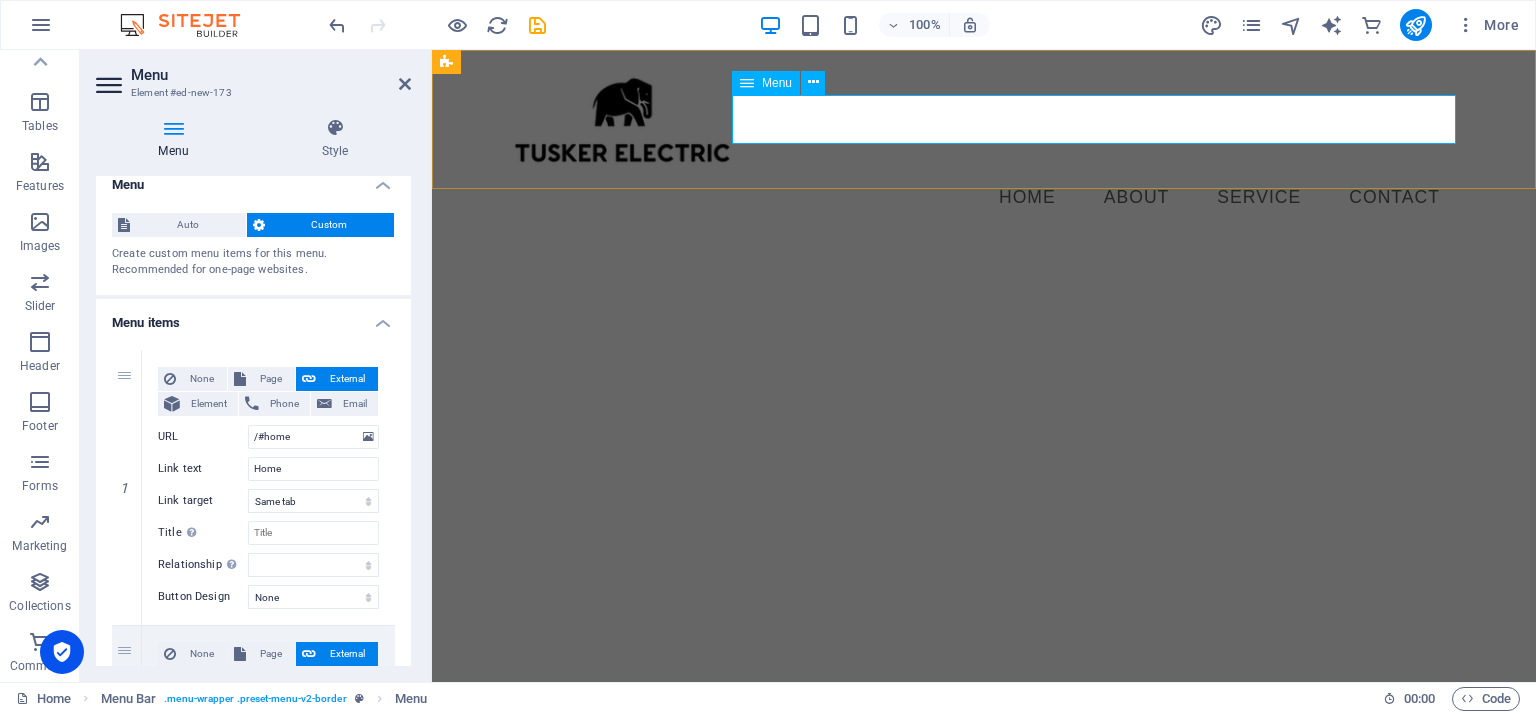 click on "Home About Service Contact" at bounding box center (984, 198) 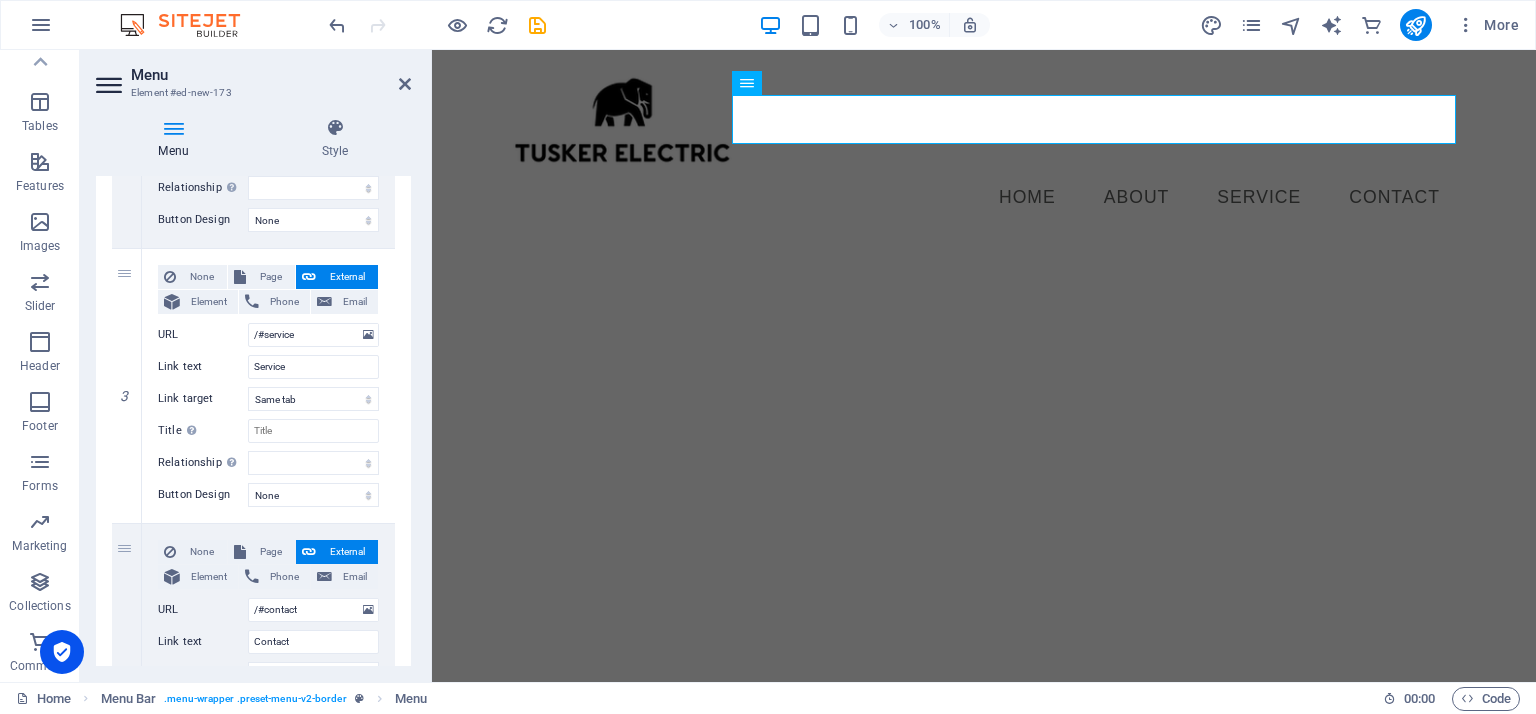 scroll, scrollTop: 854, scrollLeft: 0, axis: vertical 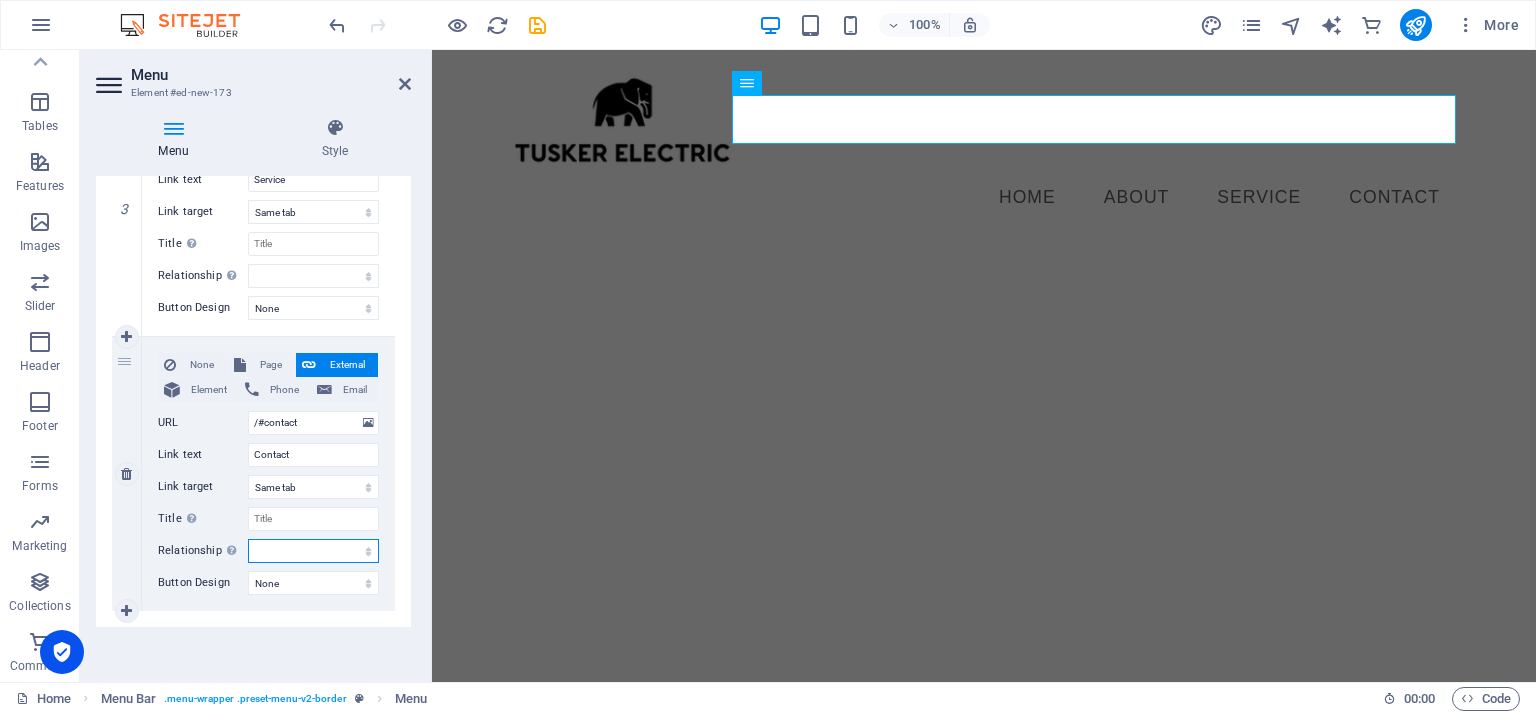 click on "alternate author bookmark external help license next nofollow noreferrer noopener prev search tag" at bounding box center [313, 551] 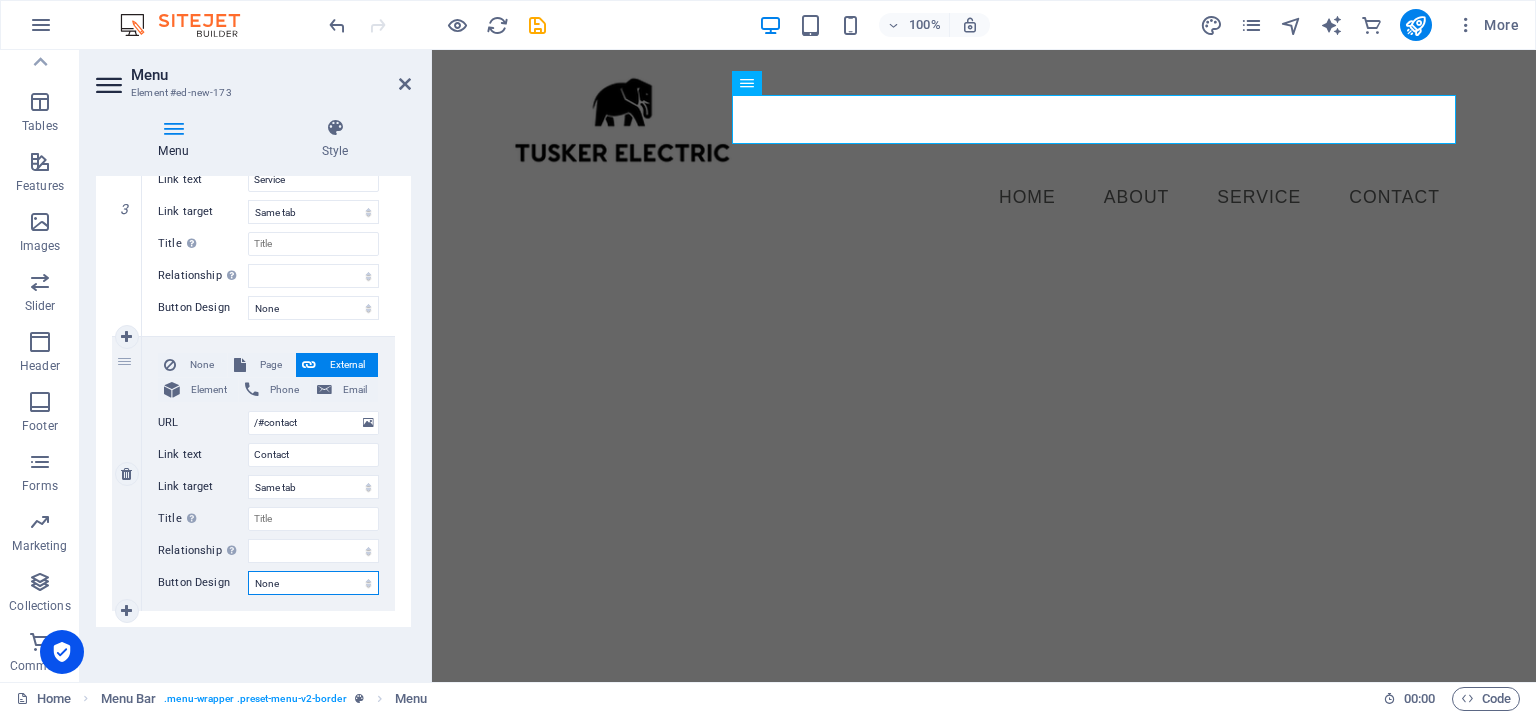 click on "None Default Primary Secondary" at bounding box center [313, 583] 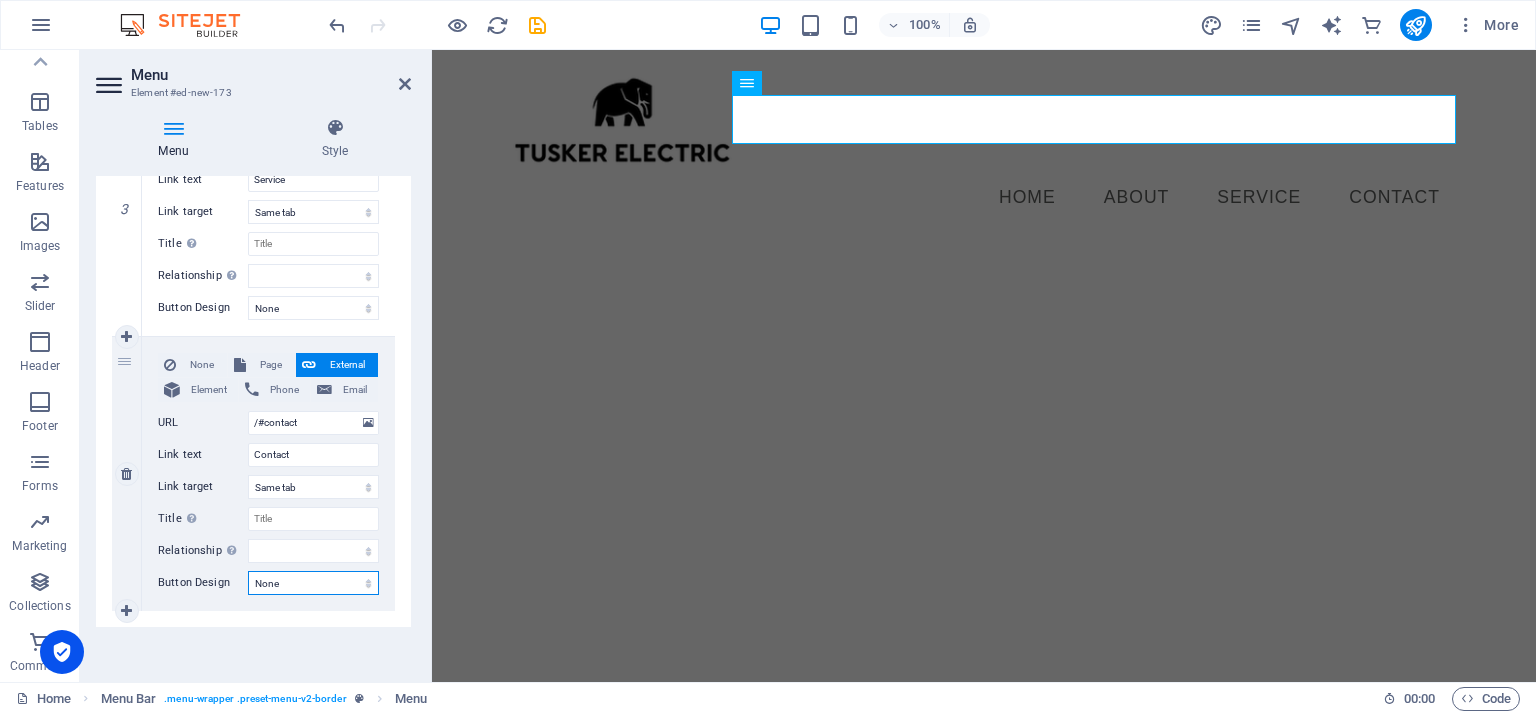 click on "None Default Primary Secondary" at bounding box center (313, 583) 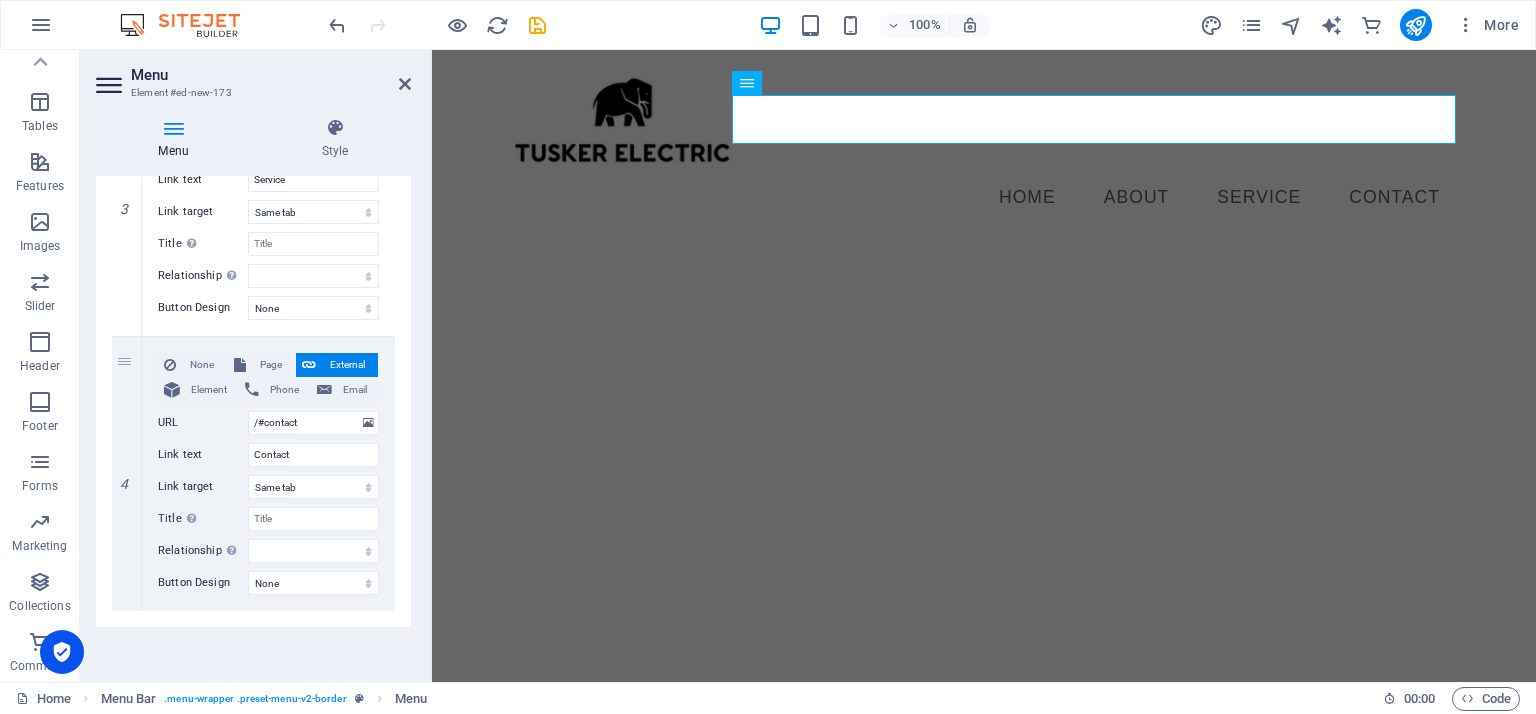 drag, startPoint x: 784, startPoint y: 427, endPoint x: 664, endPoint y: 346, distance: 144.77914 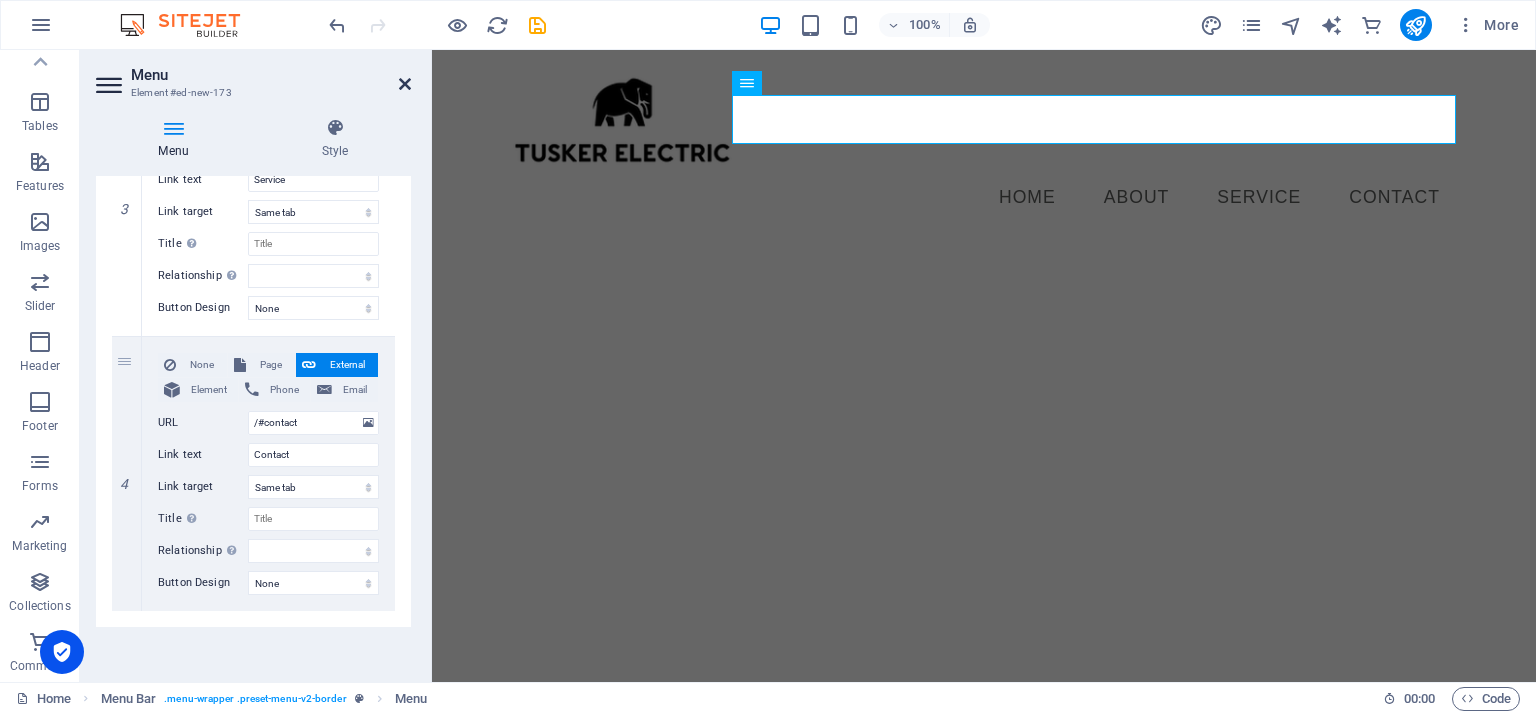 click at bounding box center [405, 84] 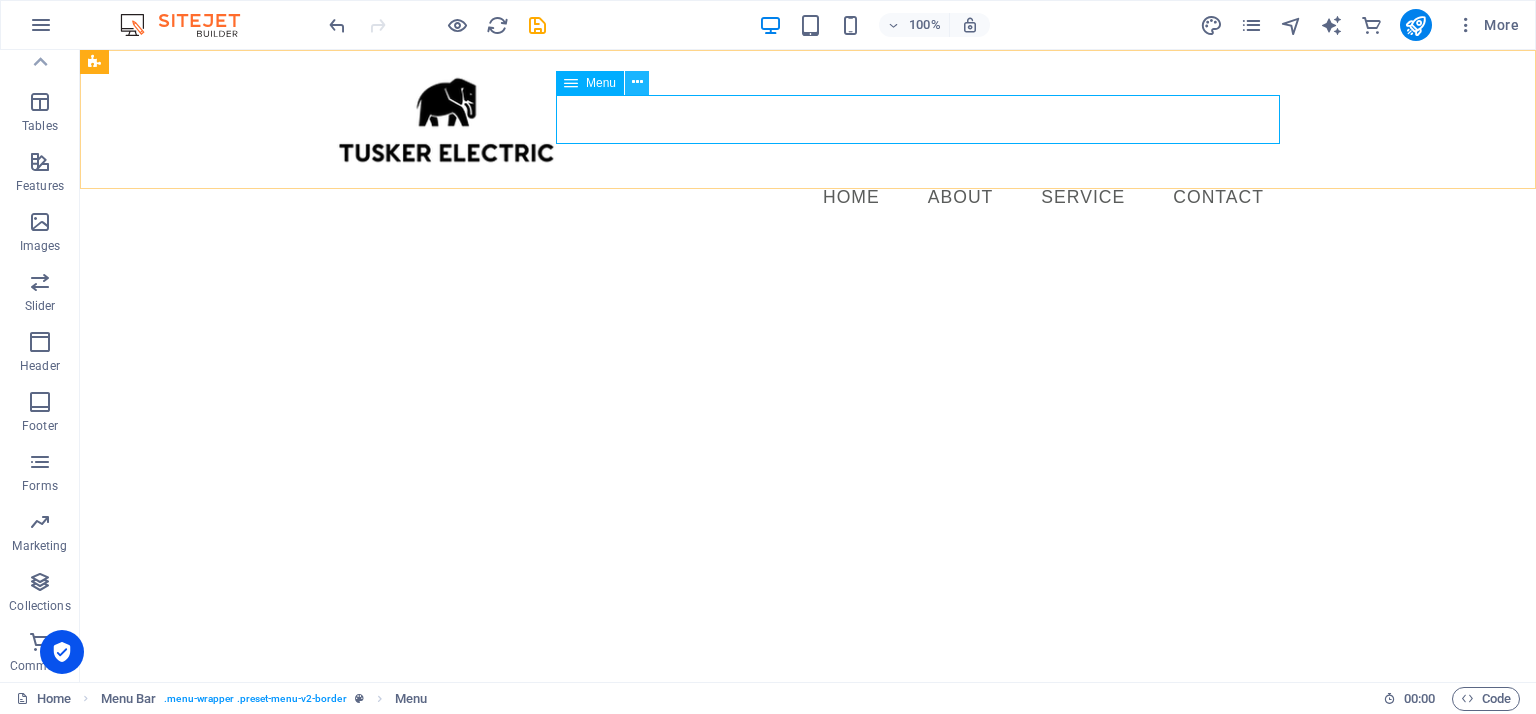 click at bounding box center [637, 82] 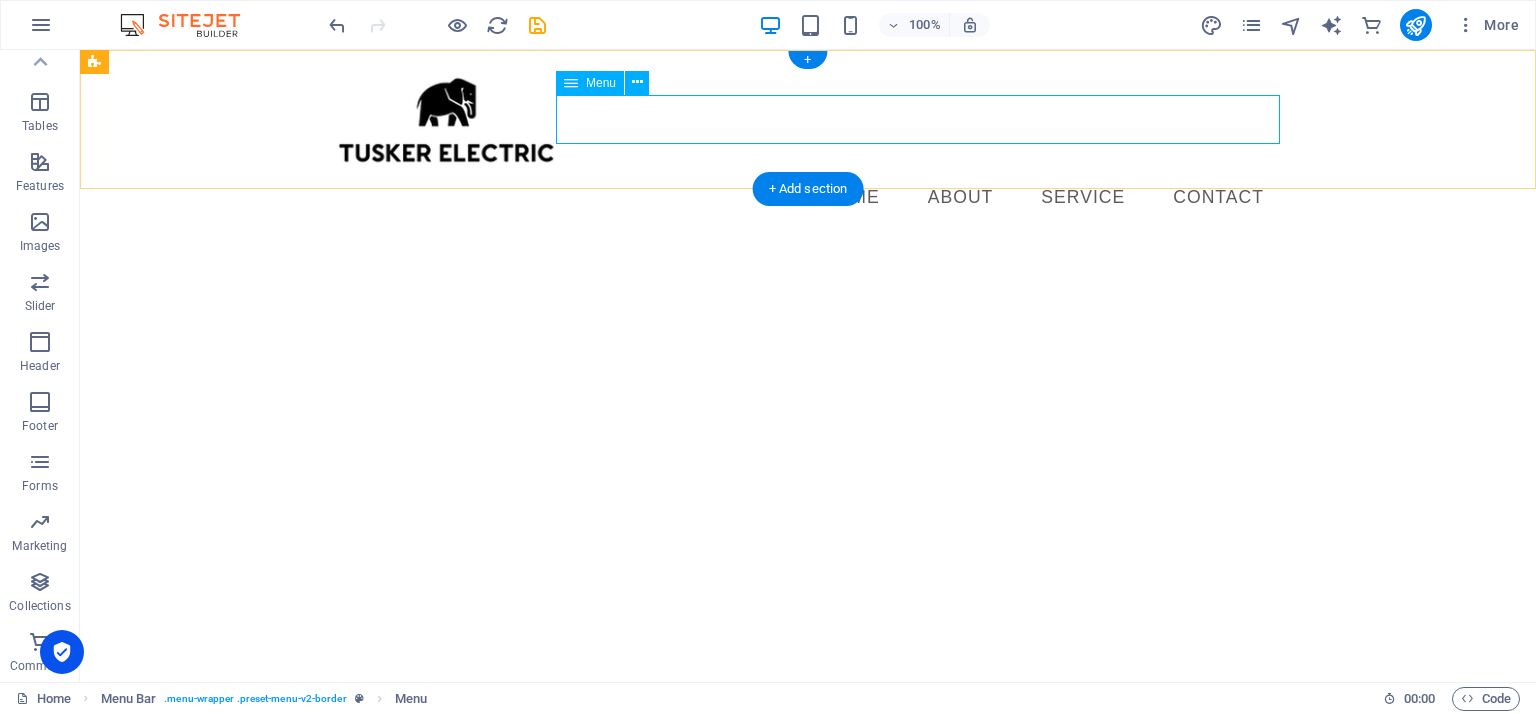 click on "Home About Service Contact" at bounding box center (808, 198) 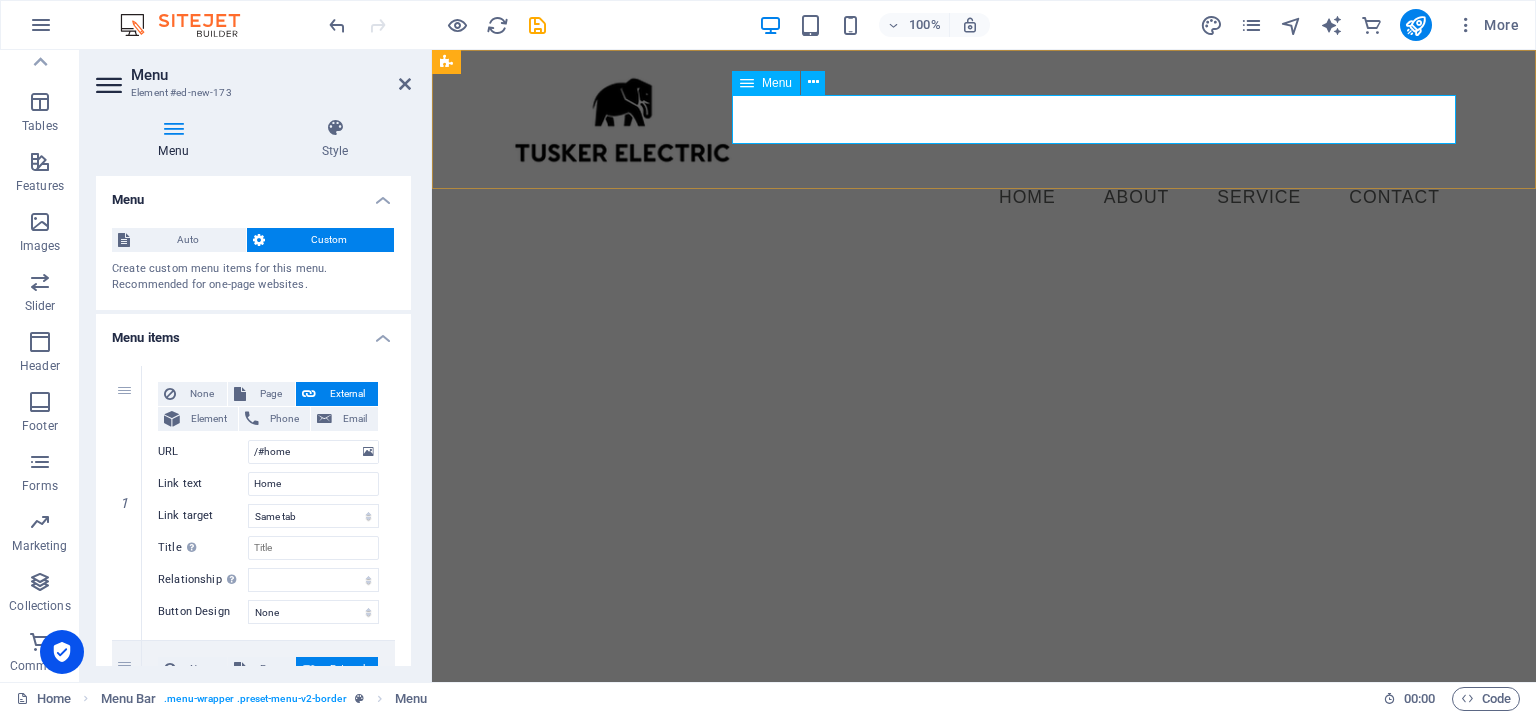 click on "Home About Service Contact" at bounding box center [984, 198] 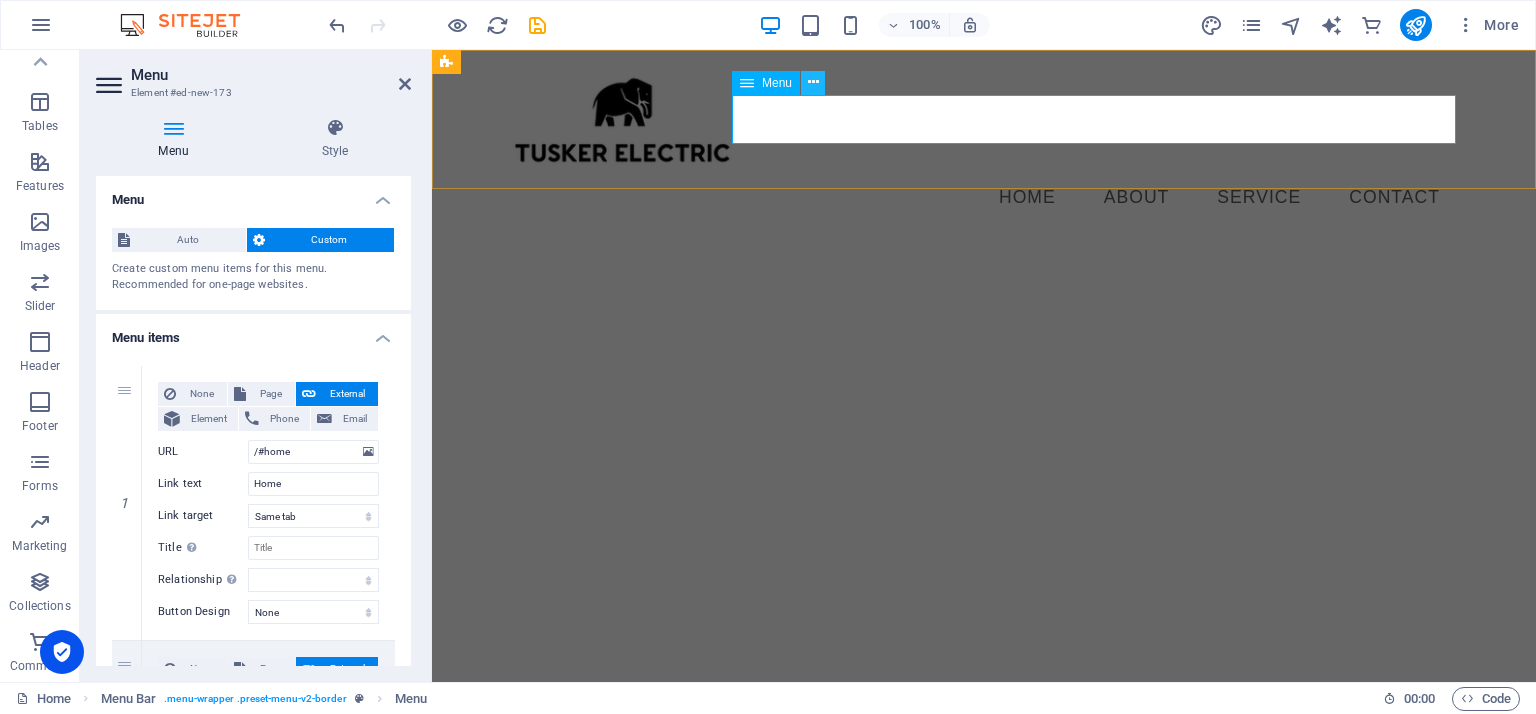 click at bounding box center (813, 82) 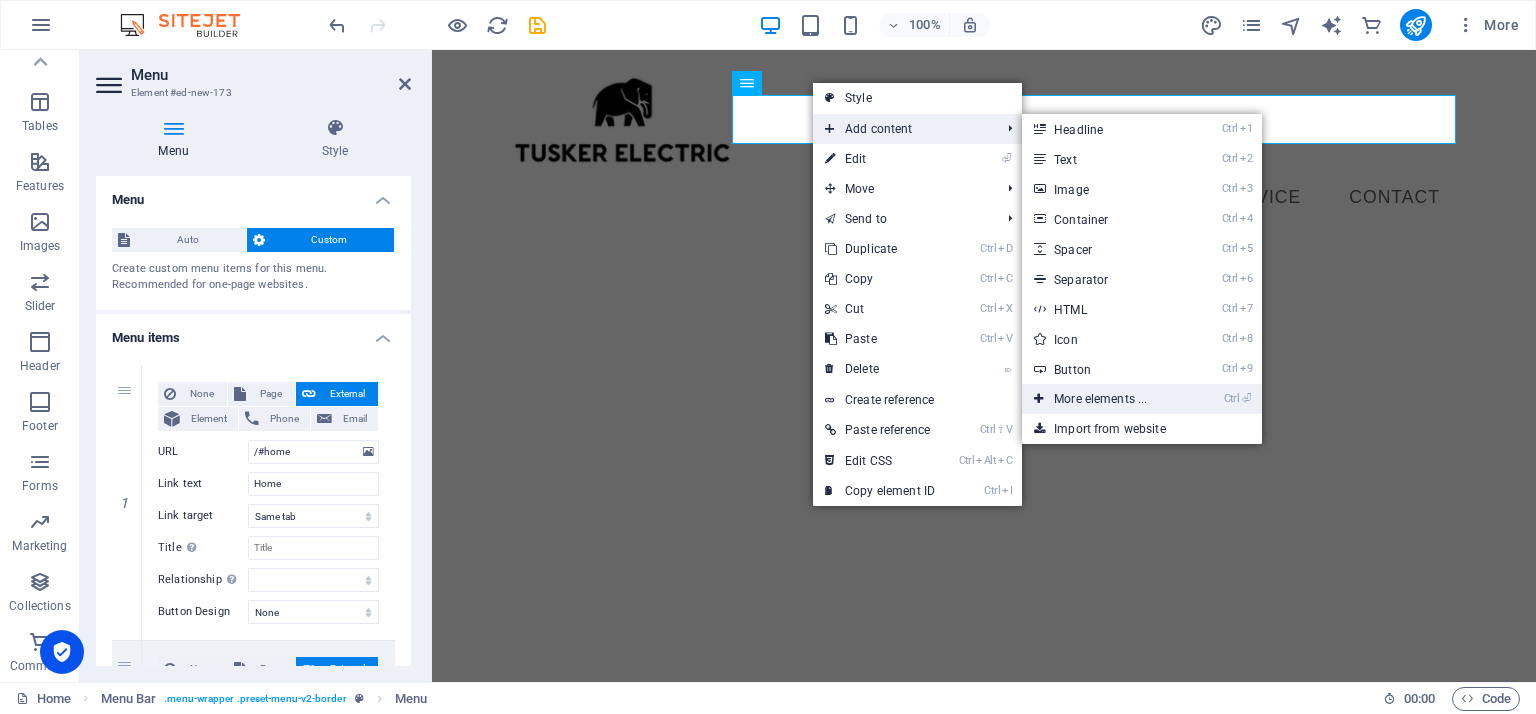click at bounding box center [1039, 399] 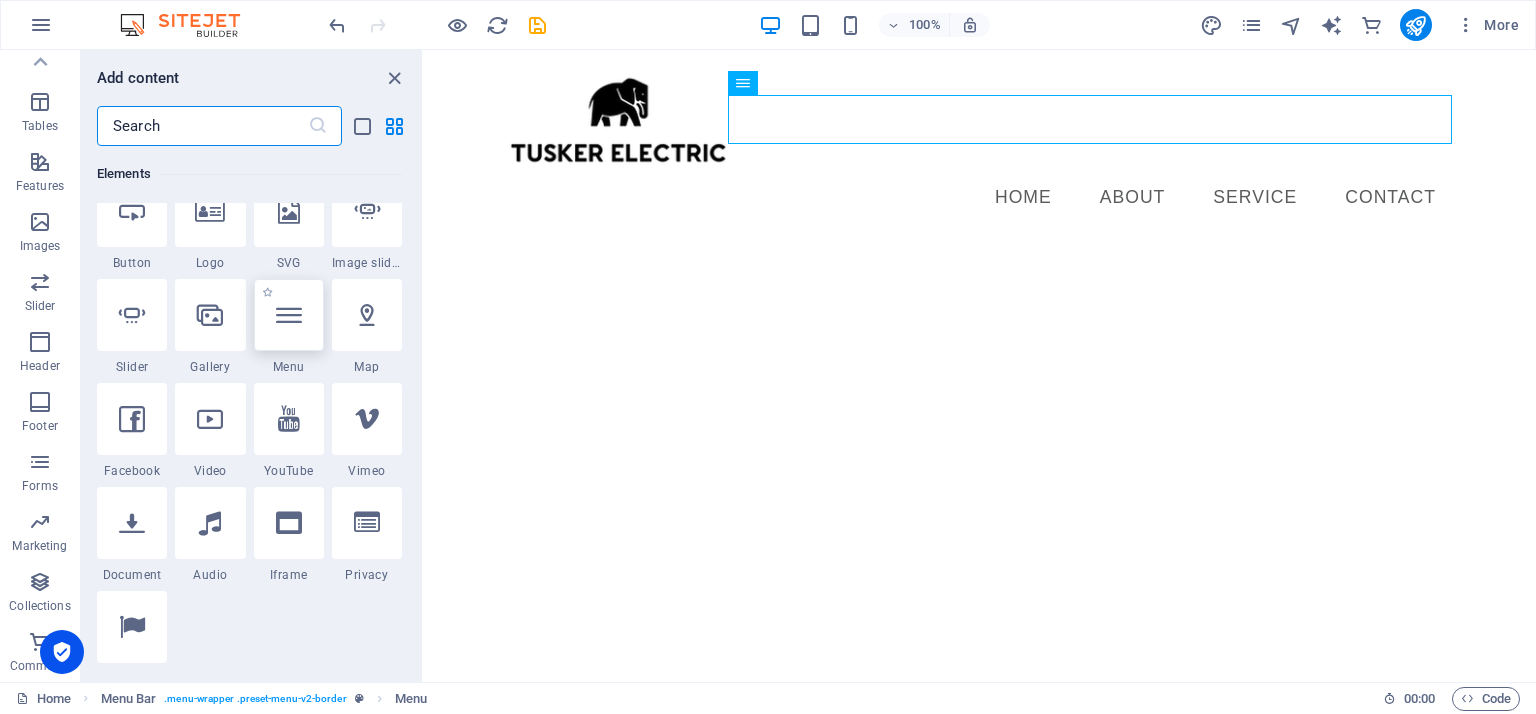 scroll, scrollTop: 451, scrollLeft: 0, axis: vertical 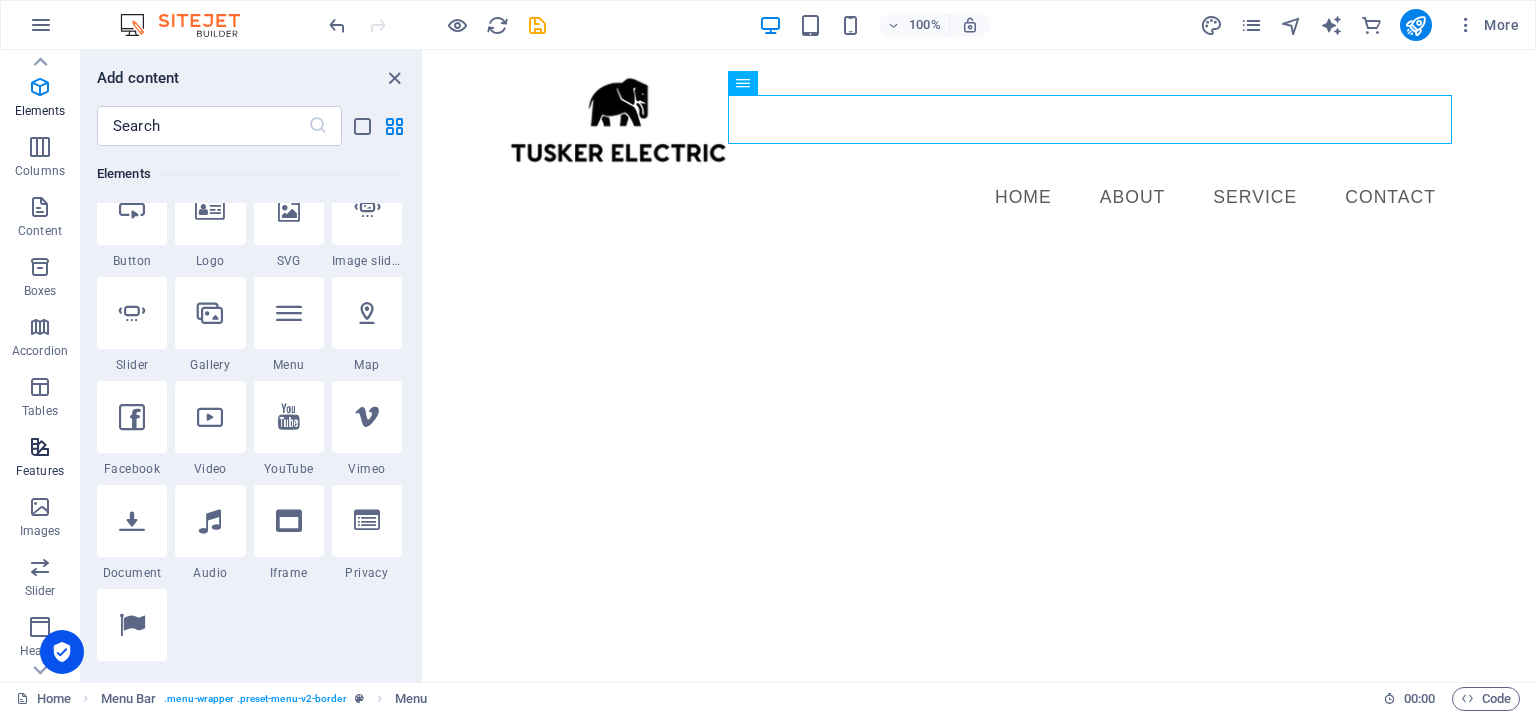 click at bounding box center (40, 447) 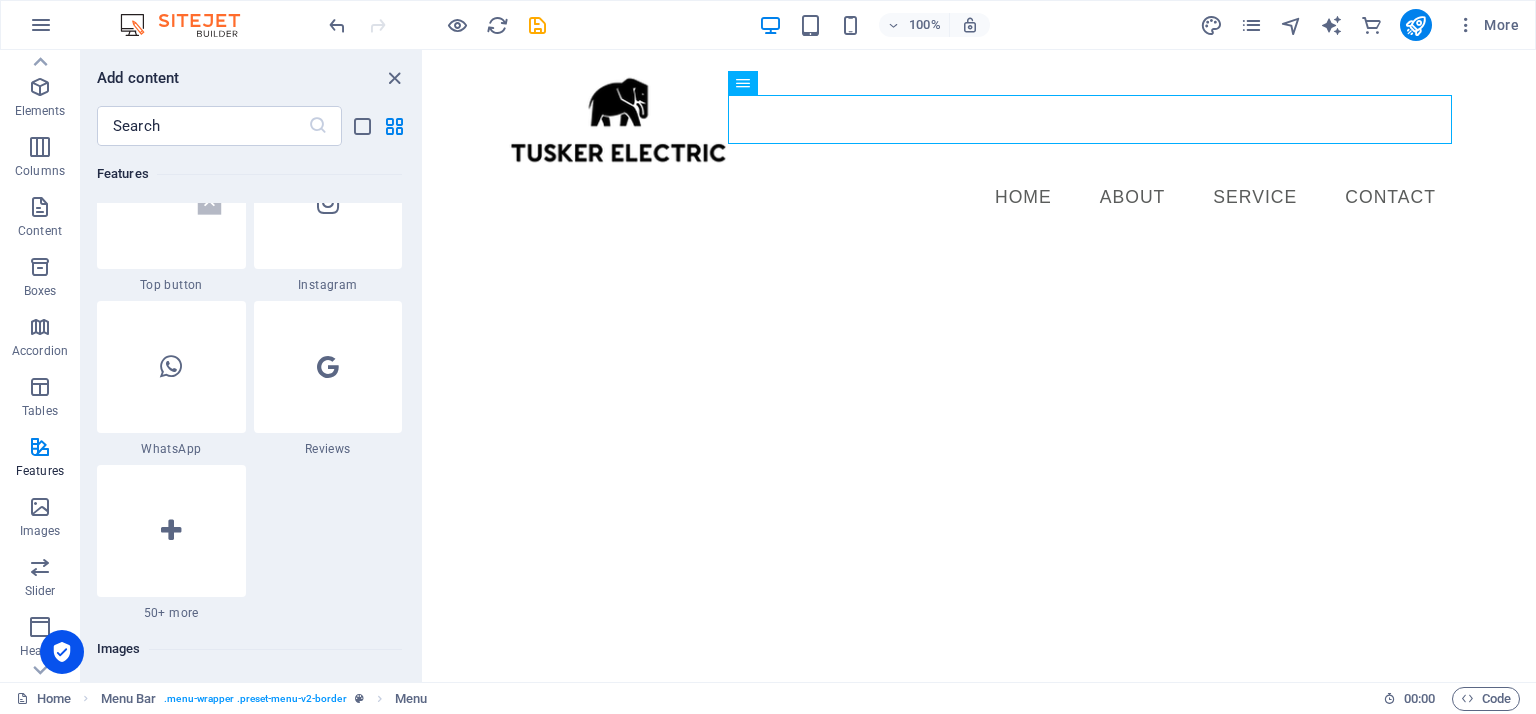 scroll, scrollTop: 9504, scrollLeft: 0, axis: vertical 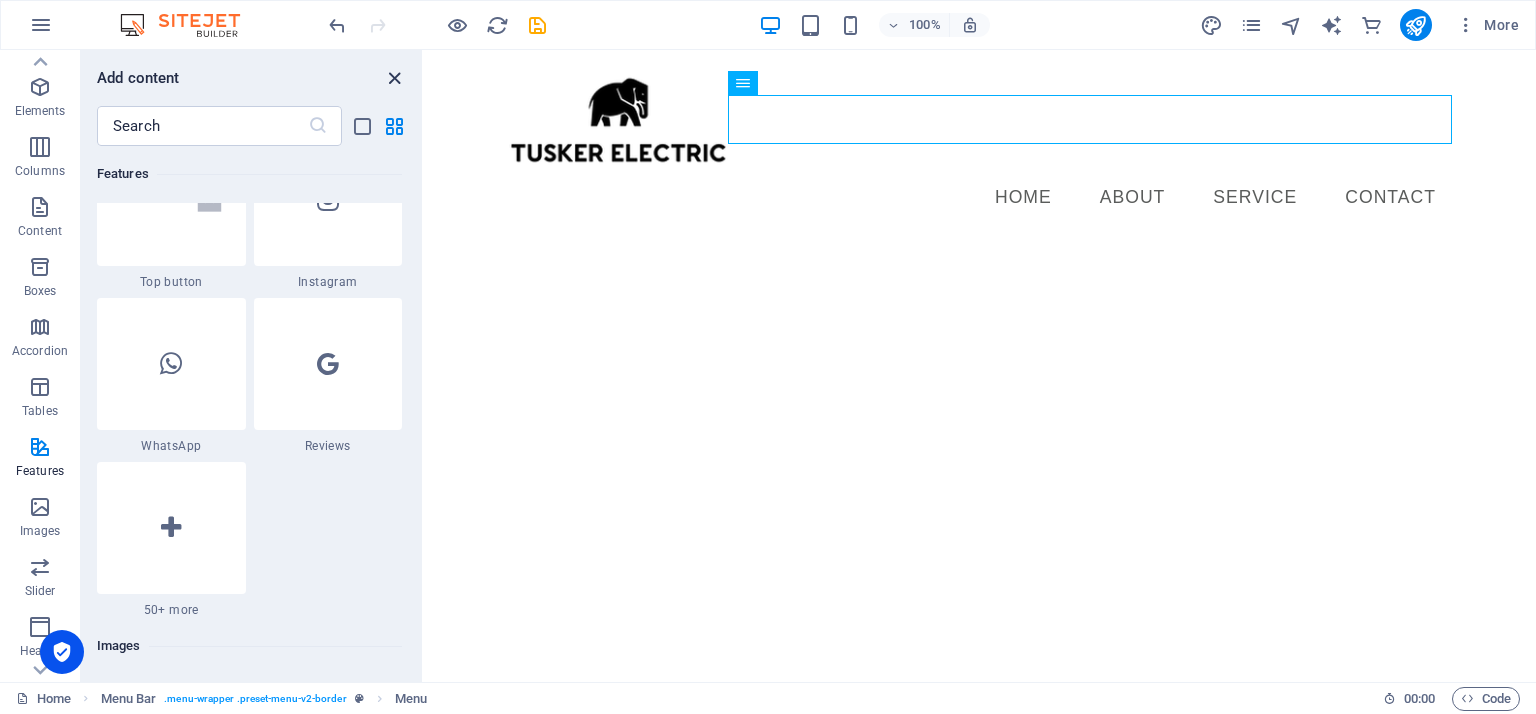 click at bounding box center [394, 78] 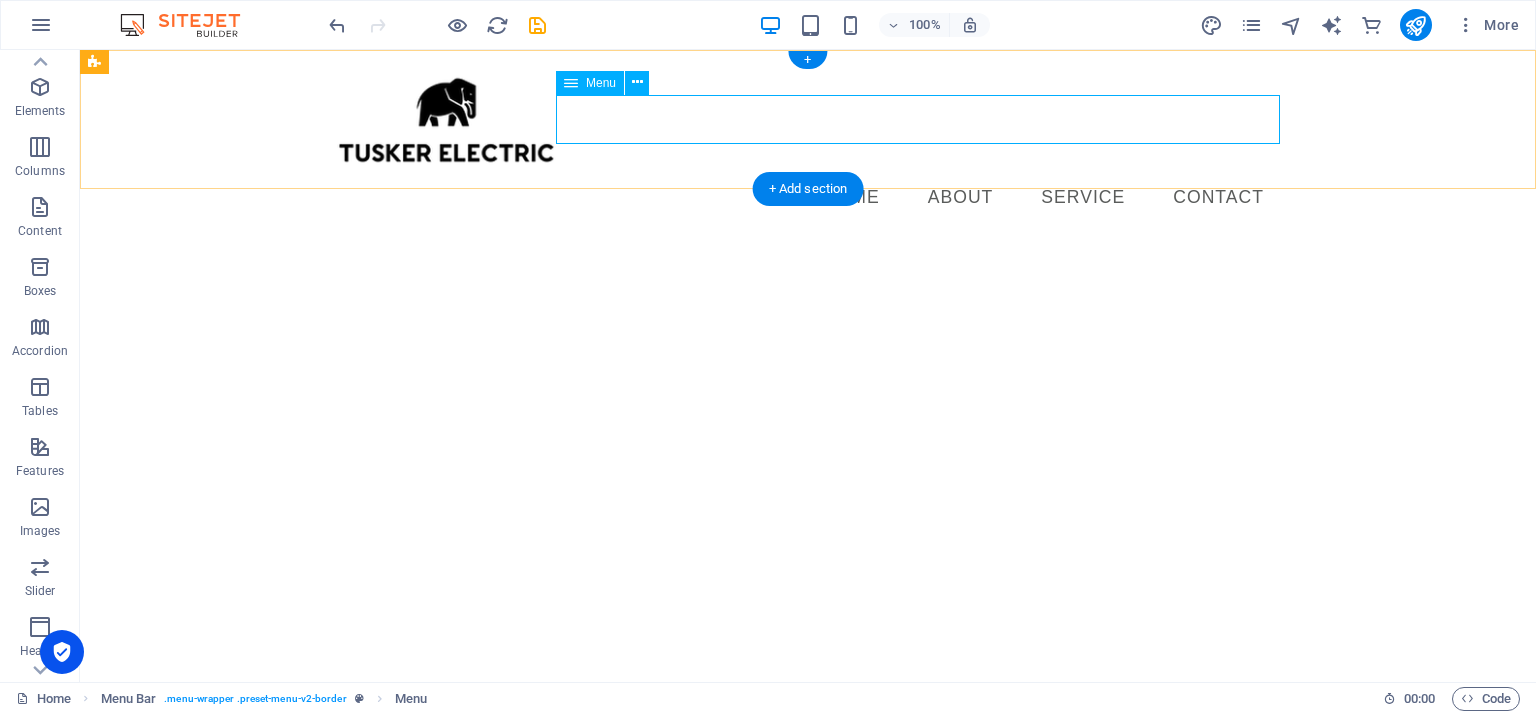 click on "Home About Service Contact" at bounding box center [808, 198] 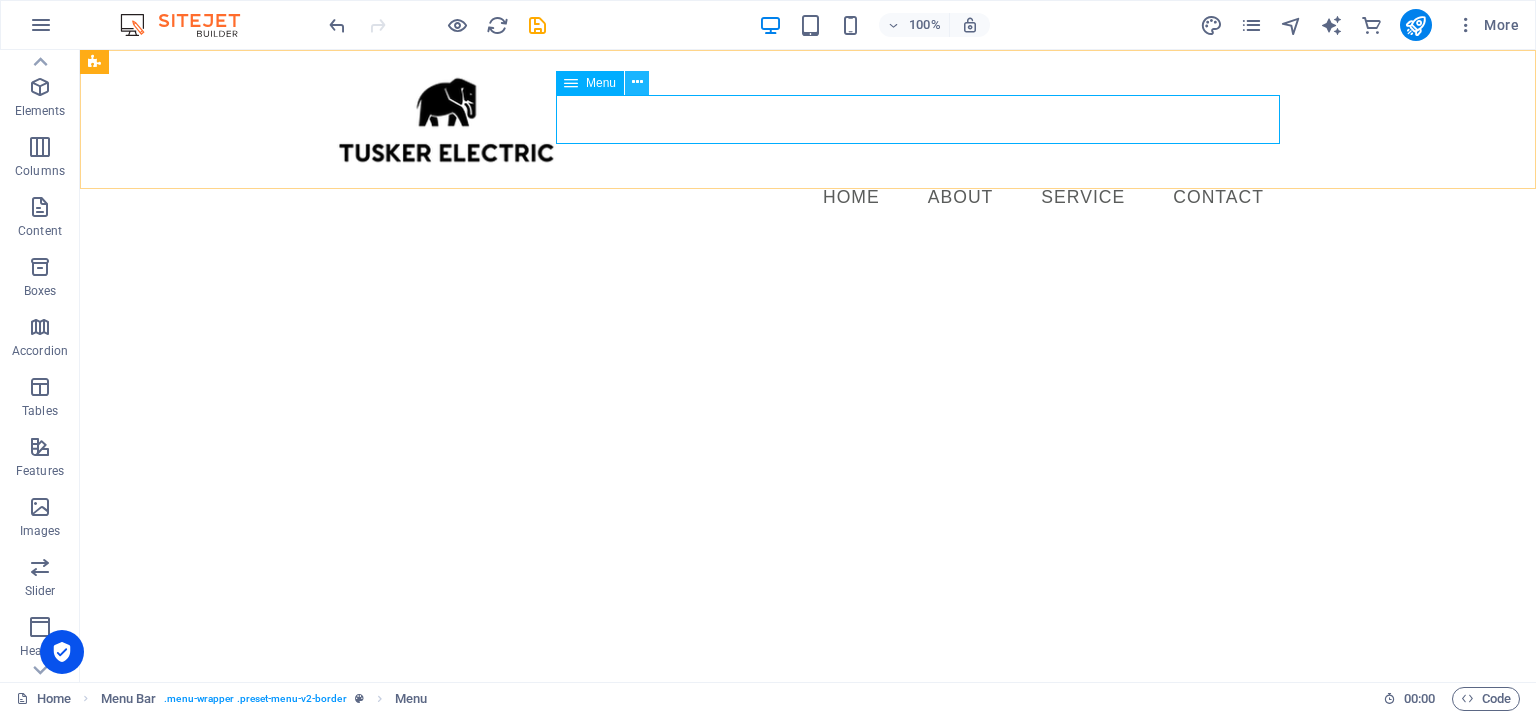 click at bounding box center [637, 82] 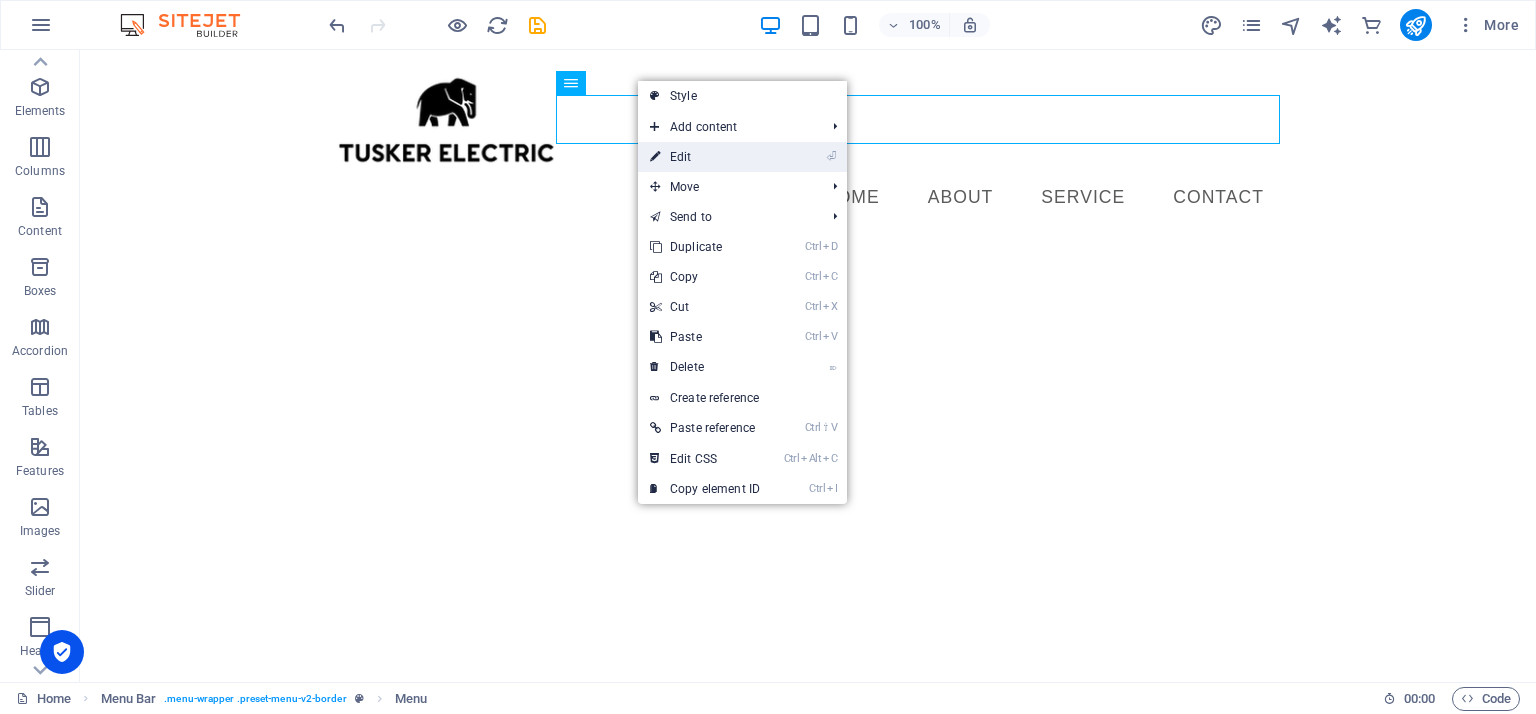 click on "⏎  Edit" at bounding box center (705, 157) 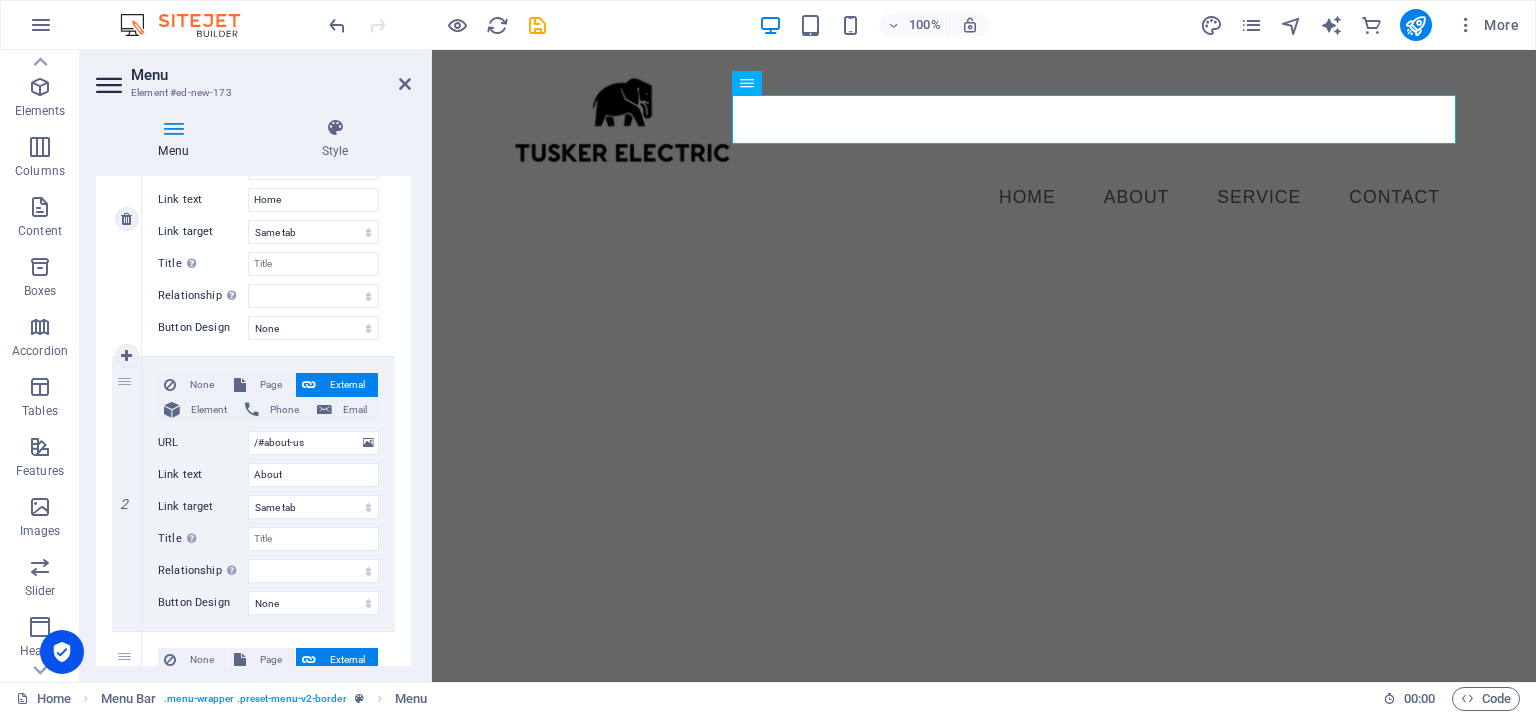 scroll, scrollTop: 284, scrollLeft: 0, axis: vertical 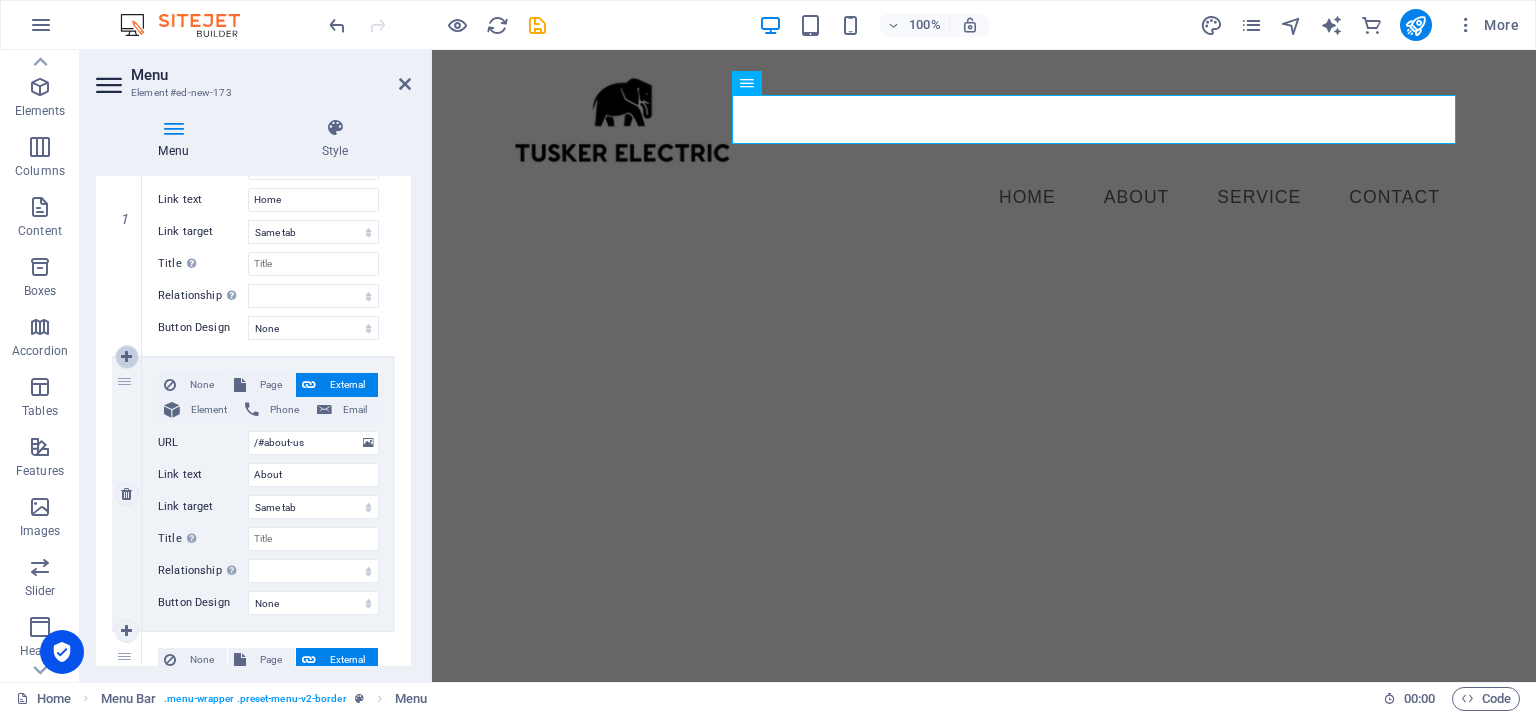 click at bounding box center (126, 357) 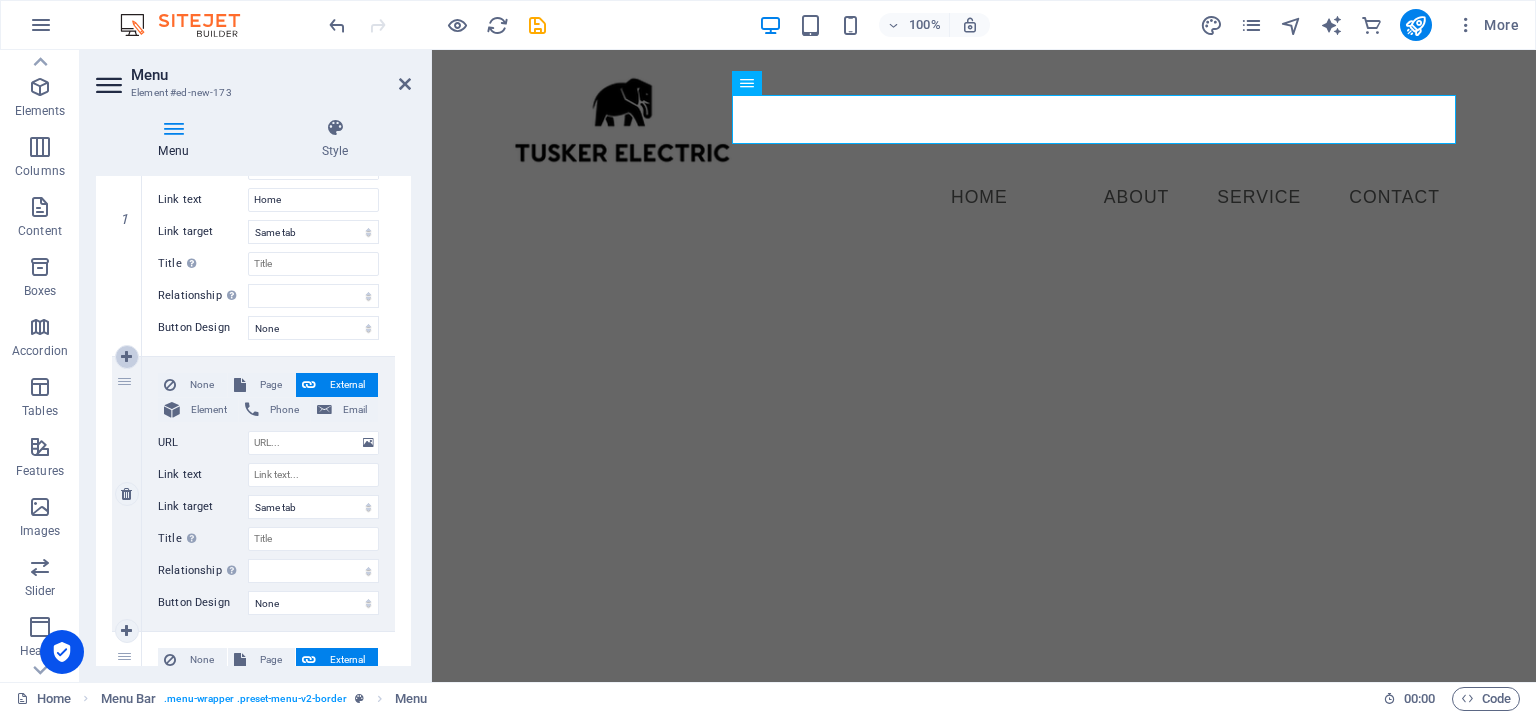 select 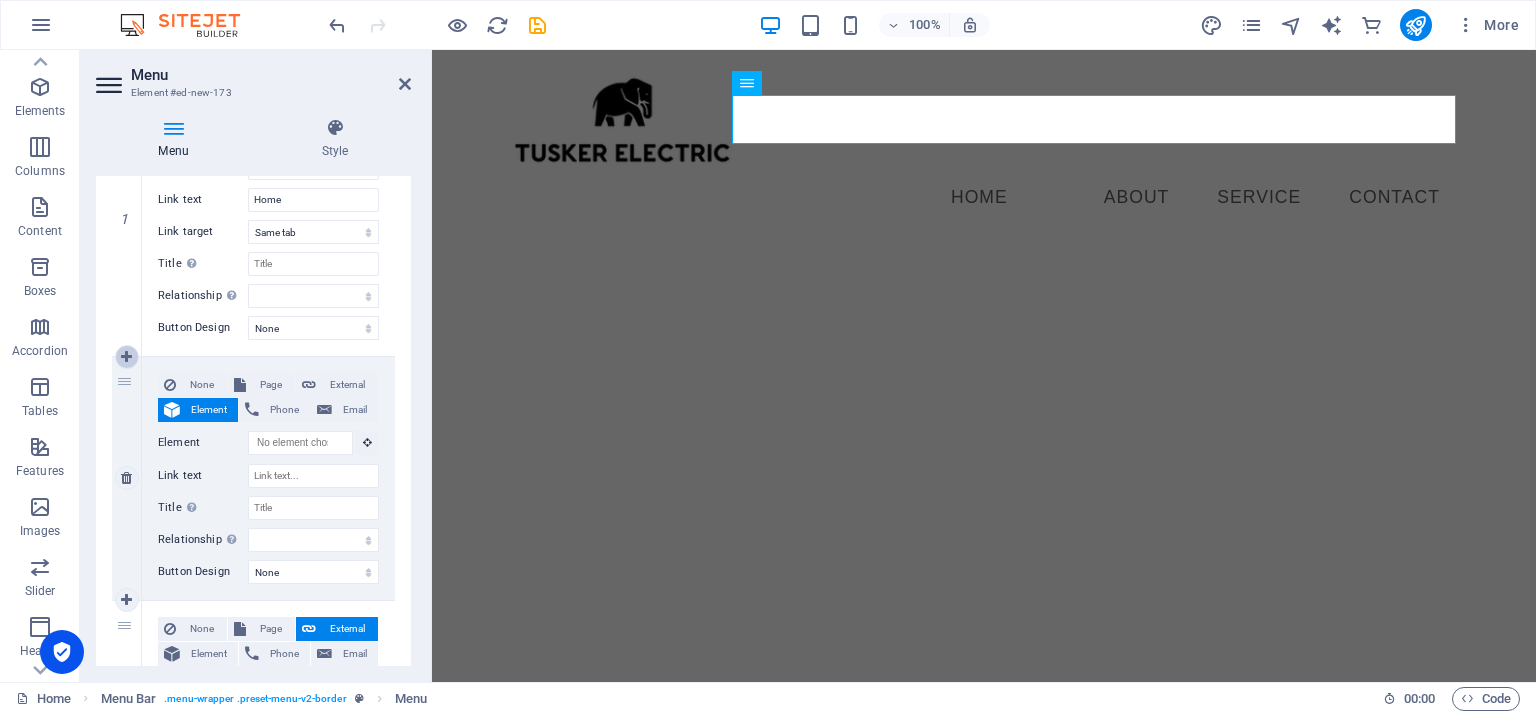 click at bounding box center [126, 357] 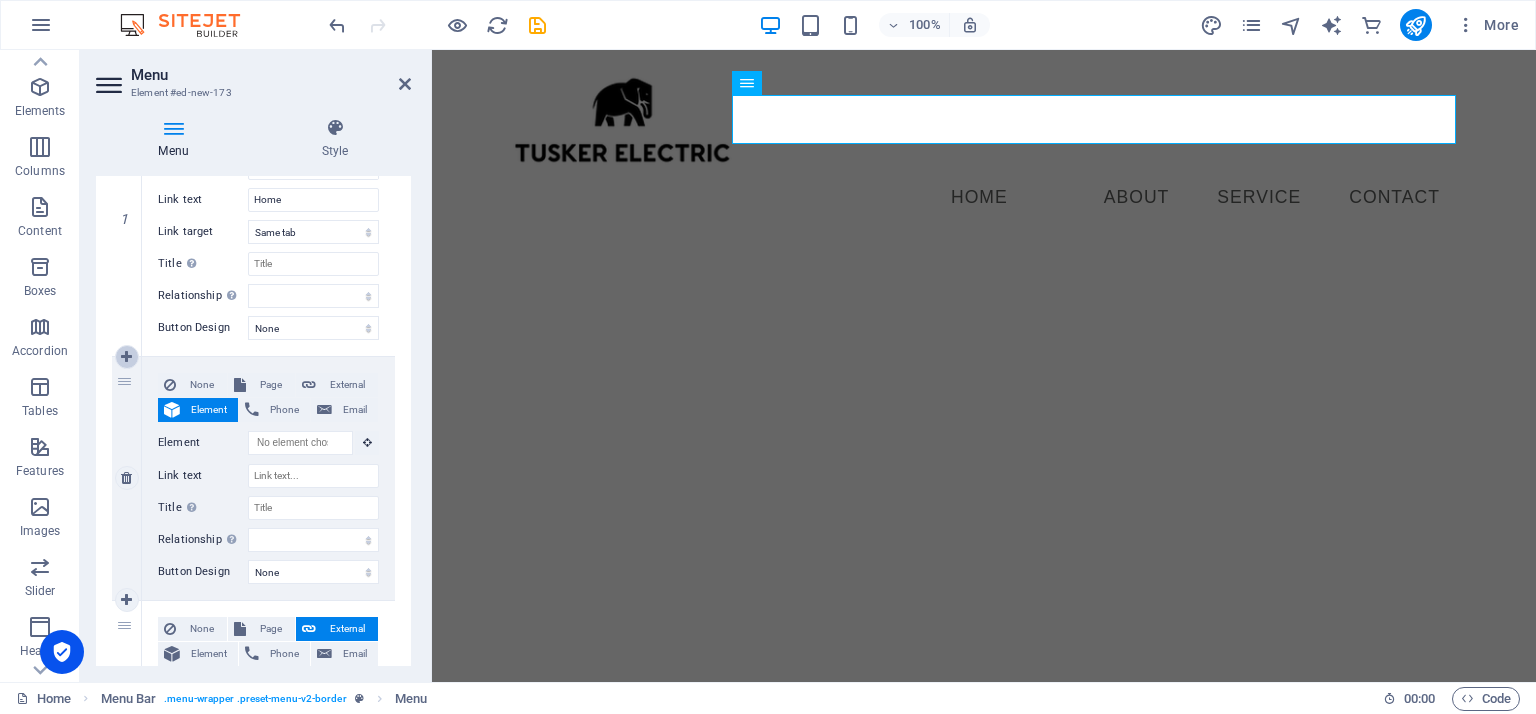 type on "Service" 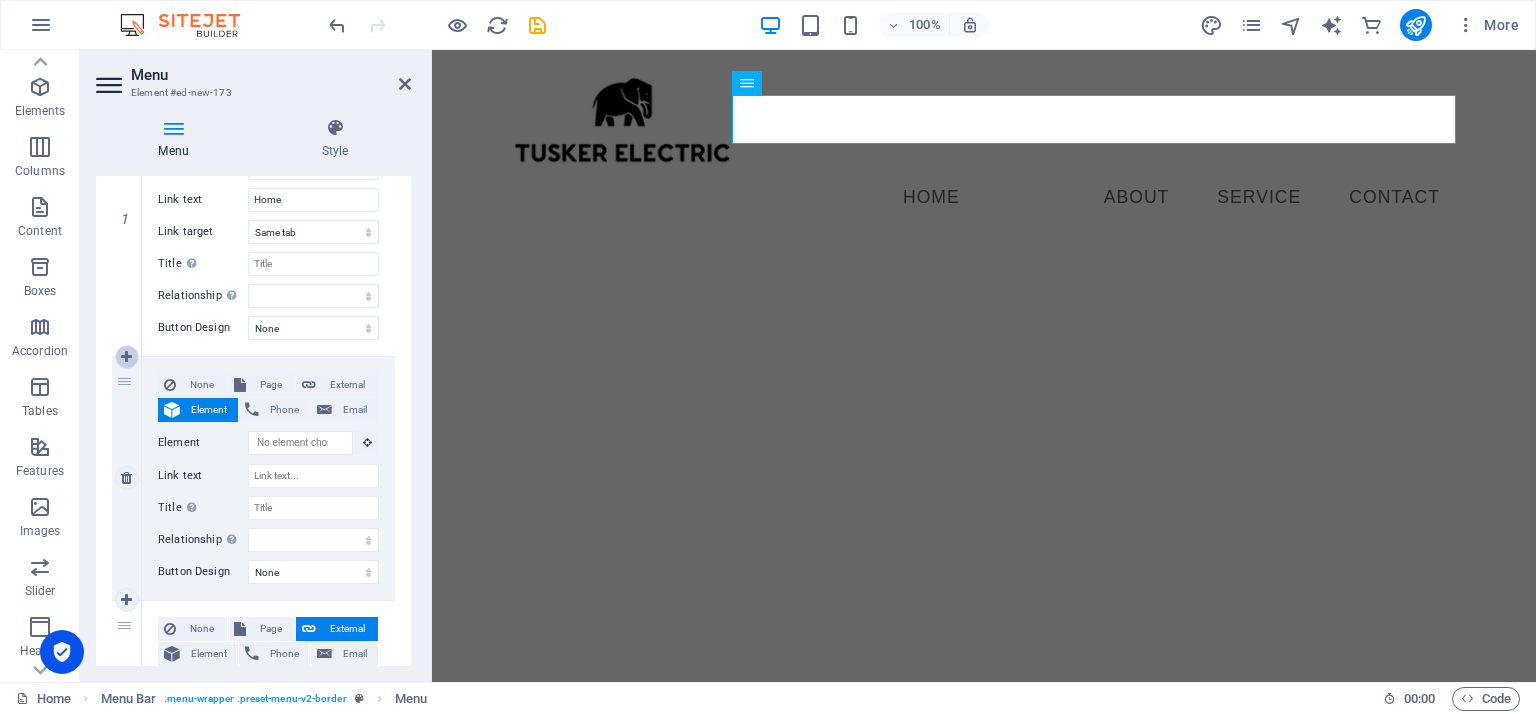 select 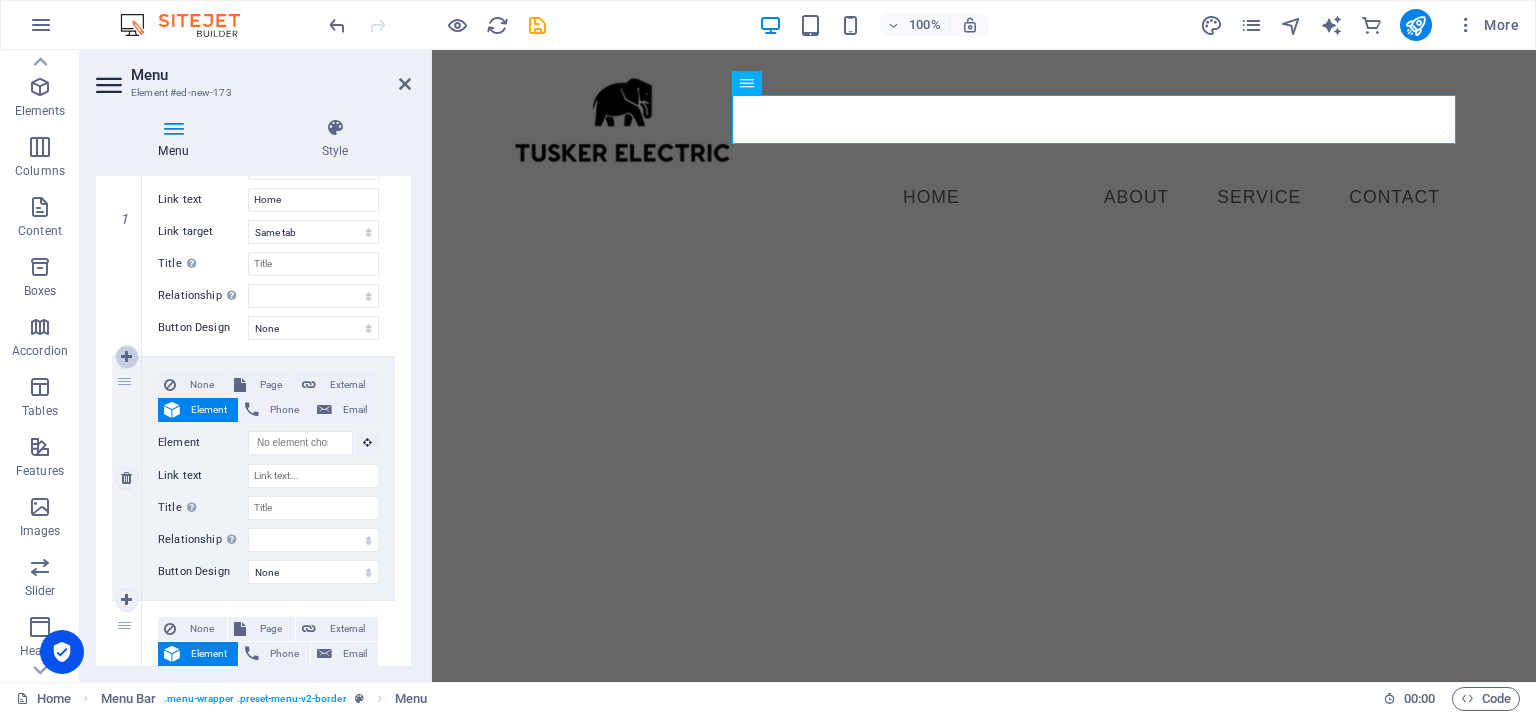 click at bounding box center [126, 357] 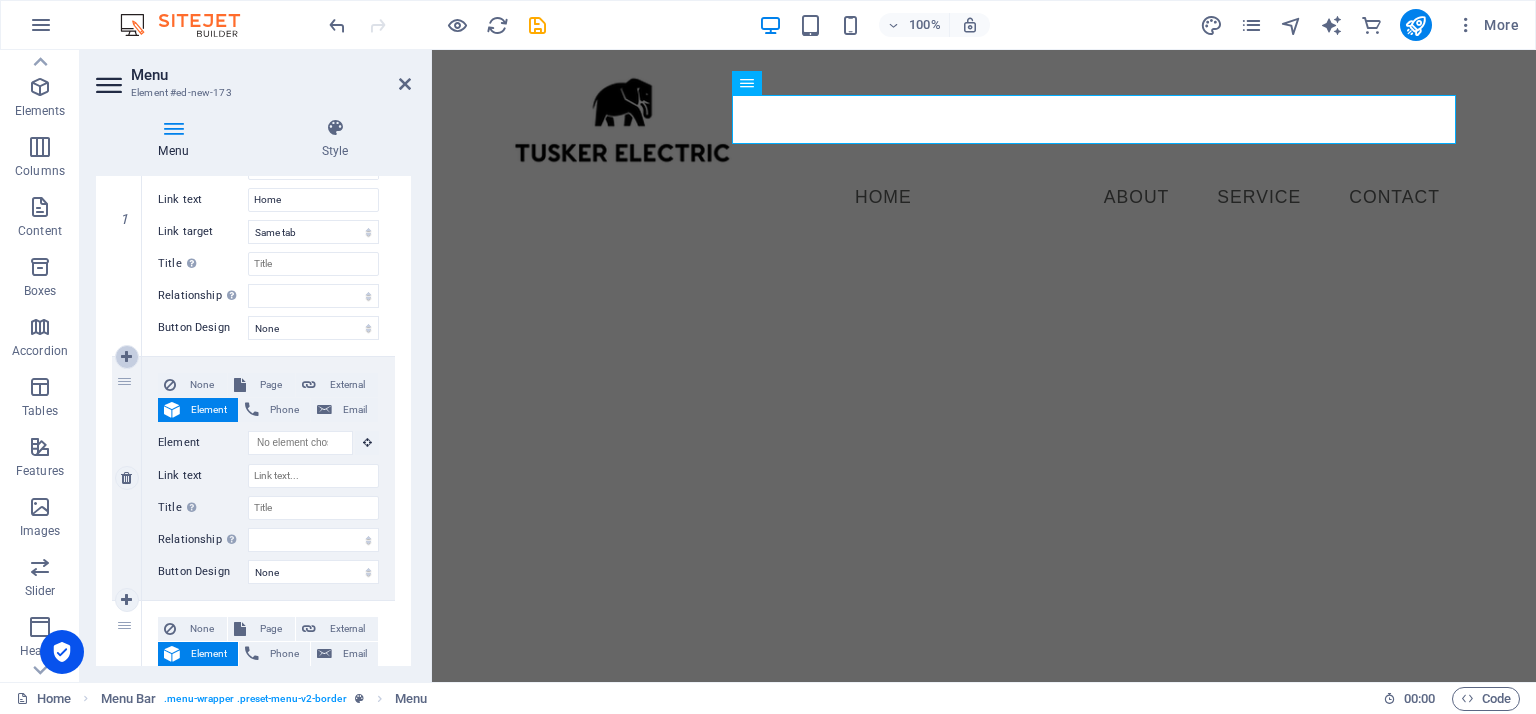 select 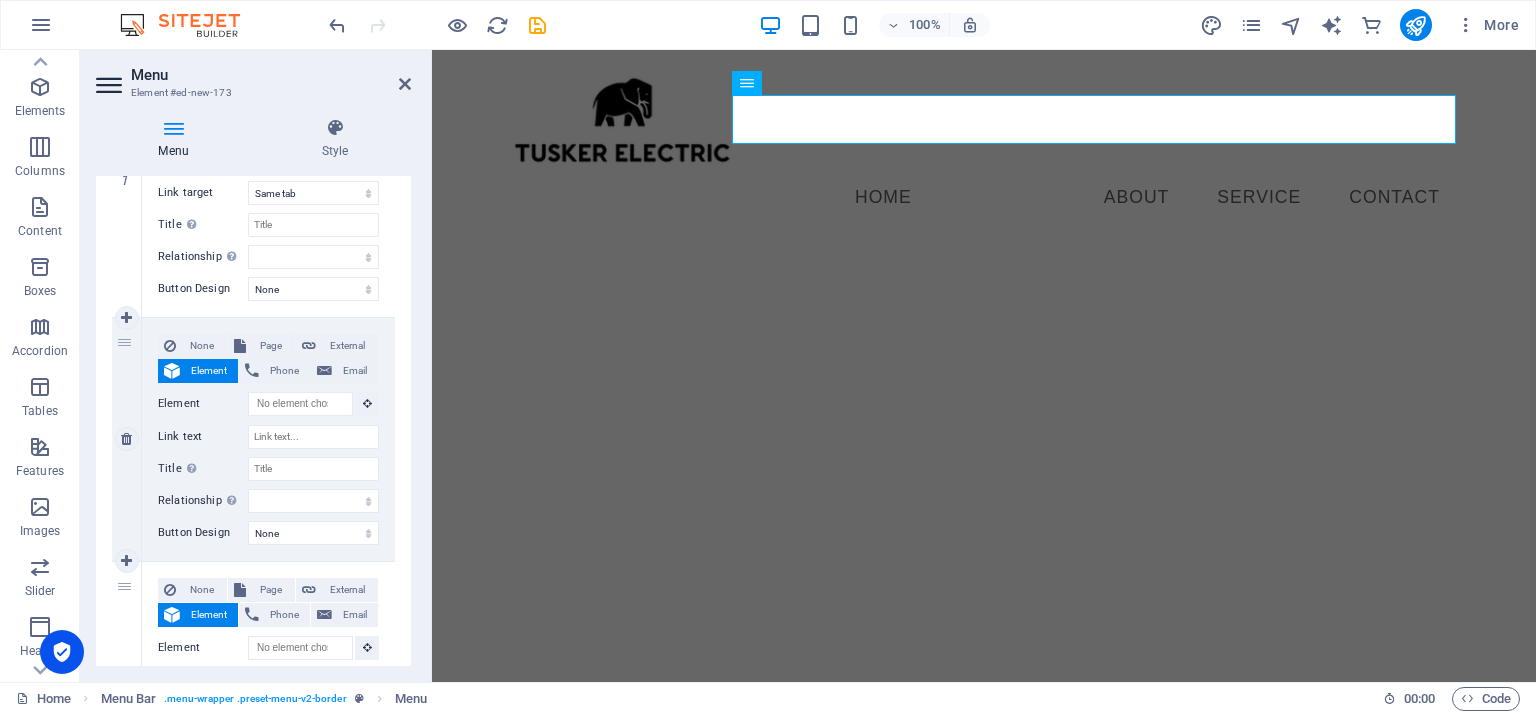 scroll, scrollTop: 324, scrollLeft: 0, axis: vertical 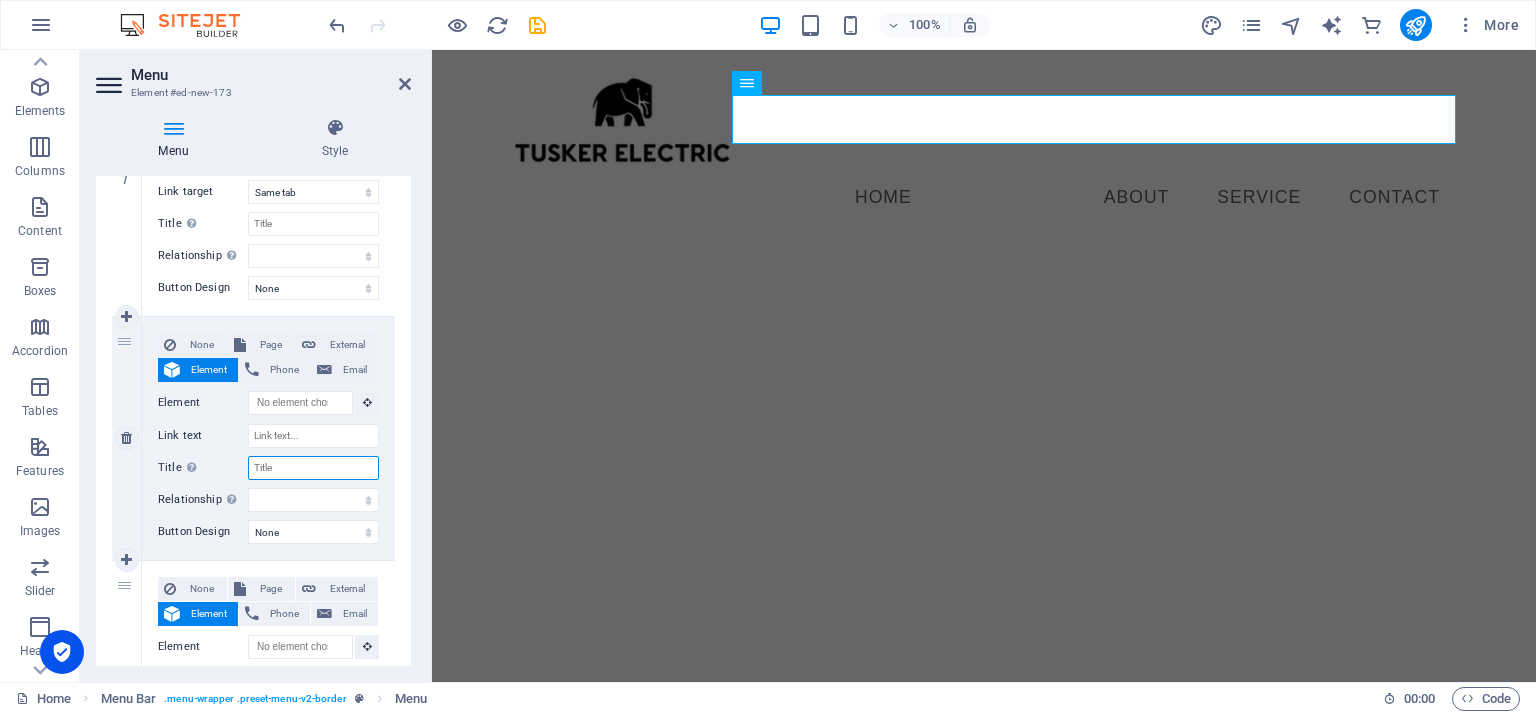 click on "Title Additional link description, should not be the same as the link text. The title is most often shown as a tooltip text when the mouse moves over the element. Leave empty if uncertain." at bounding box center [313, 468] 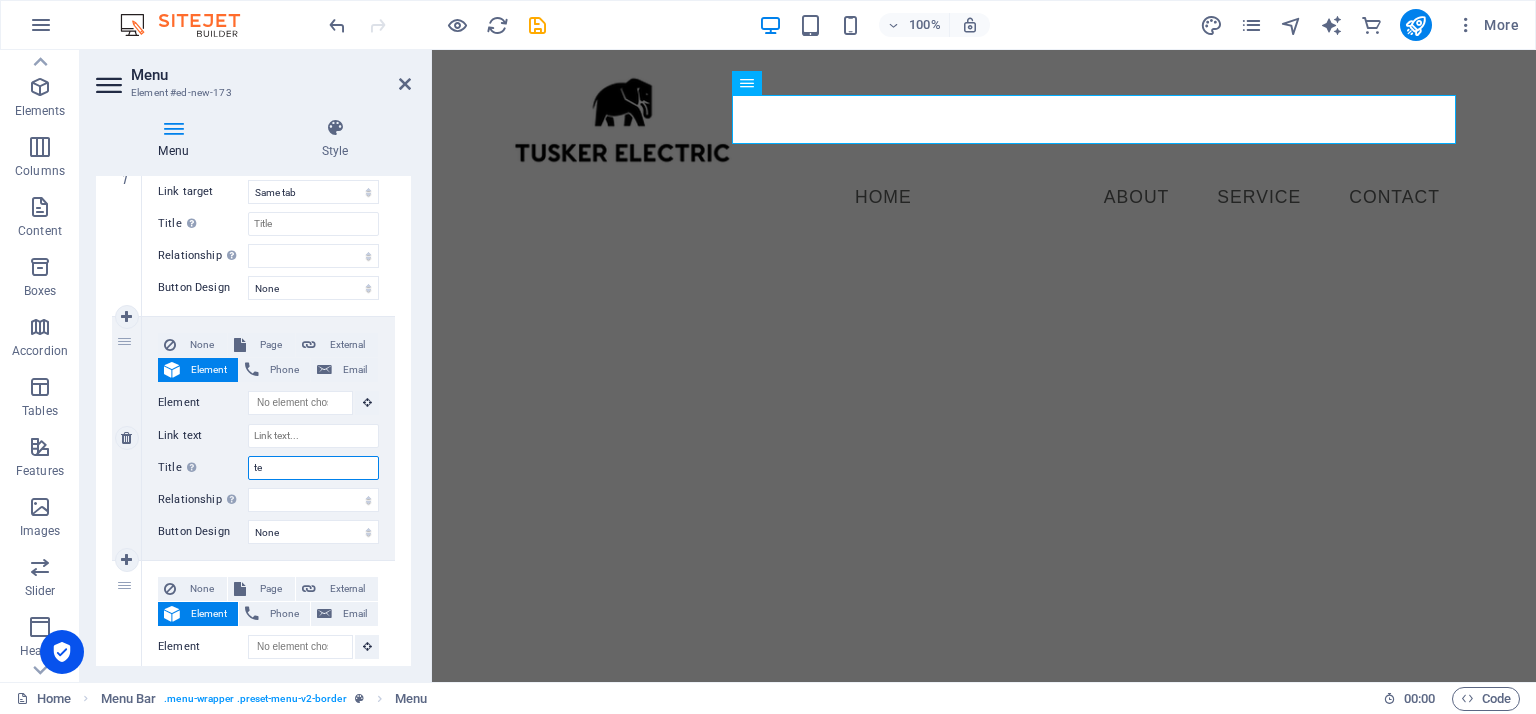 type on "tes" 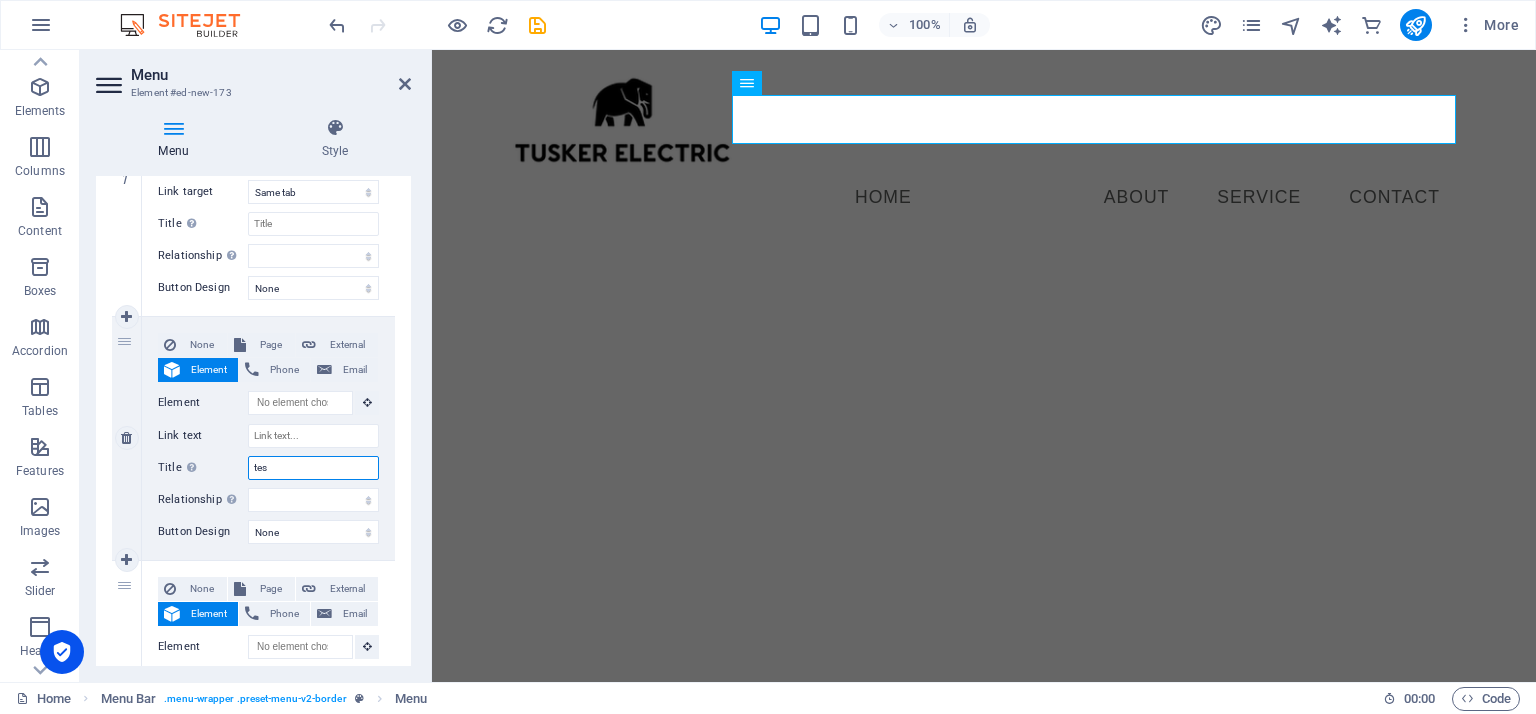 select 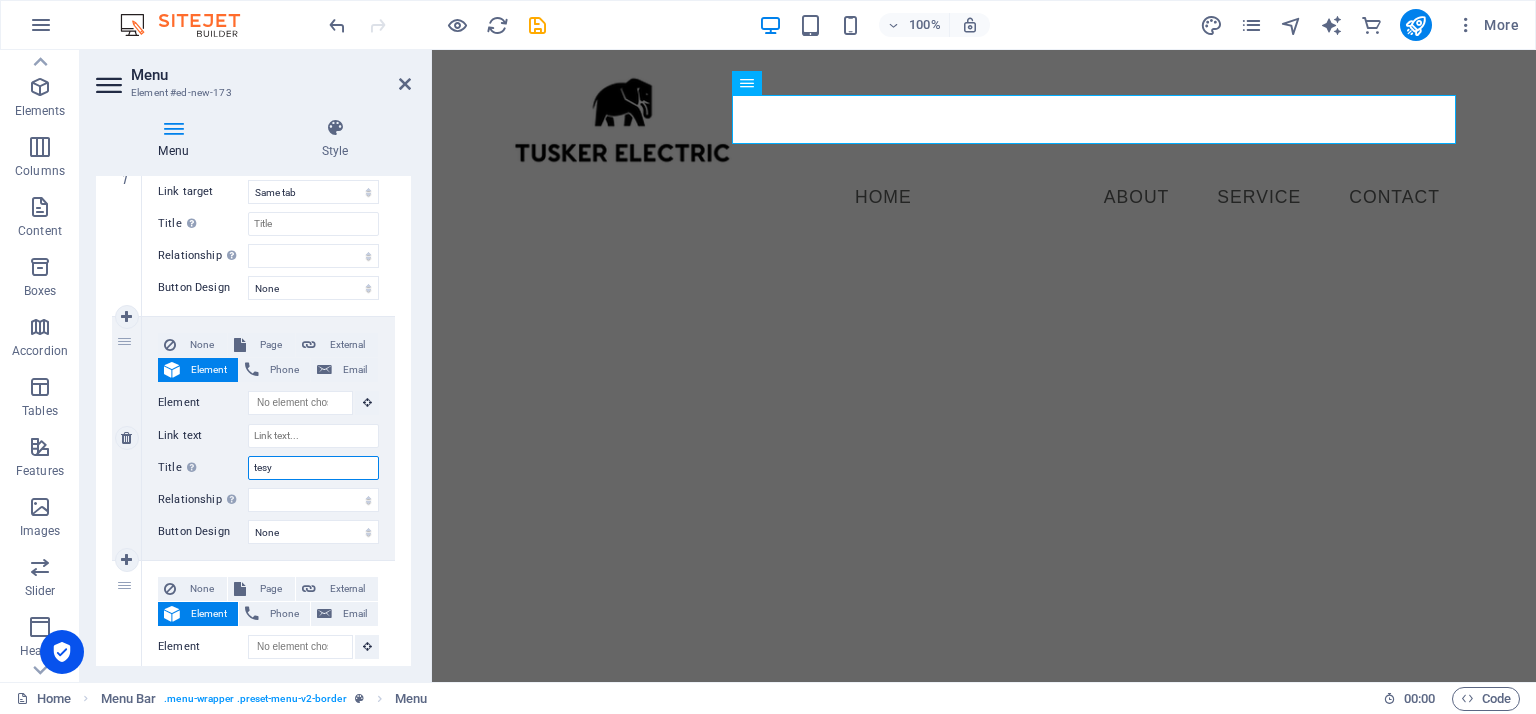 select 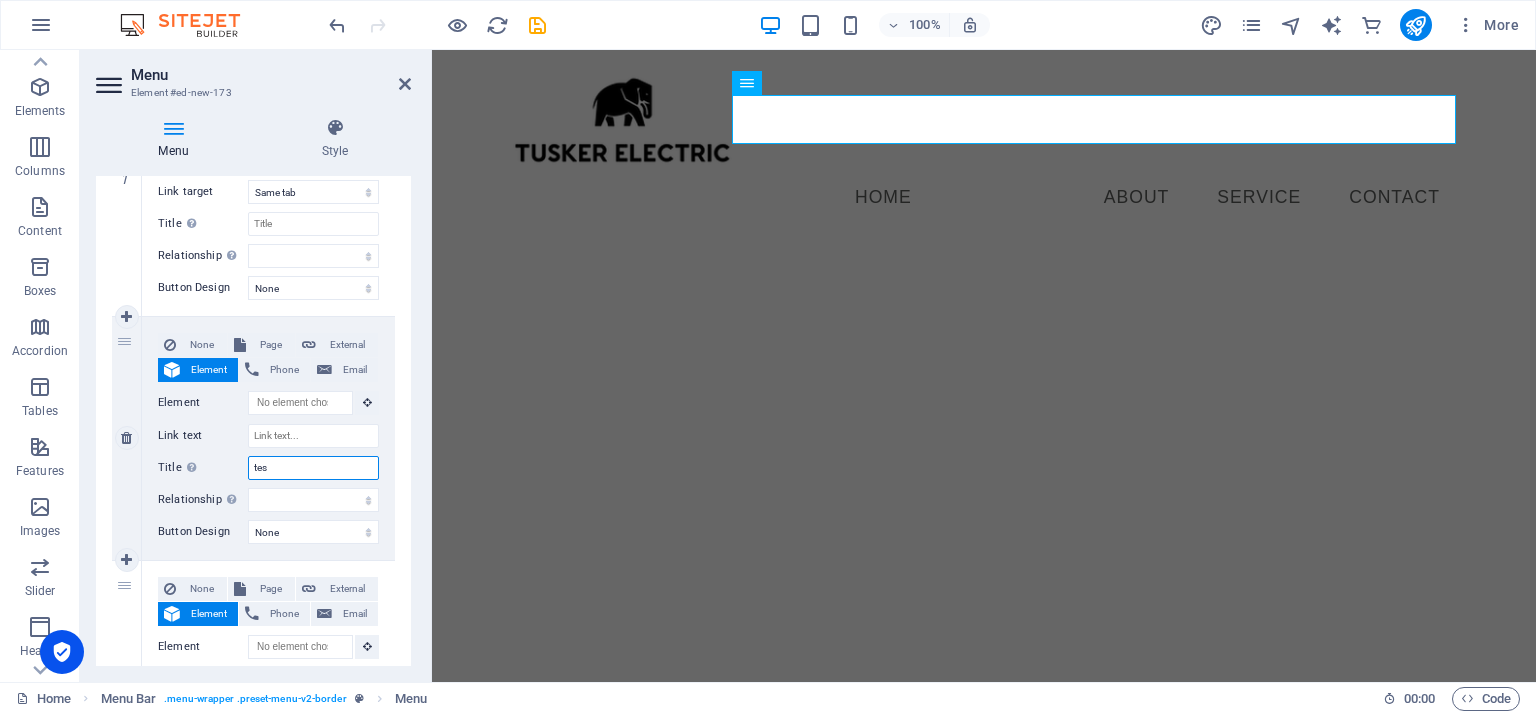 type on "test" 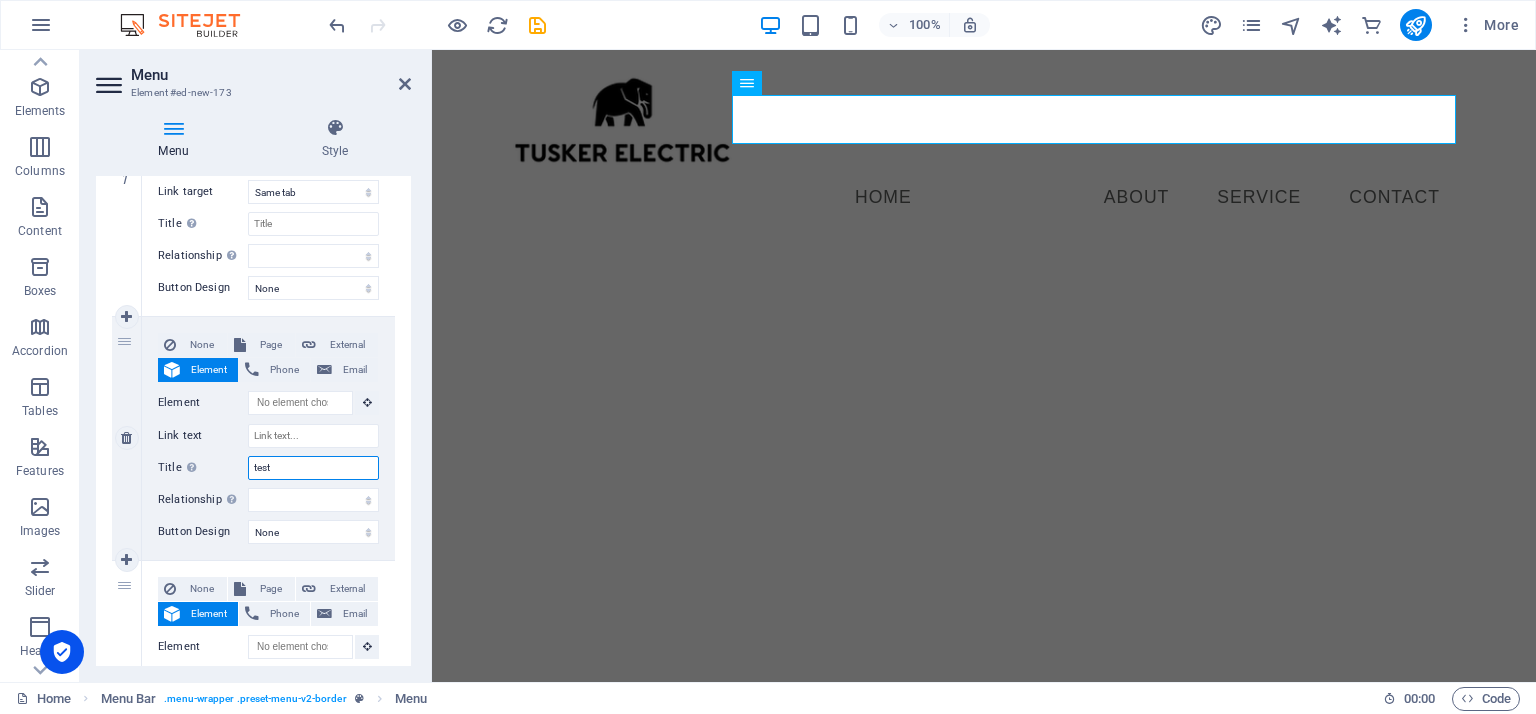 select 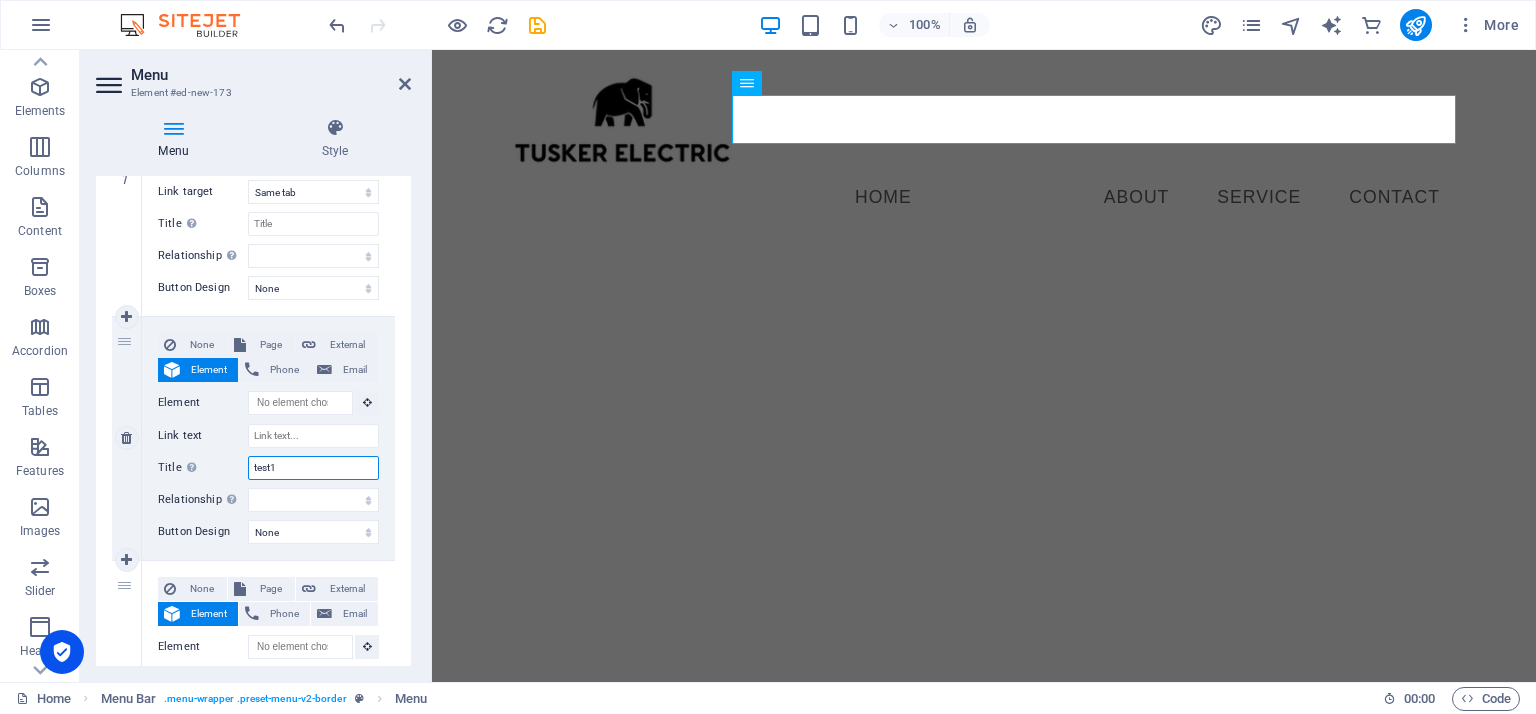 select 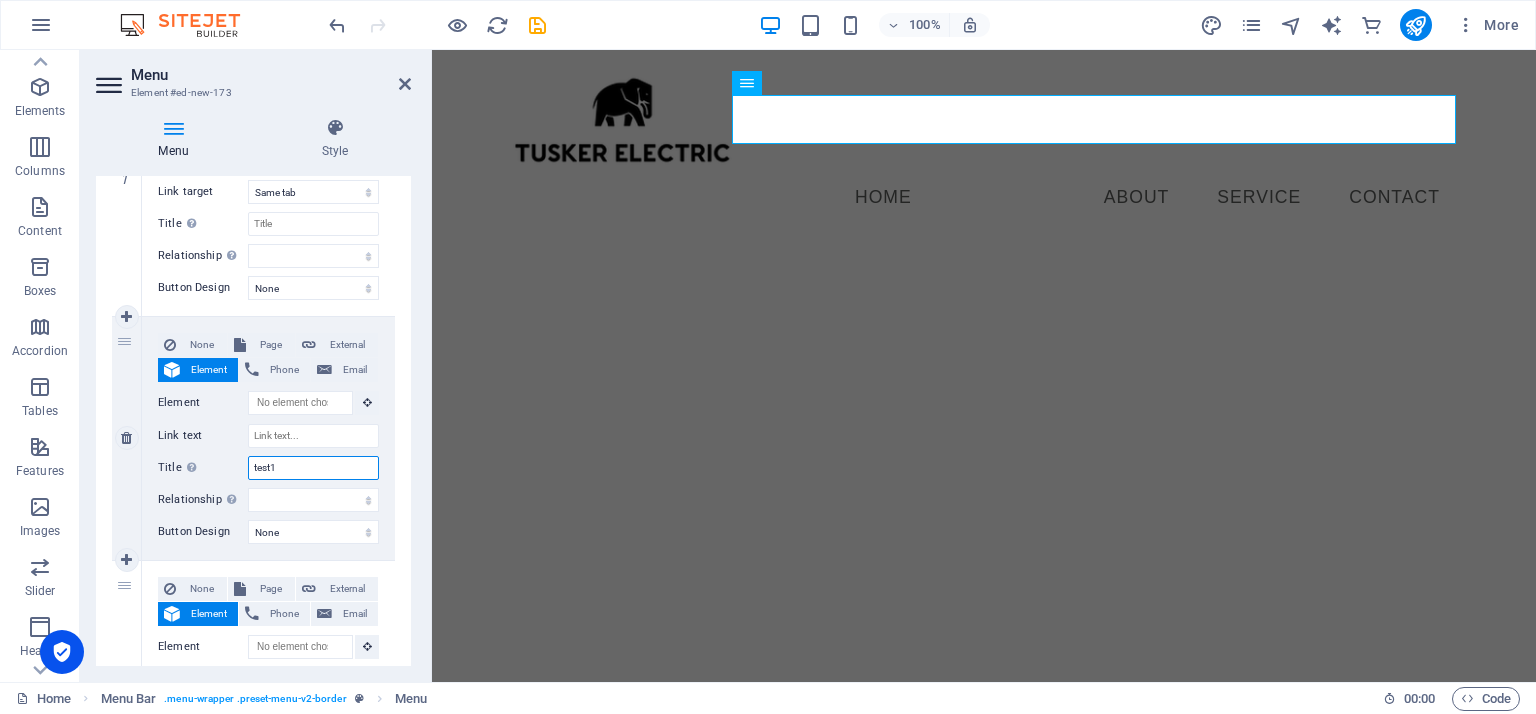 type on "test1" 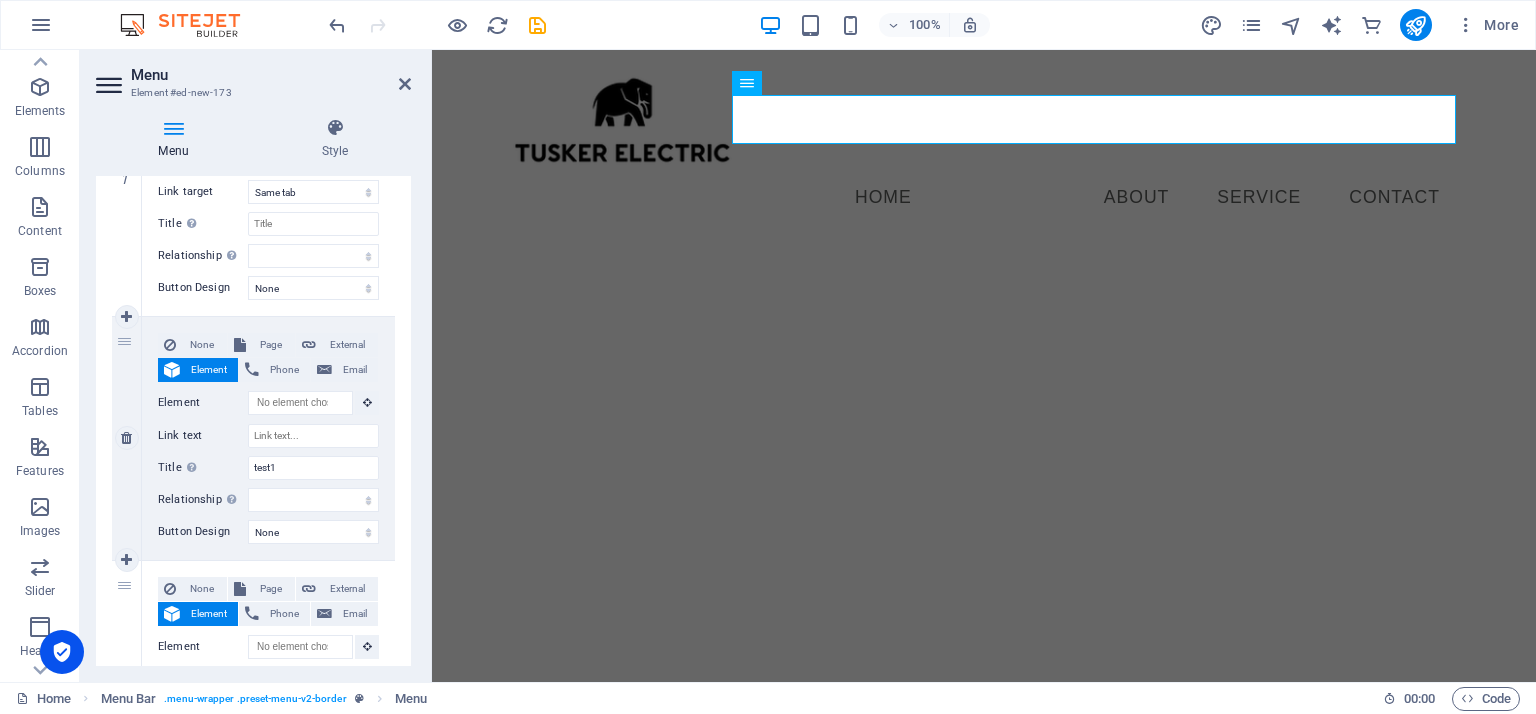 click on "Relationship Sets the  relationship of this link to the link target . For example, the value "nofollow" instructs search engines not to follow the link. Can be left empty." at bounding box center (203, 500) 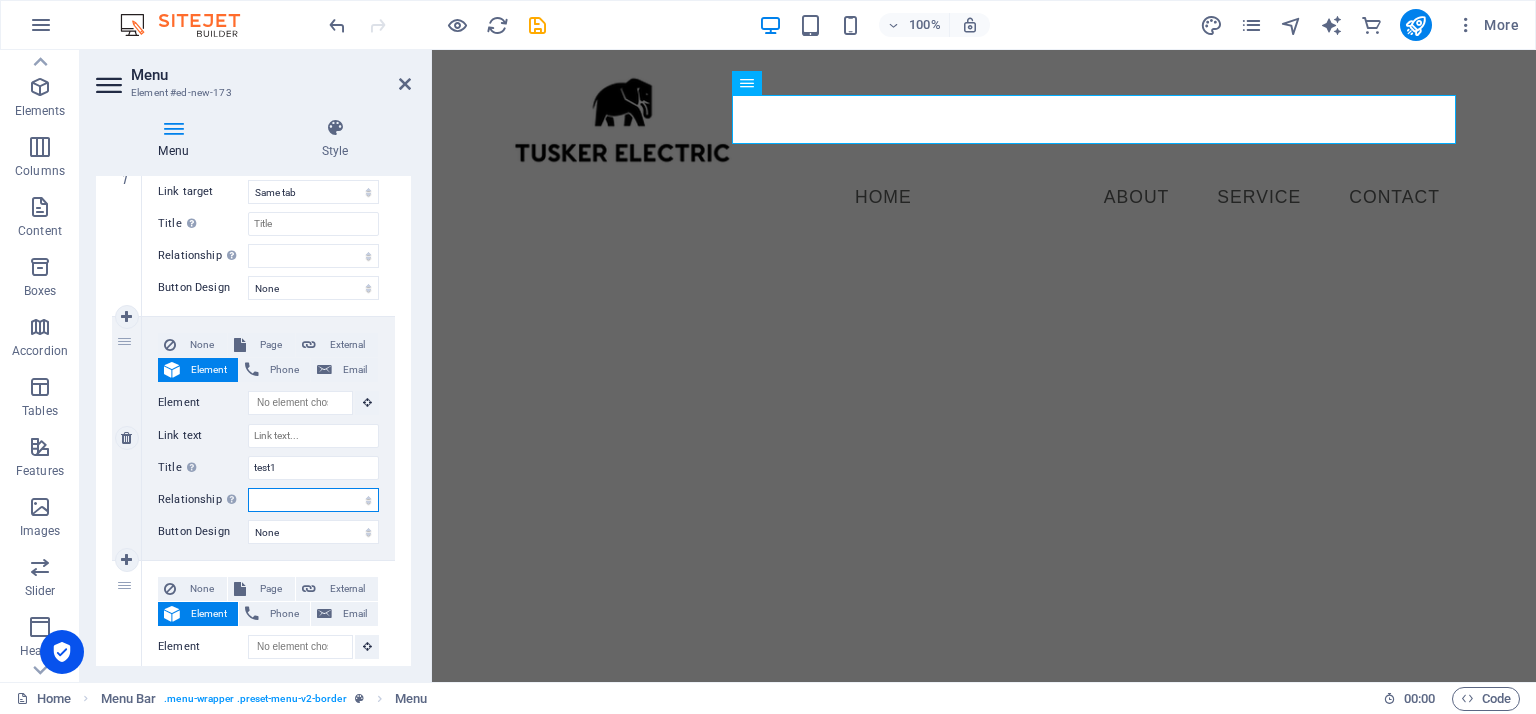click on "alternate author bookmark external help license next nofollow noreferrer noopener prev search tag" at bounding box center (313, 500) 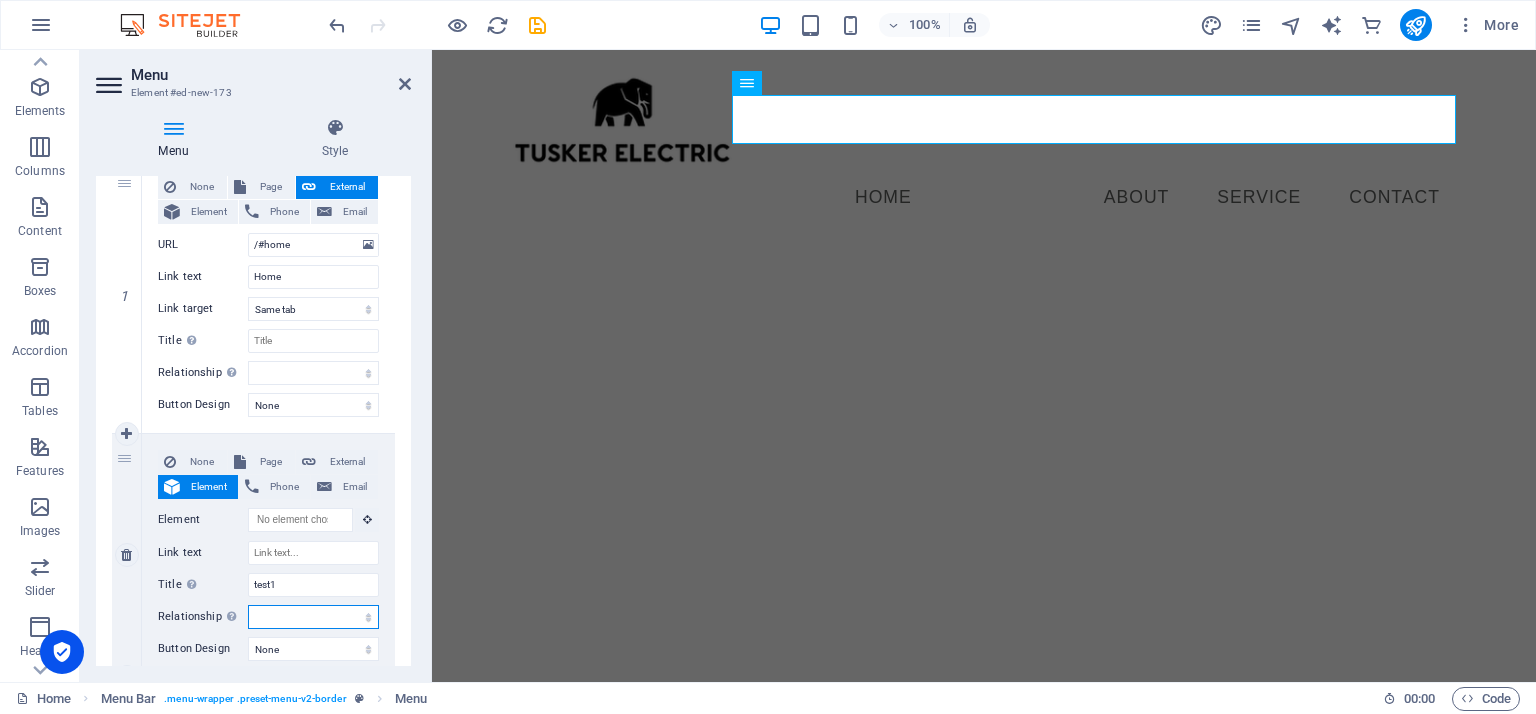 scroll, scrollTop: 204, scrollLeft: 0, axis: vertical 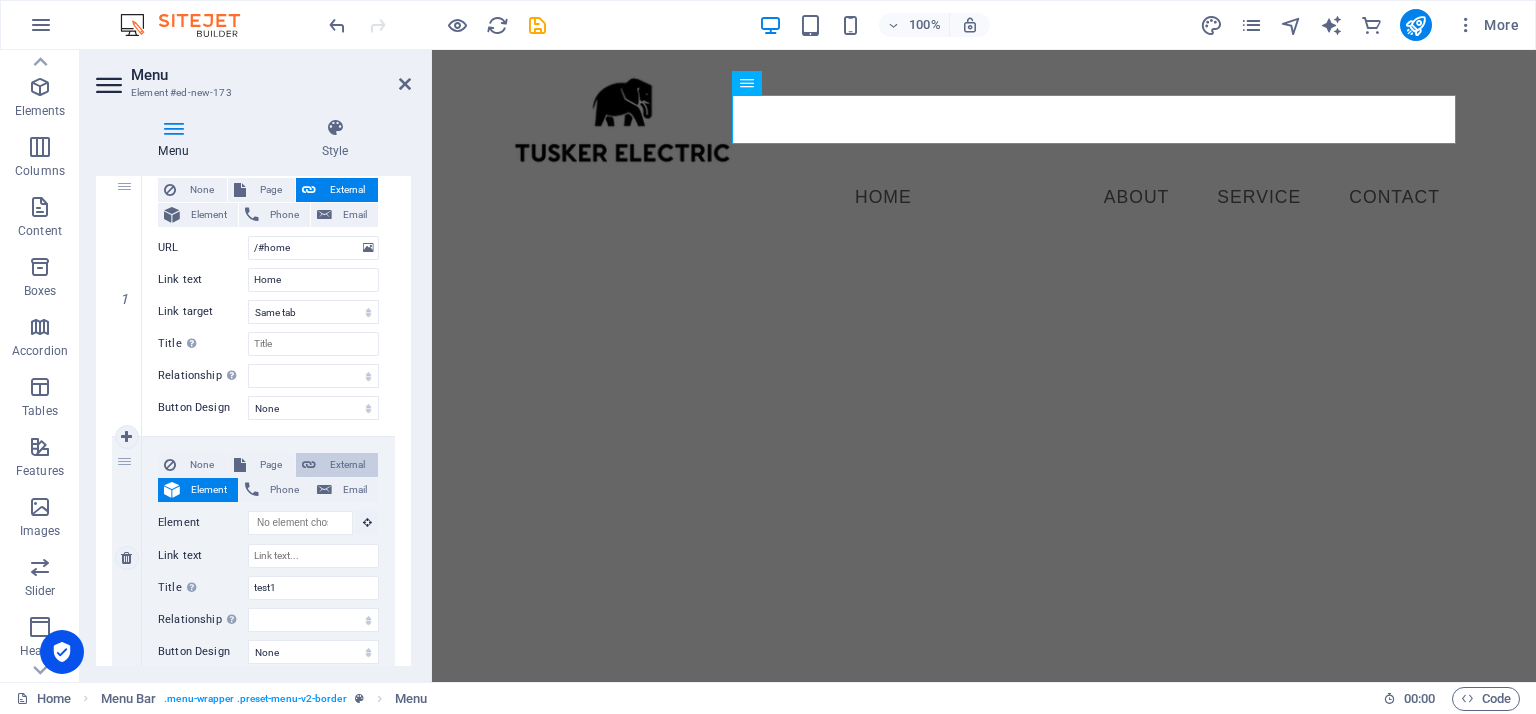 click on "External" at bounding box center (347, 465) 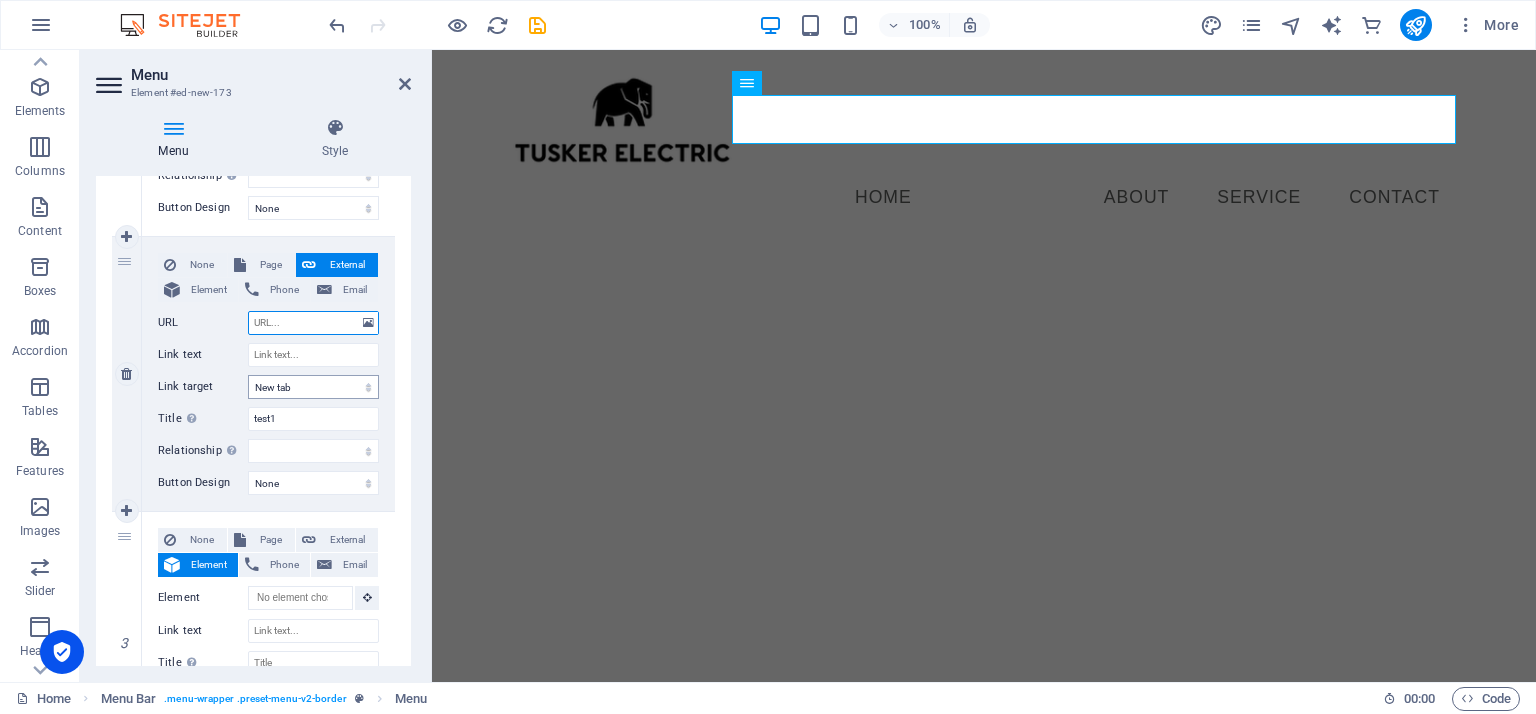 scroll, scrollTop: 299, scrollLeft: 0, axis: vertical 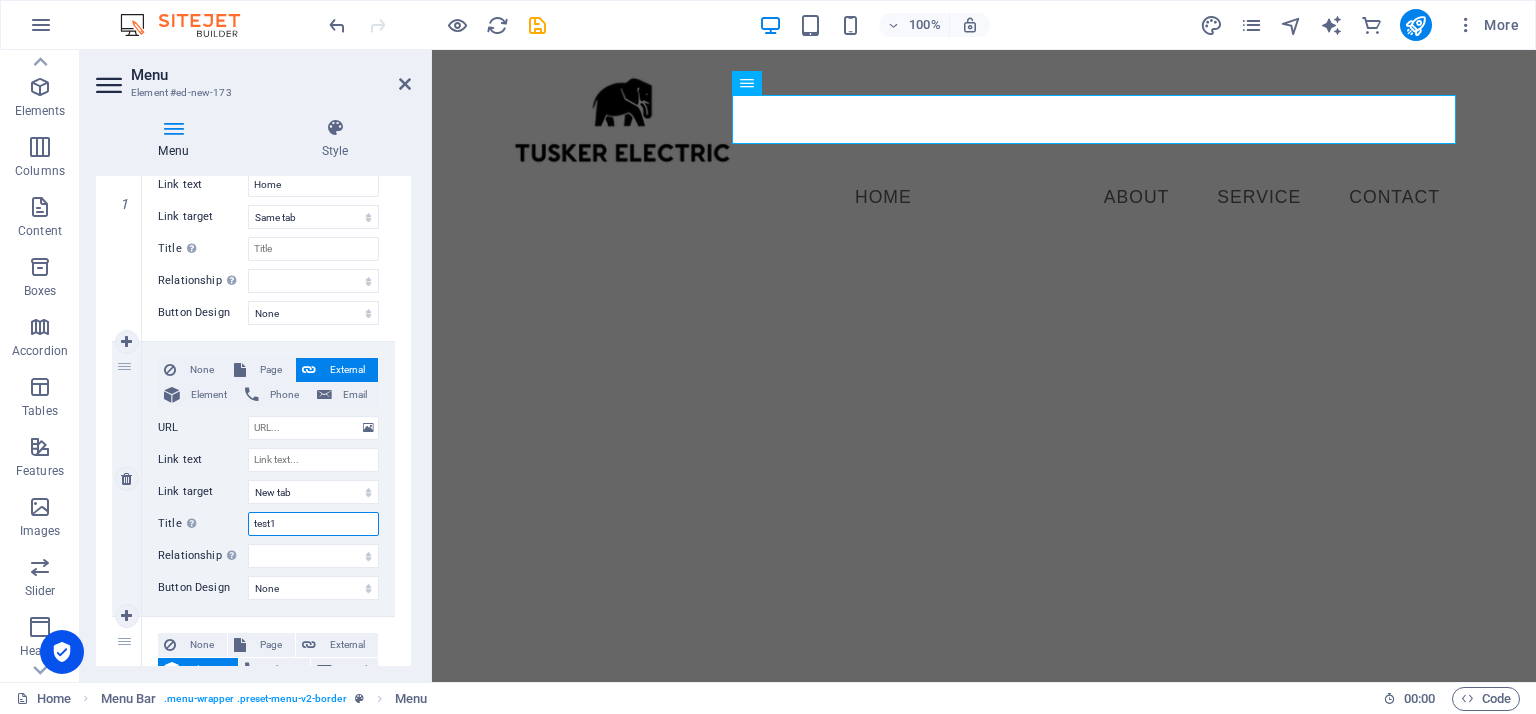 click on "test1" at bounding box center (313, 524) 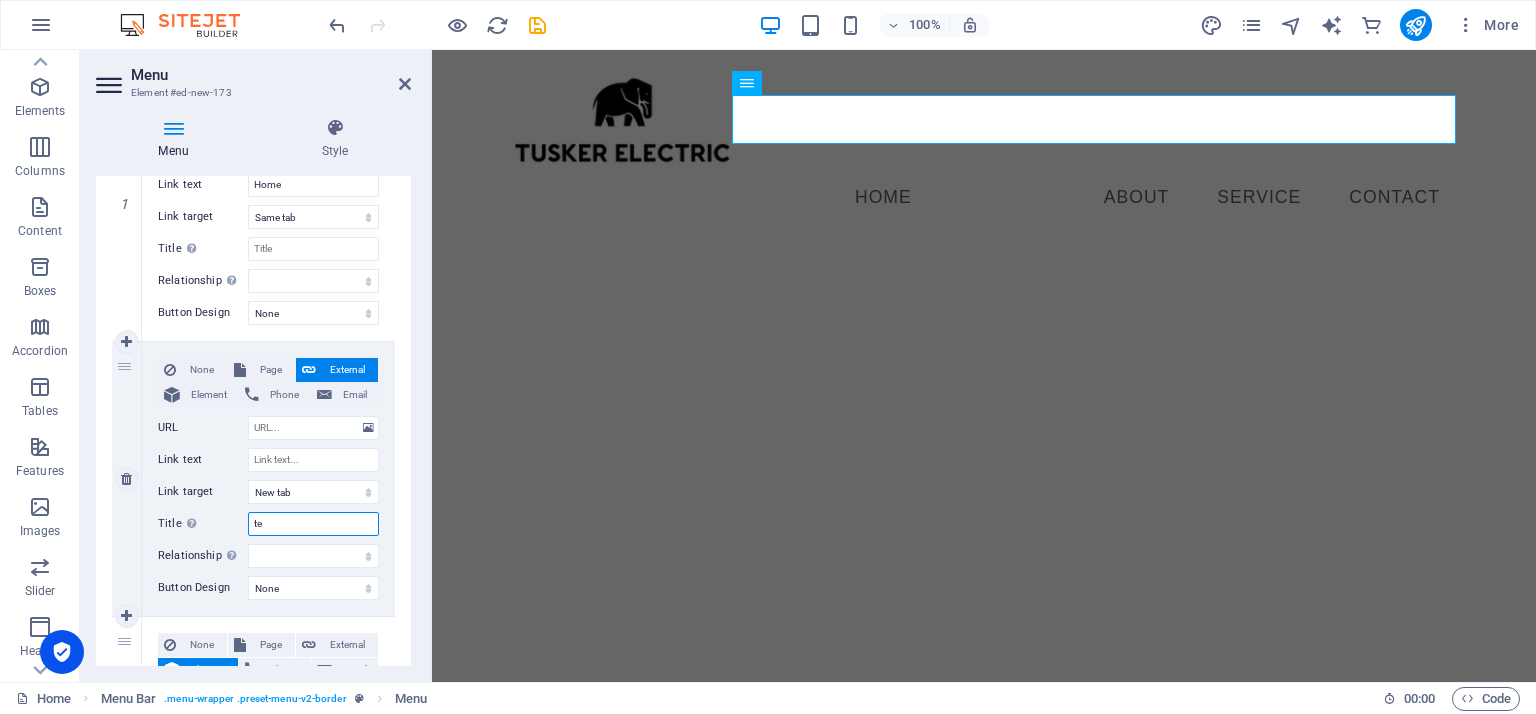 type on "t" 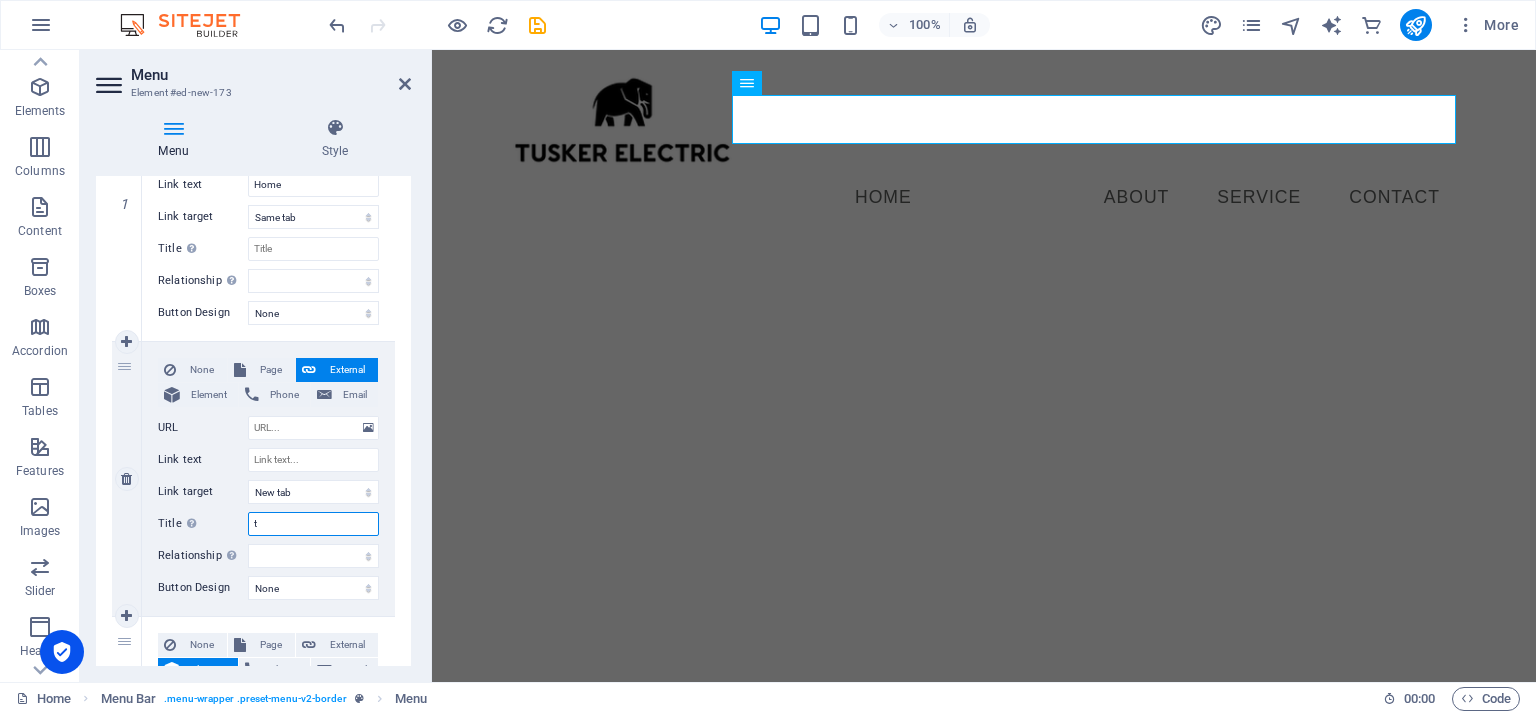 type 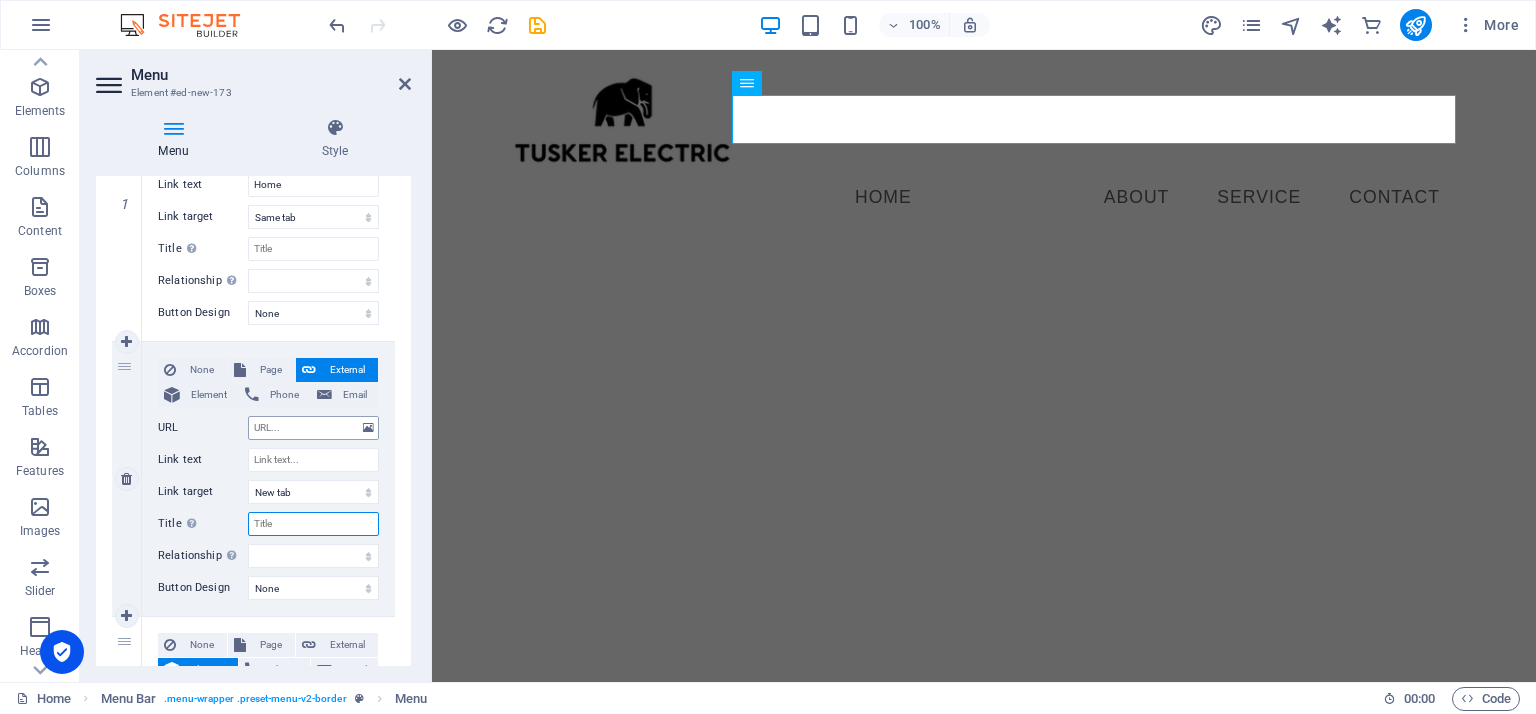 select 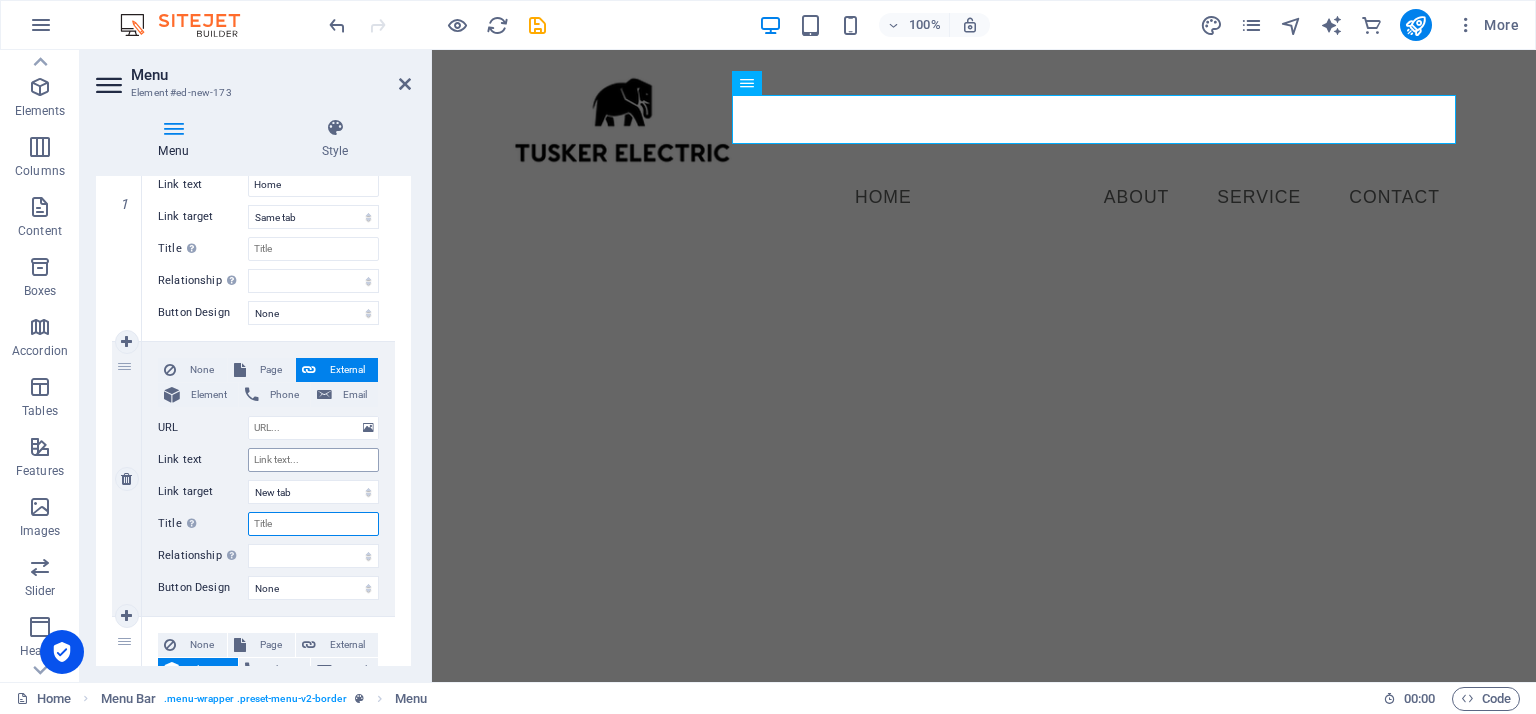 type 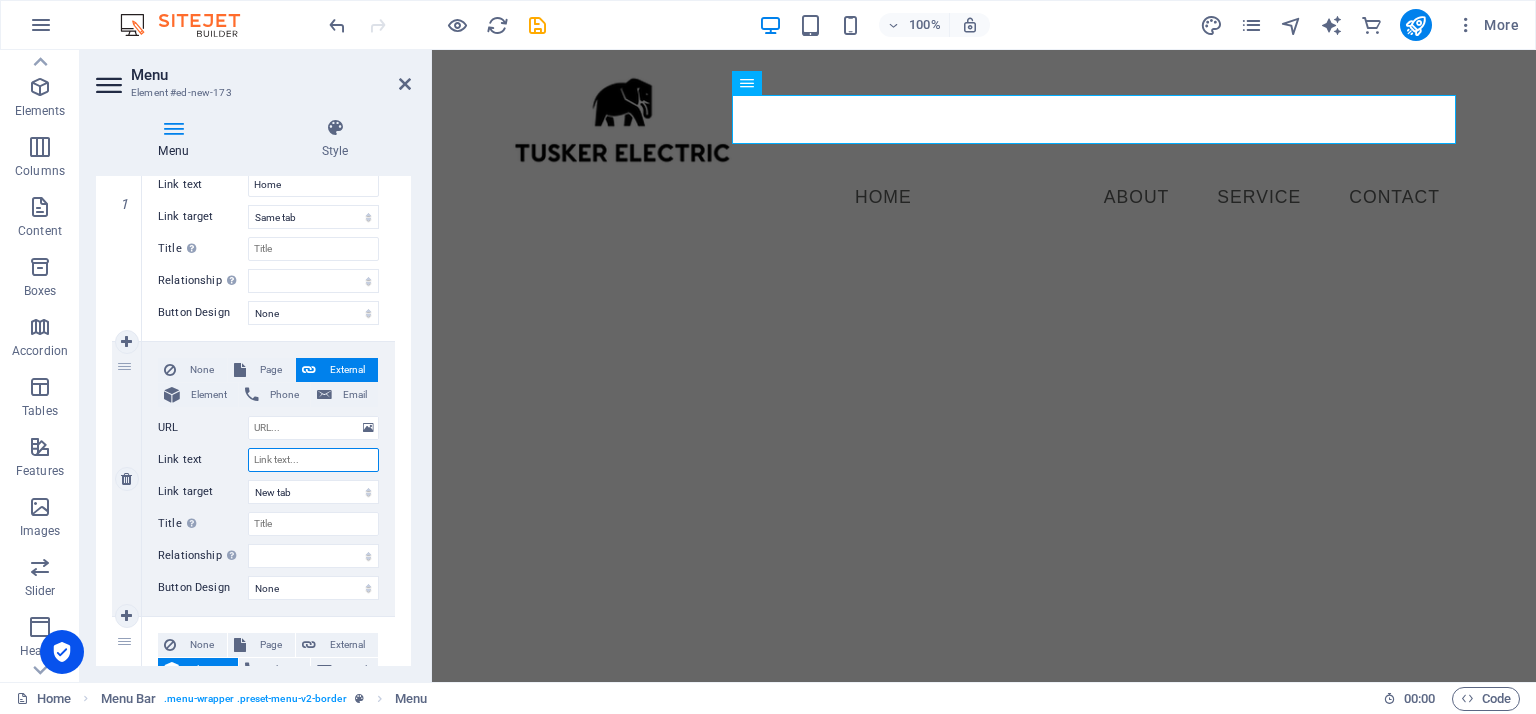 click on "Link text" at bounding box center (313, 460) 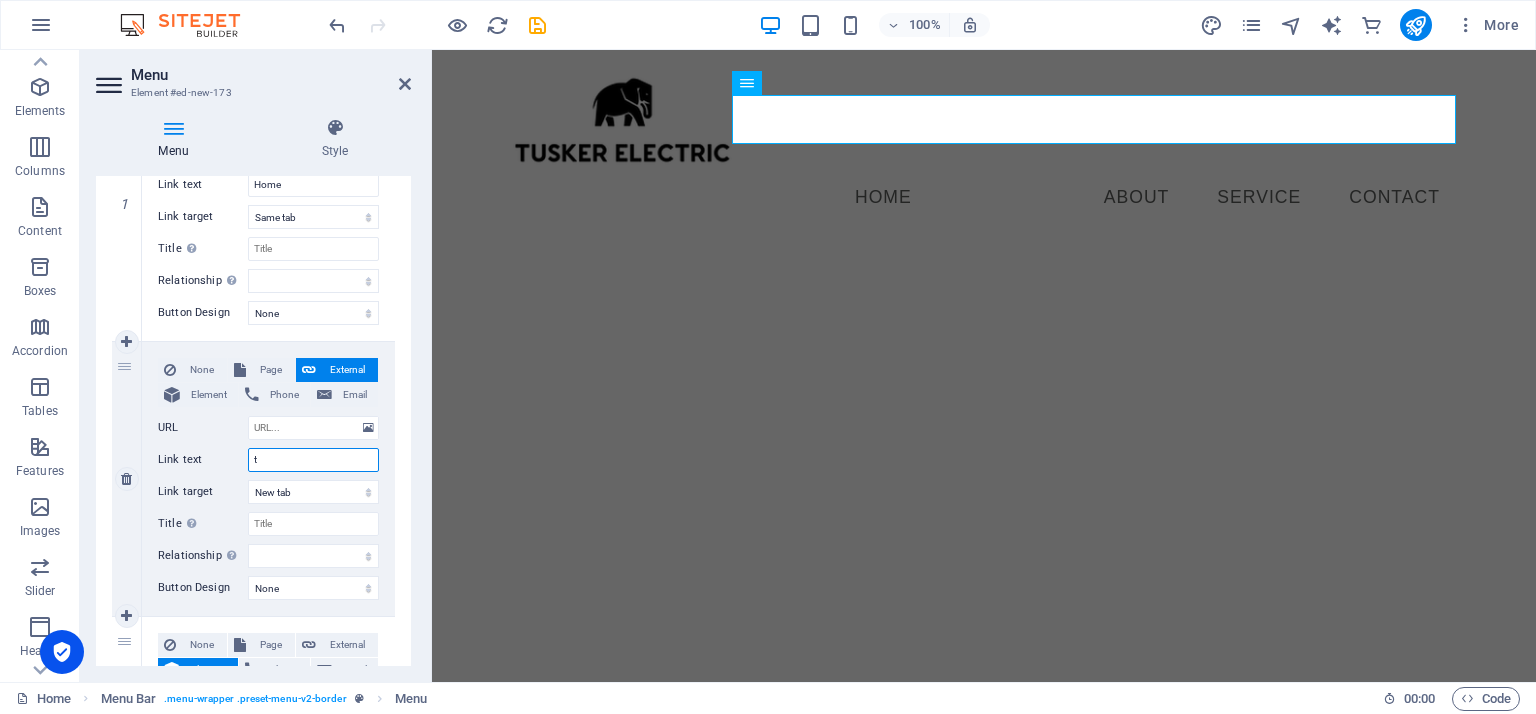 select 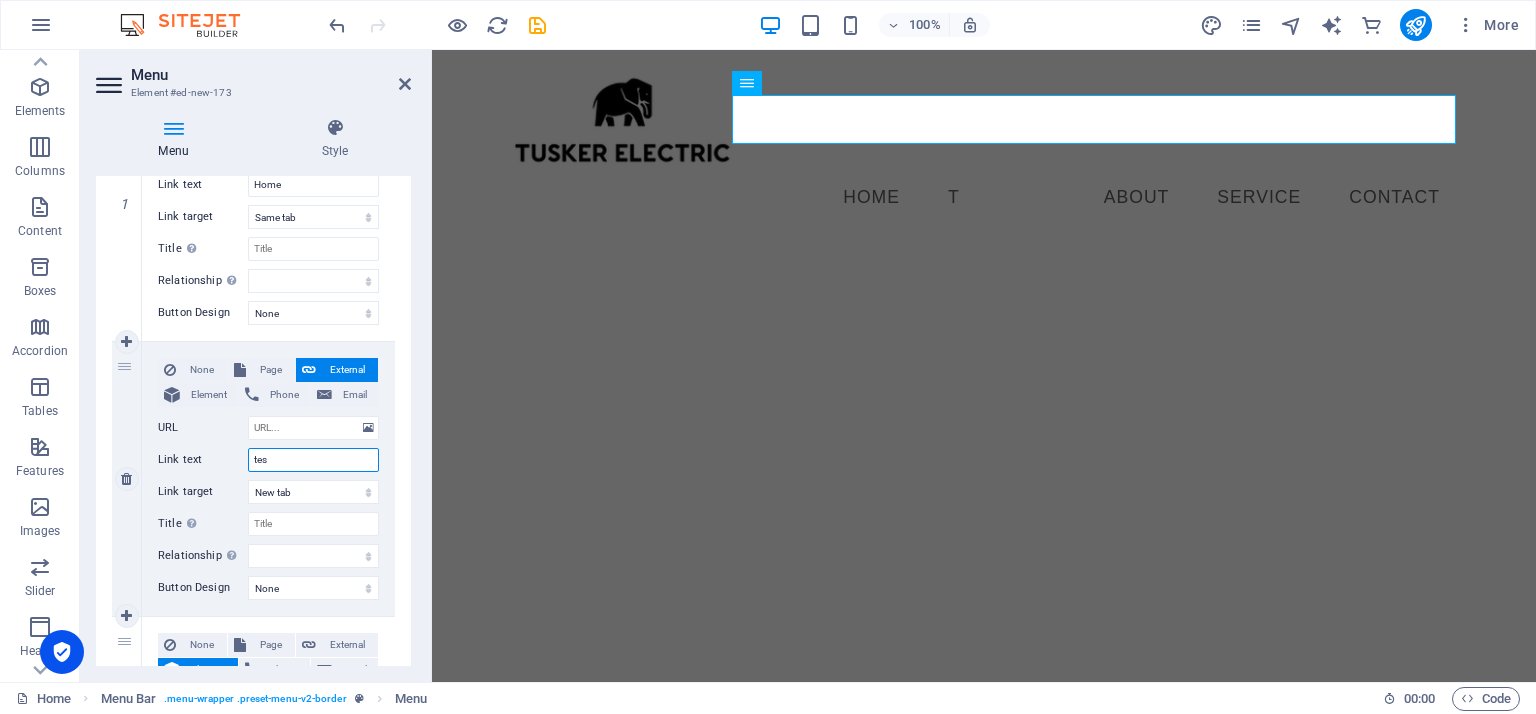 type on "test" 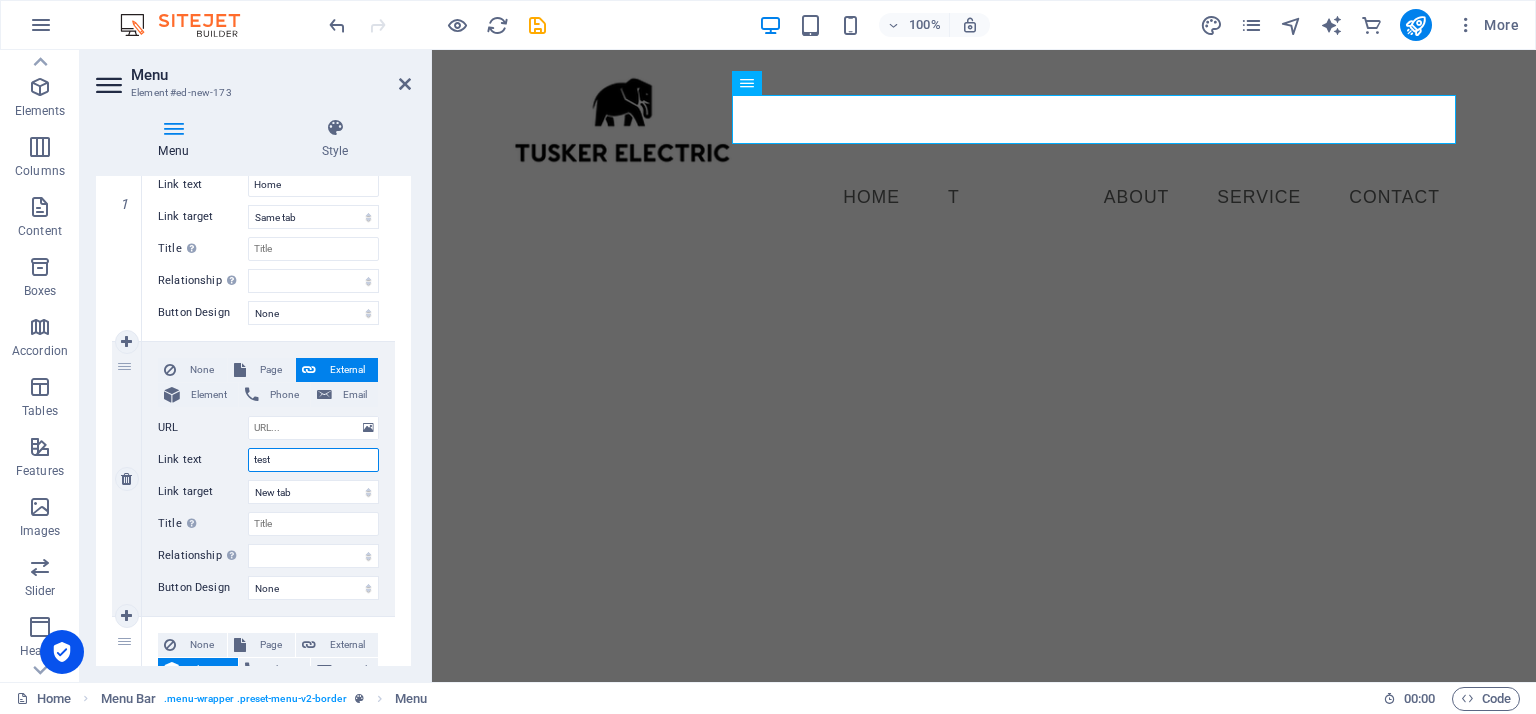 select 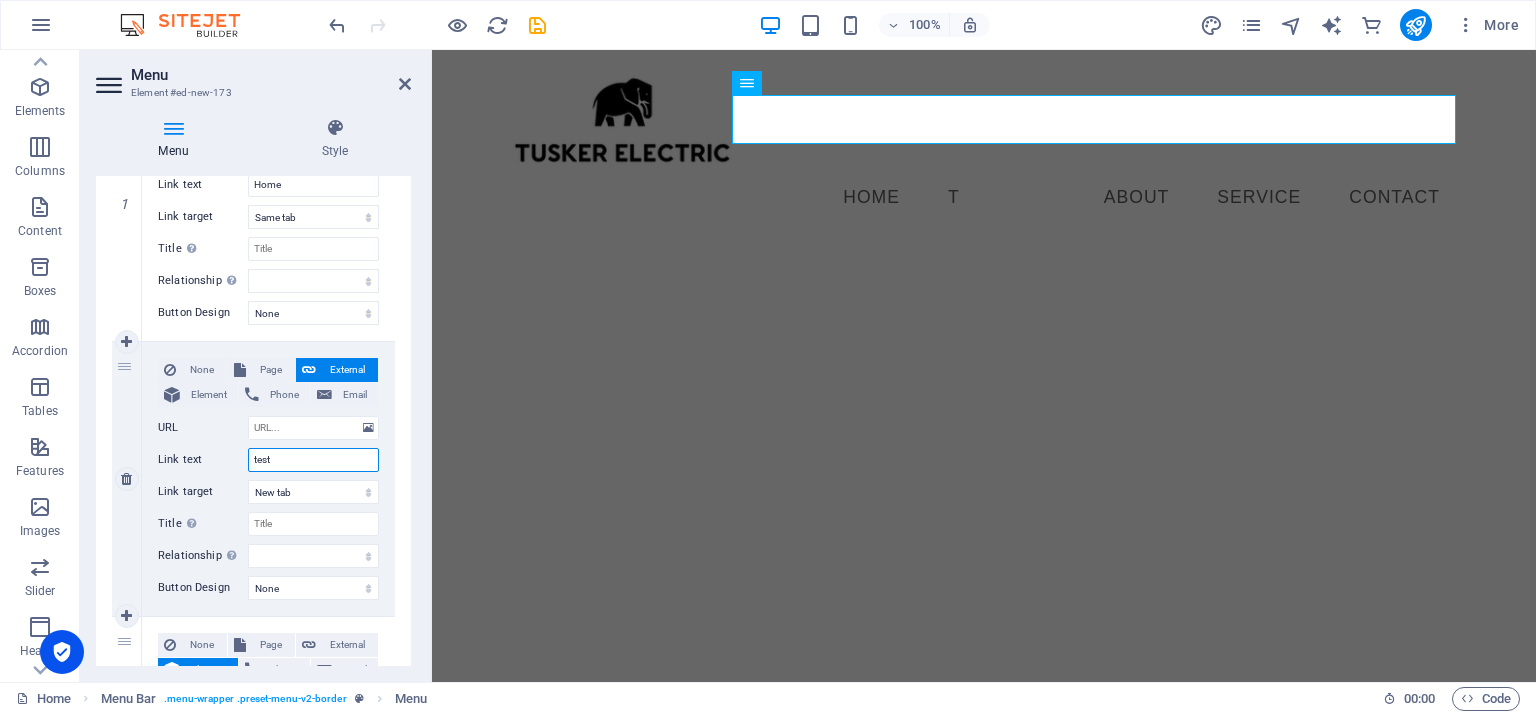 select 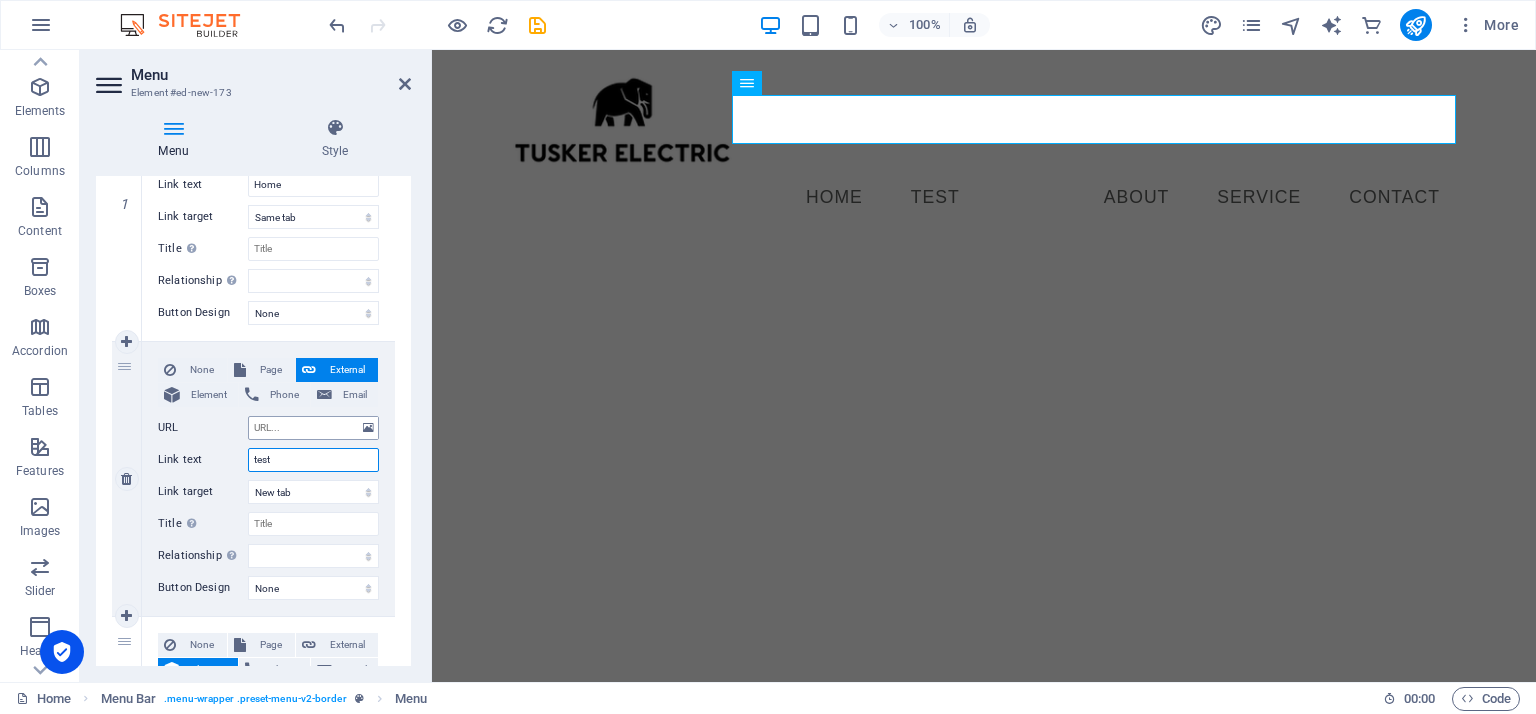 type on "test" 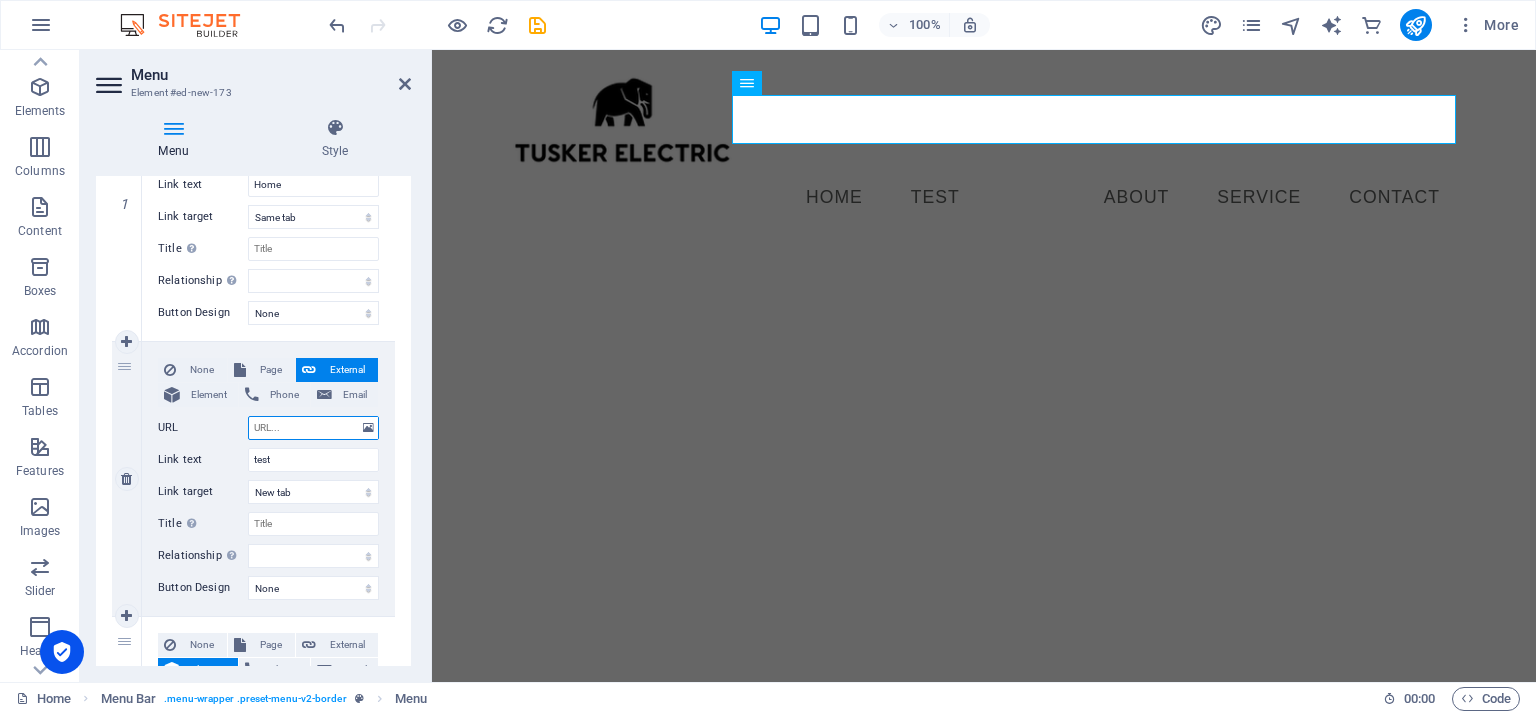 click on "URL" at bounding box center [313, 428] 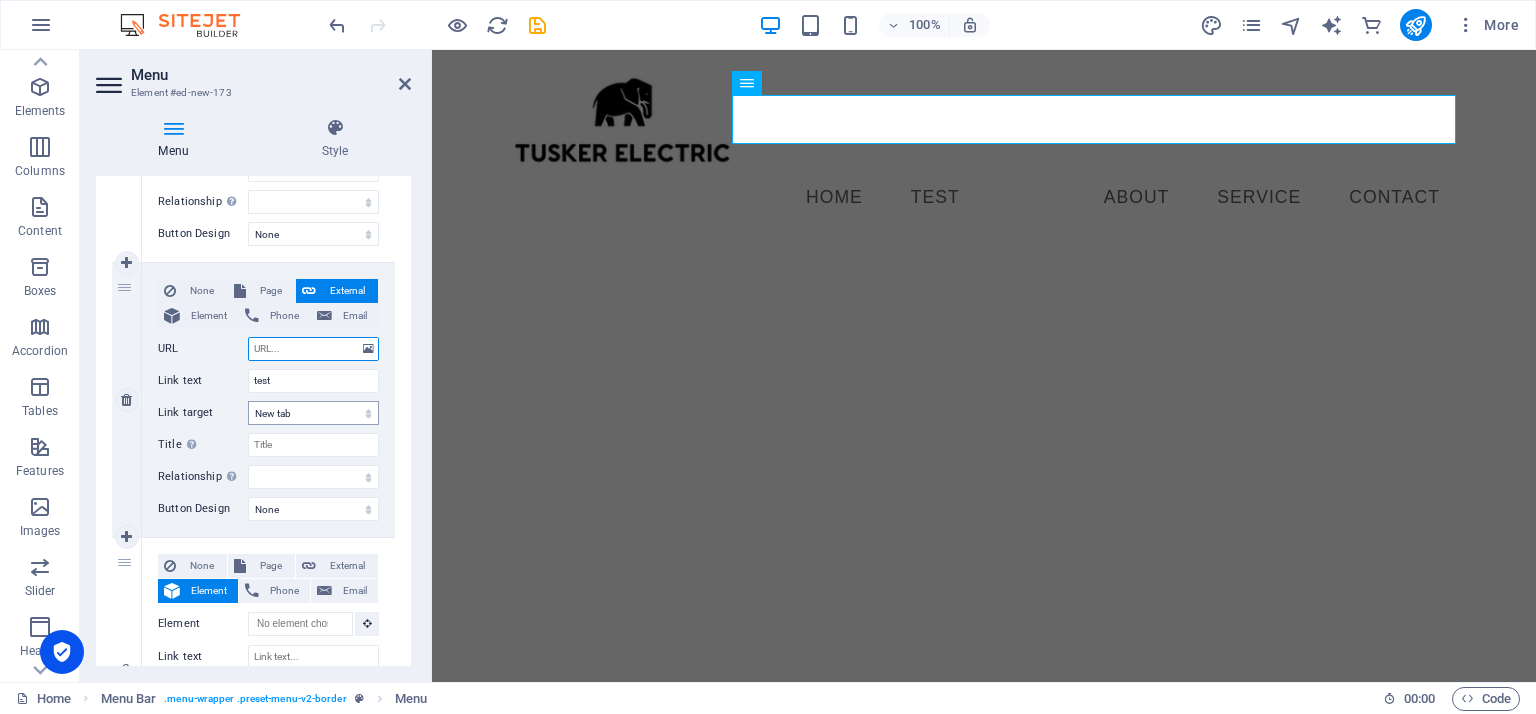 scroll, scrollTop: 379, scrollLeft: 0, axis: vertical 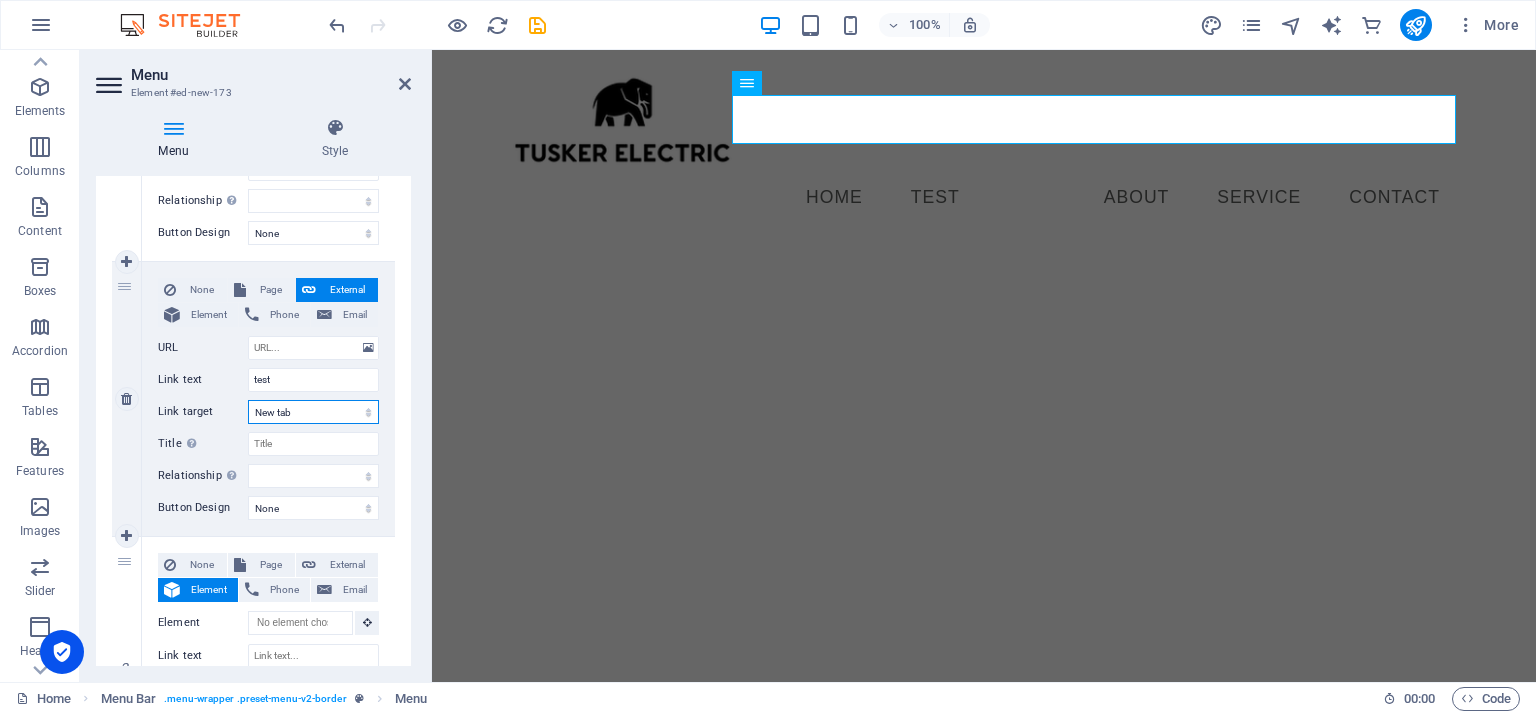 click on "New tab Same tab Overlay" at bounding box center (313, 412) 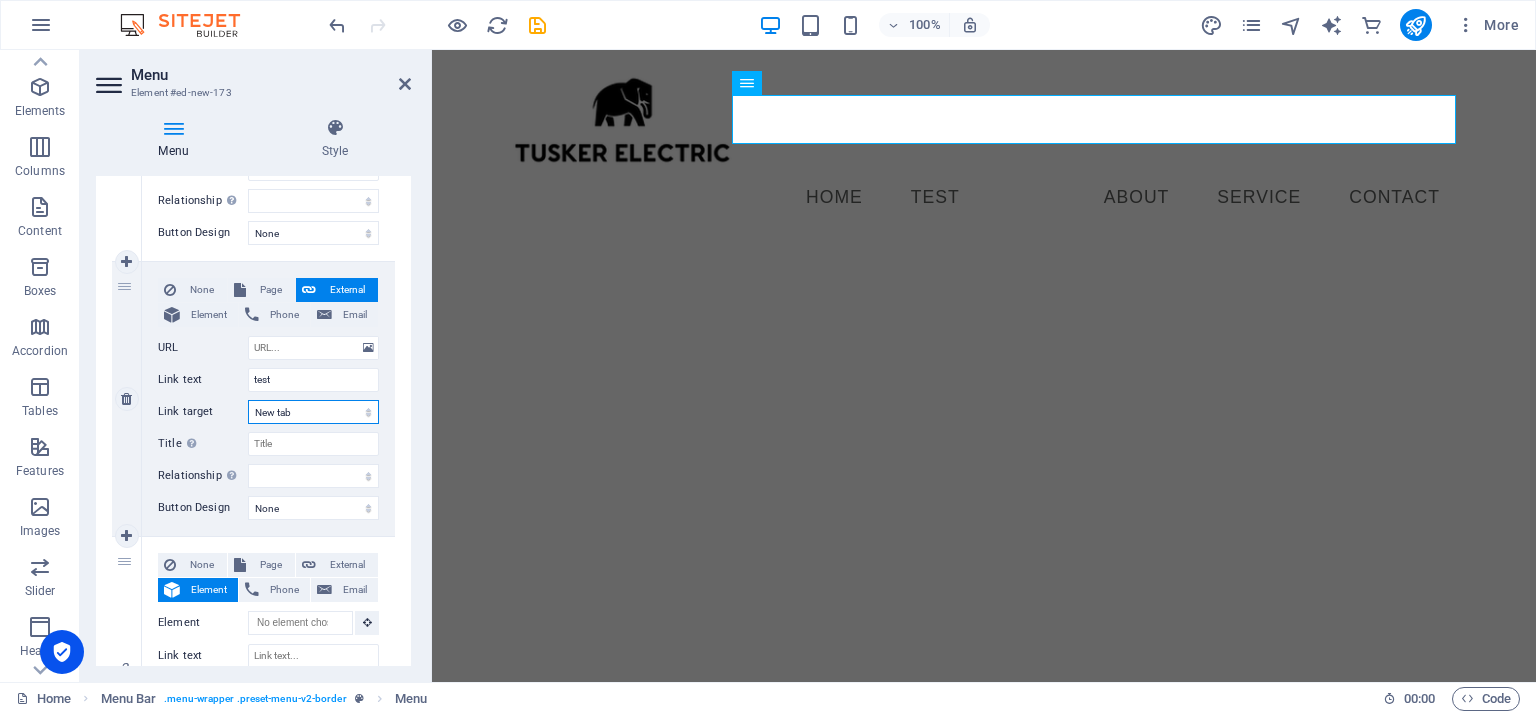 click on "New tab Same tab Overlay" at bounding box center [313, 412] 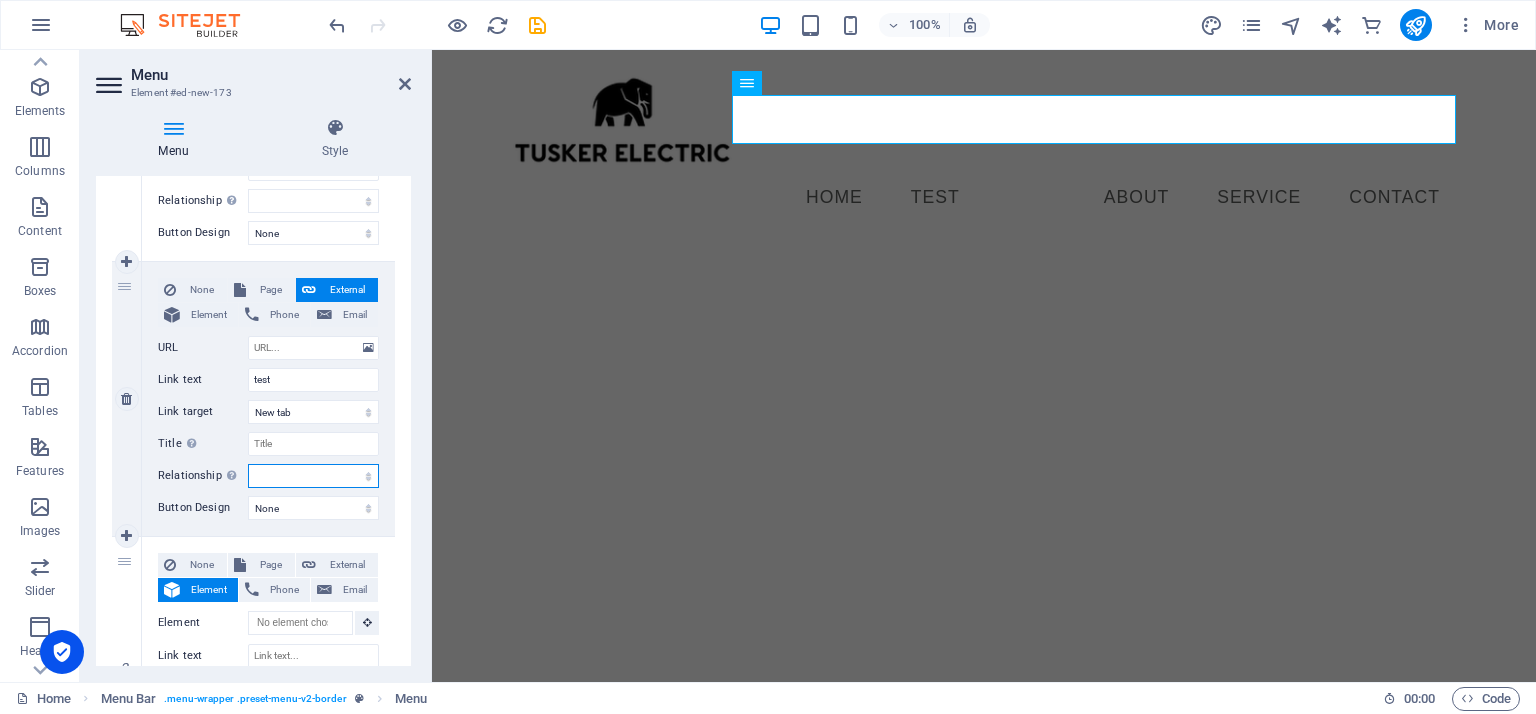 click on "alternate author bookmark external help license next nofollow noreferrer noopener prev search tag" at bounding box center [313, 476] 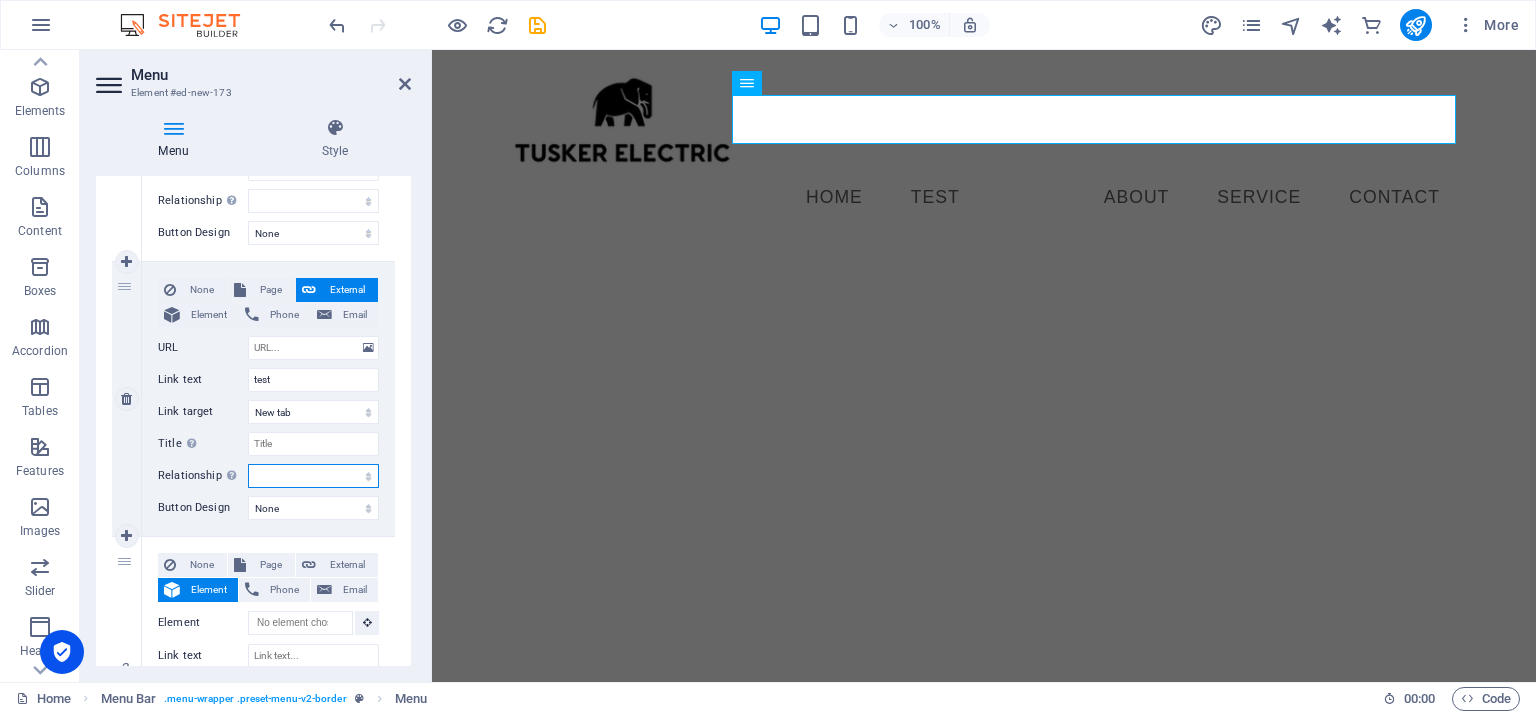 scroll, scrollTop: 392, scrollLeft: 0, axis: vertical 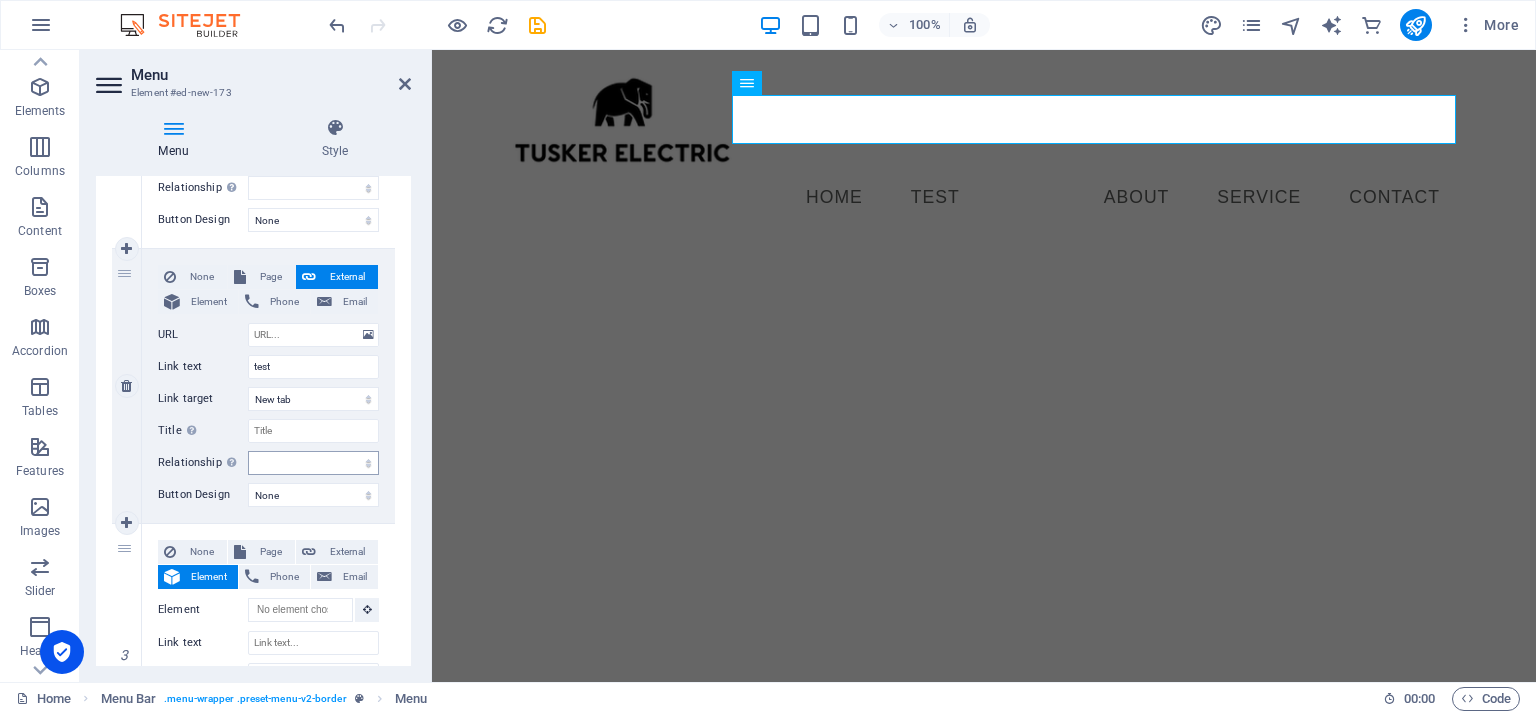 click on "None Page External Element Phone Email Page Home Legal Notice Privacy Element
URL Phone Email Link text test Link target New tab Same tab Overlay Title Additional link description, should not be the same as the link text. The title is most often shown as a tooltip text when the mouse moves over the element. Leave empty if uncertain. Relationship Sets the  relationship of this link to the link target . For example, the value "nofollow" instructs search engines not to follow the link. Can be left empty. alternate author bookmark external help license next nofollow noreferrer noopener prev search tag Button Design None Default Primary Secondary" at bounding box center (268, 386) 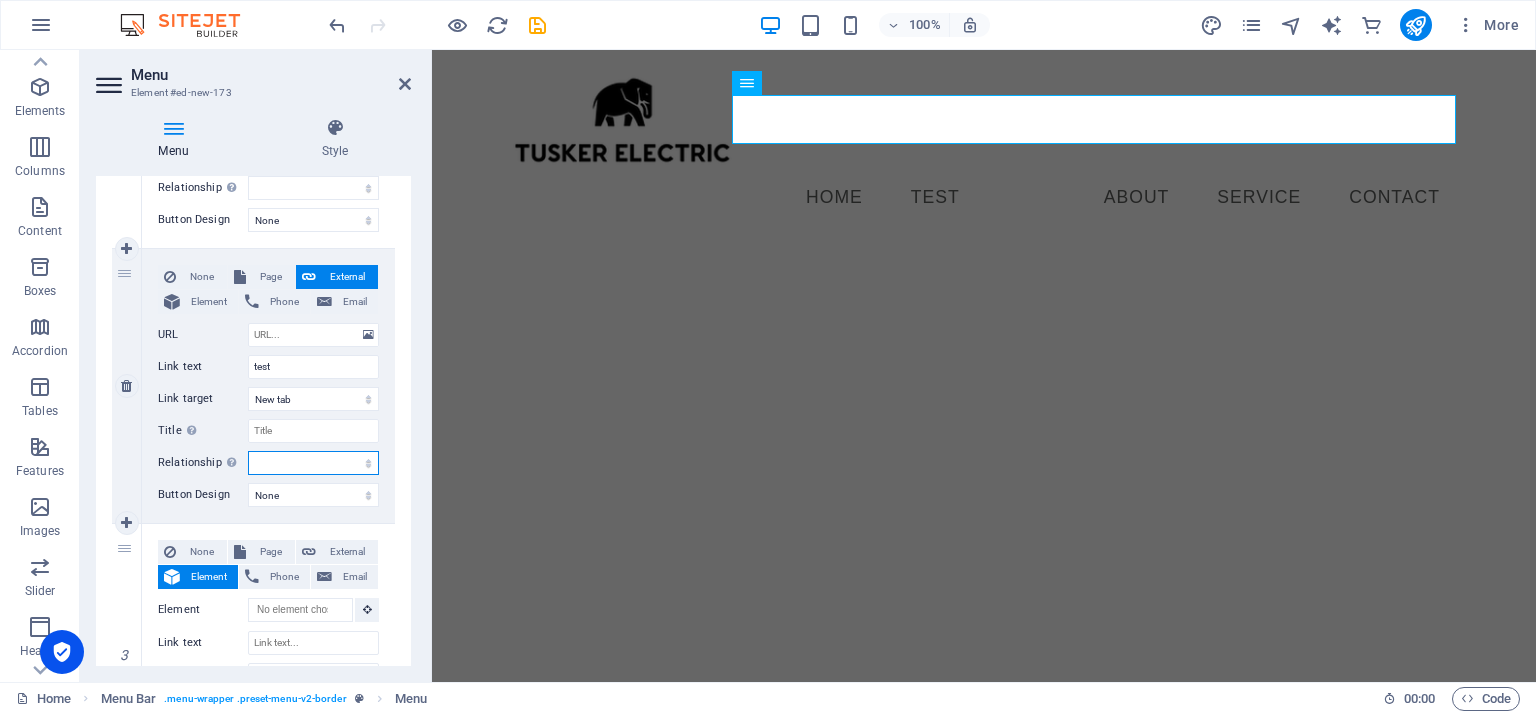 click on "alternate author bookmark external help license next nofollow noreferrer noopener prev search tag" at bounding box center (313, 463) 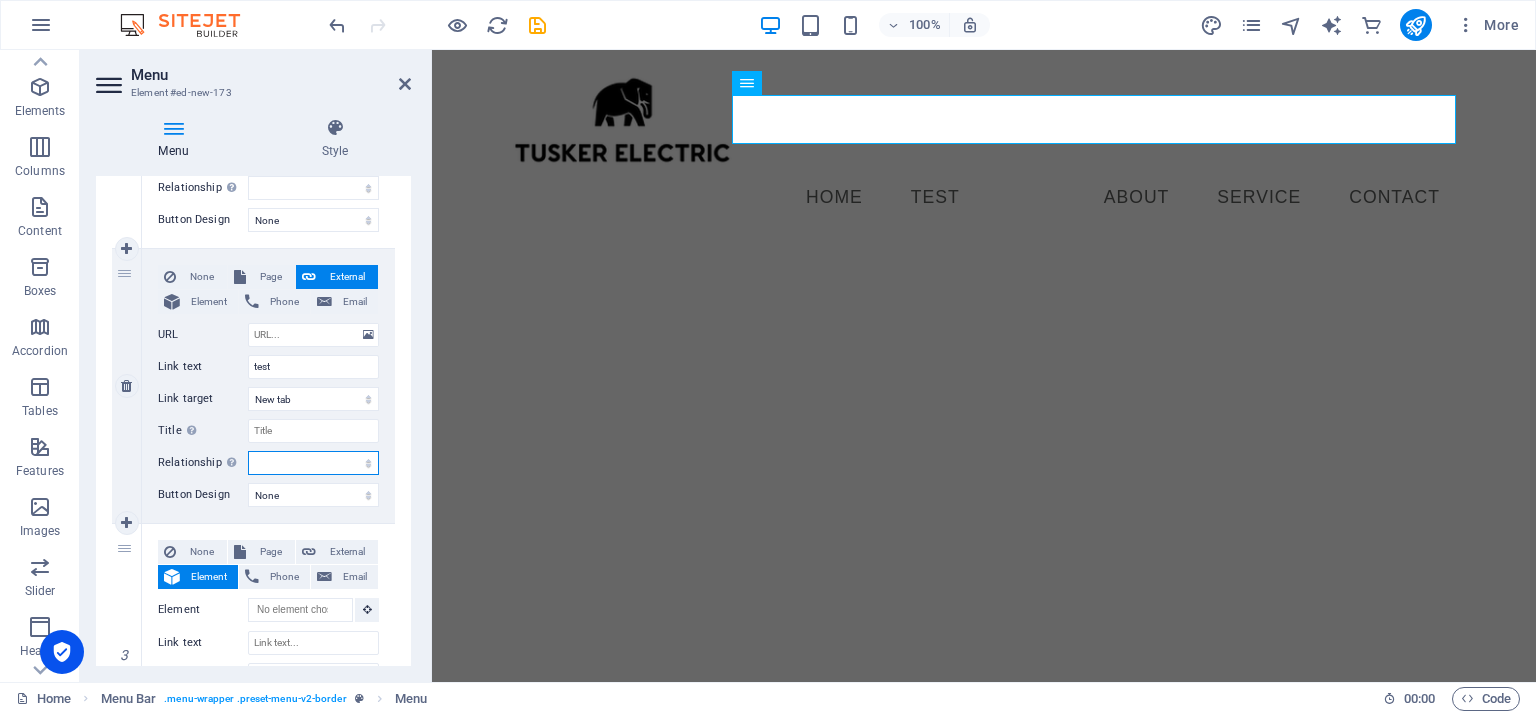 click on "alternate author bookmark external help license next nofollow noreferrer noopener prev search tag" at bounding box center (313, 463) 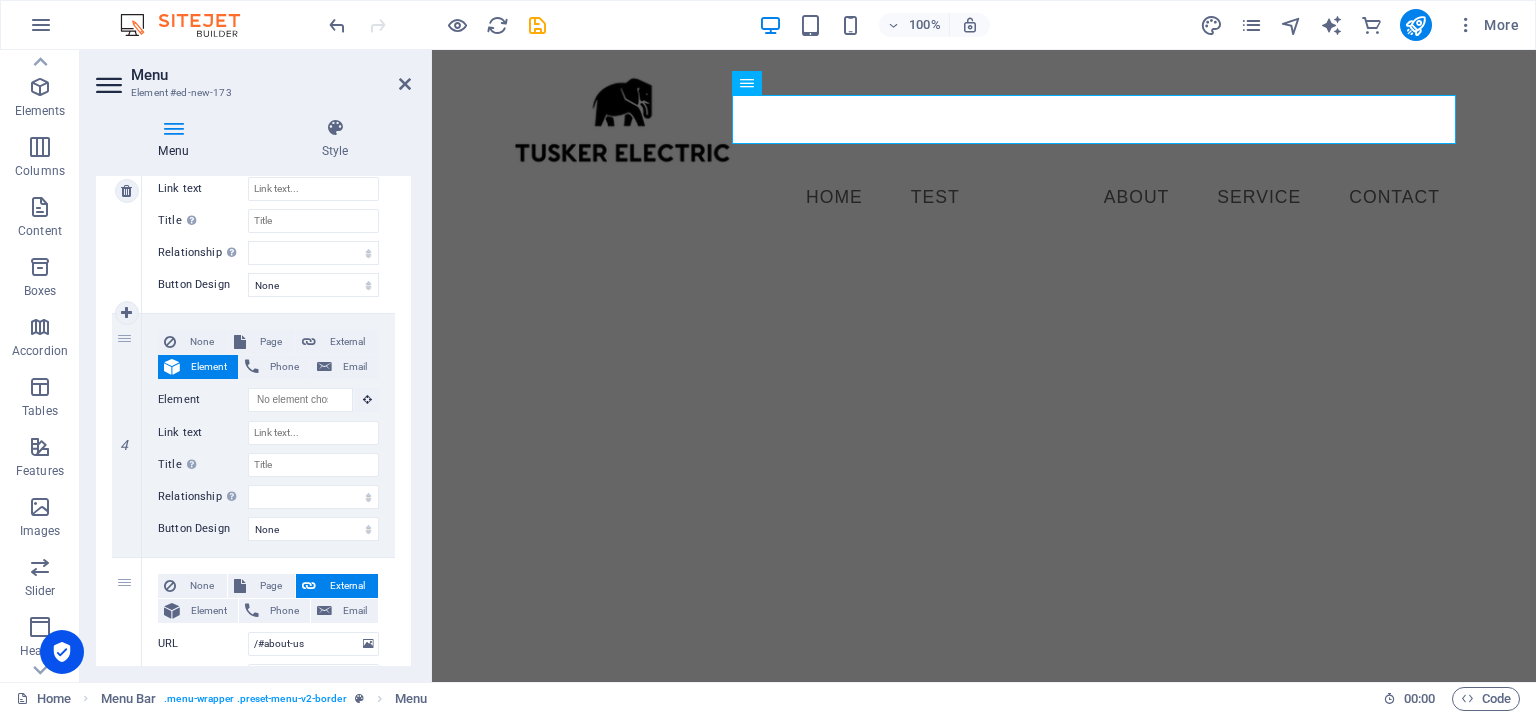 scroll, scrollTop: 892, scrollLeft: 0, axis: vertical 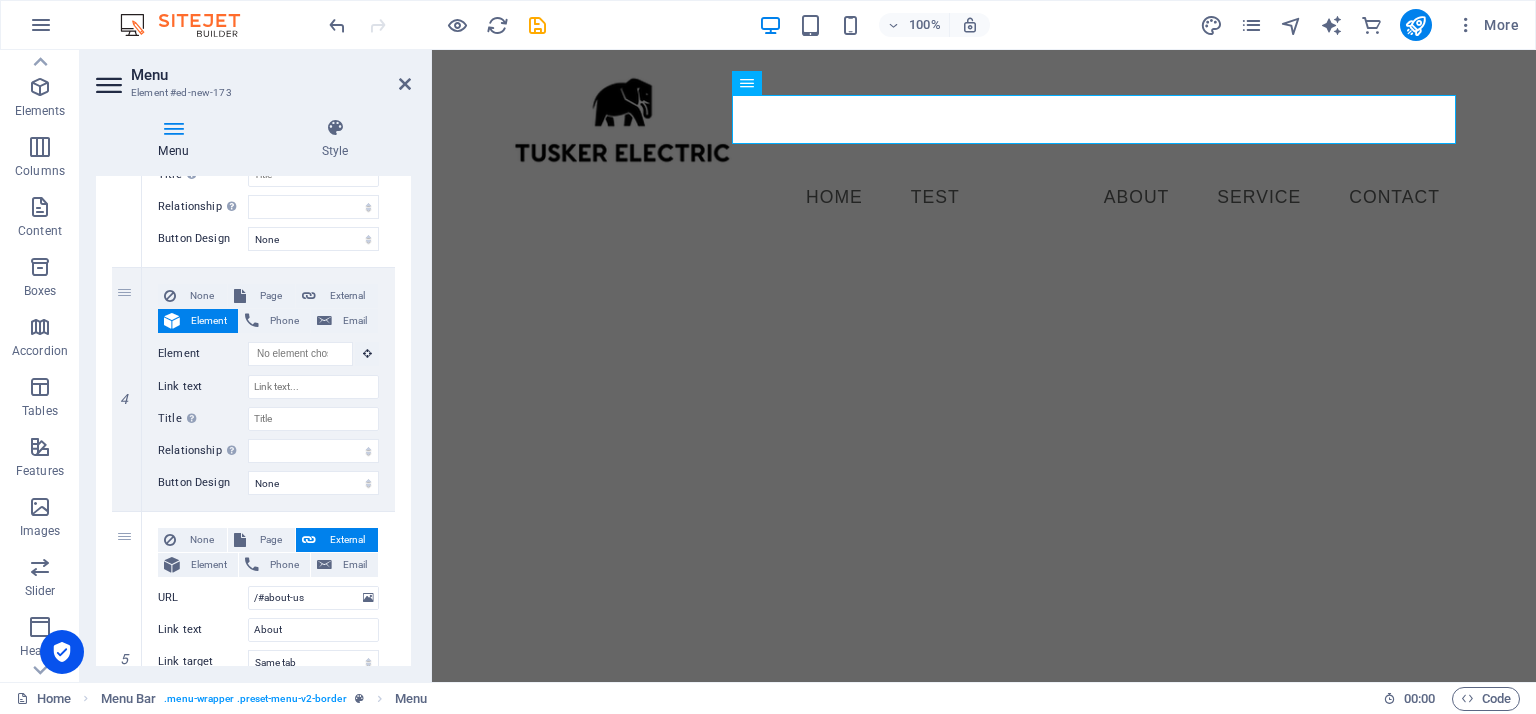 click on "Skip to main content
Menu Home test About Service Contact" at bounding box center [984, 144] 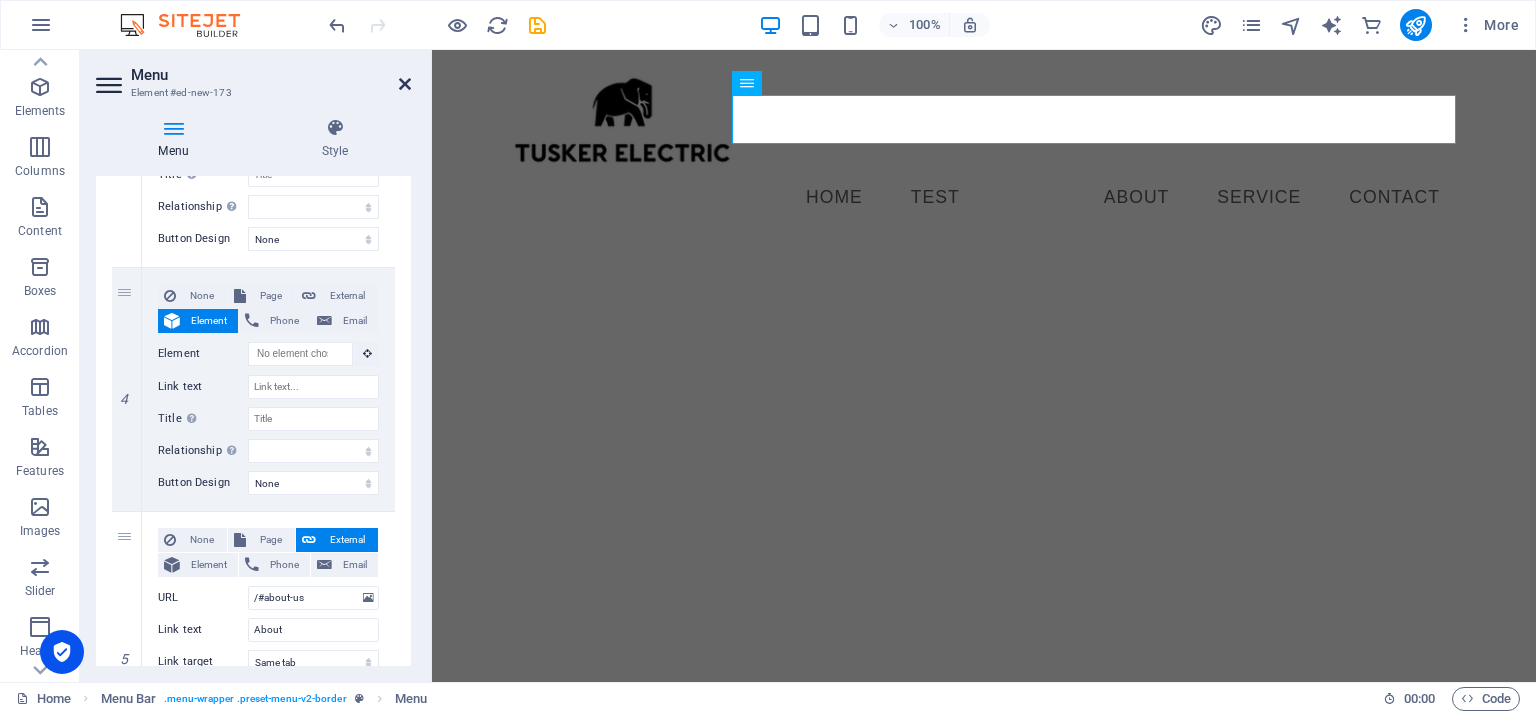 click at bounding box center [405, 84] 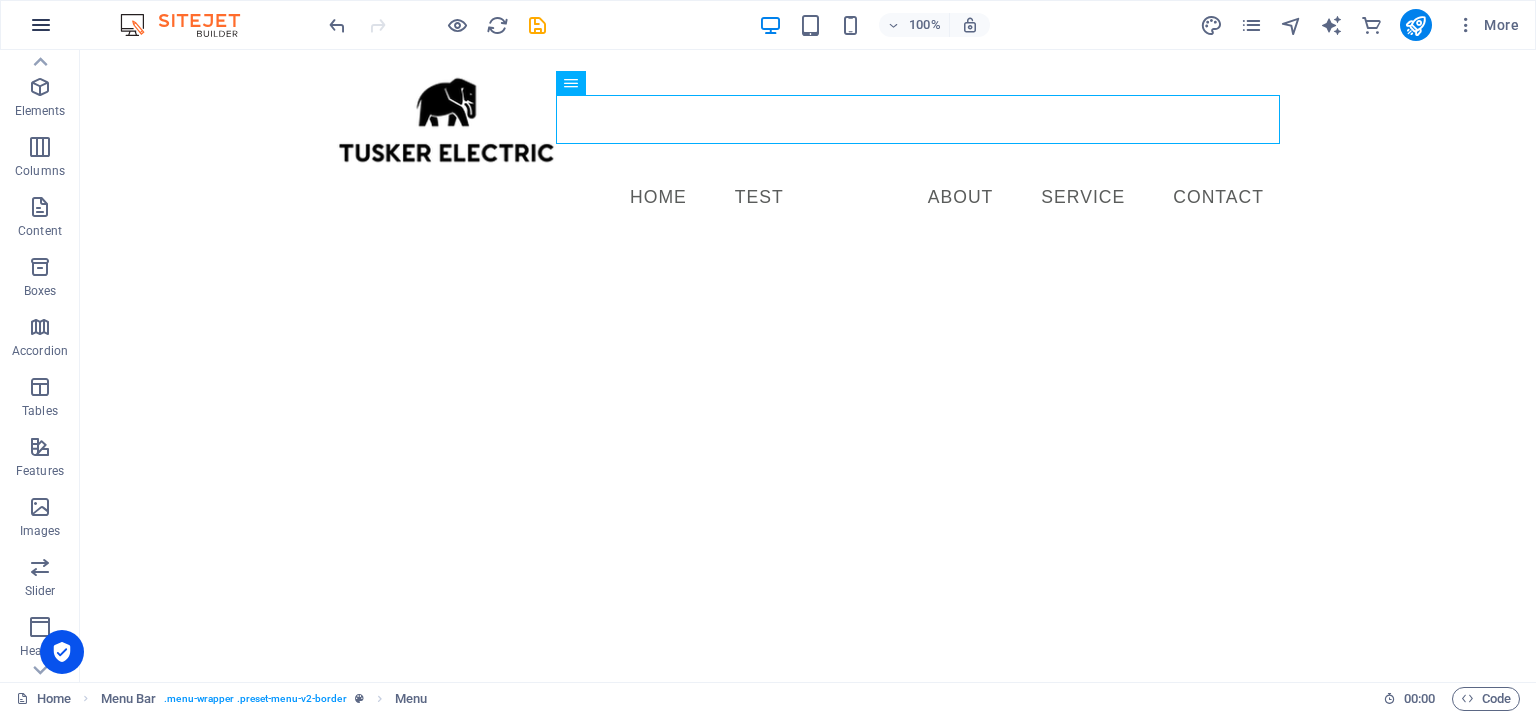 click at bounding box center [41, 25] 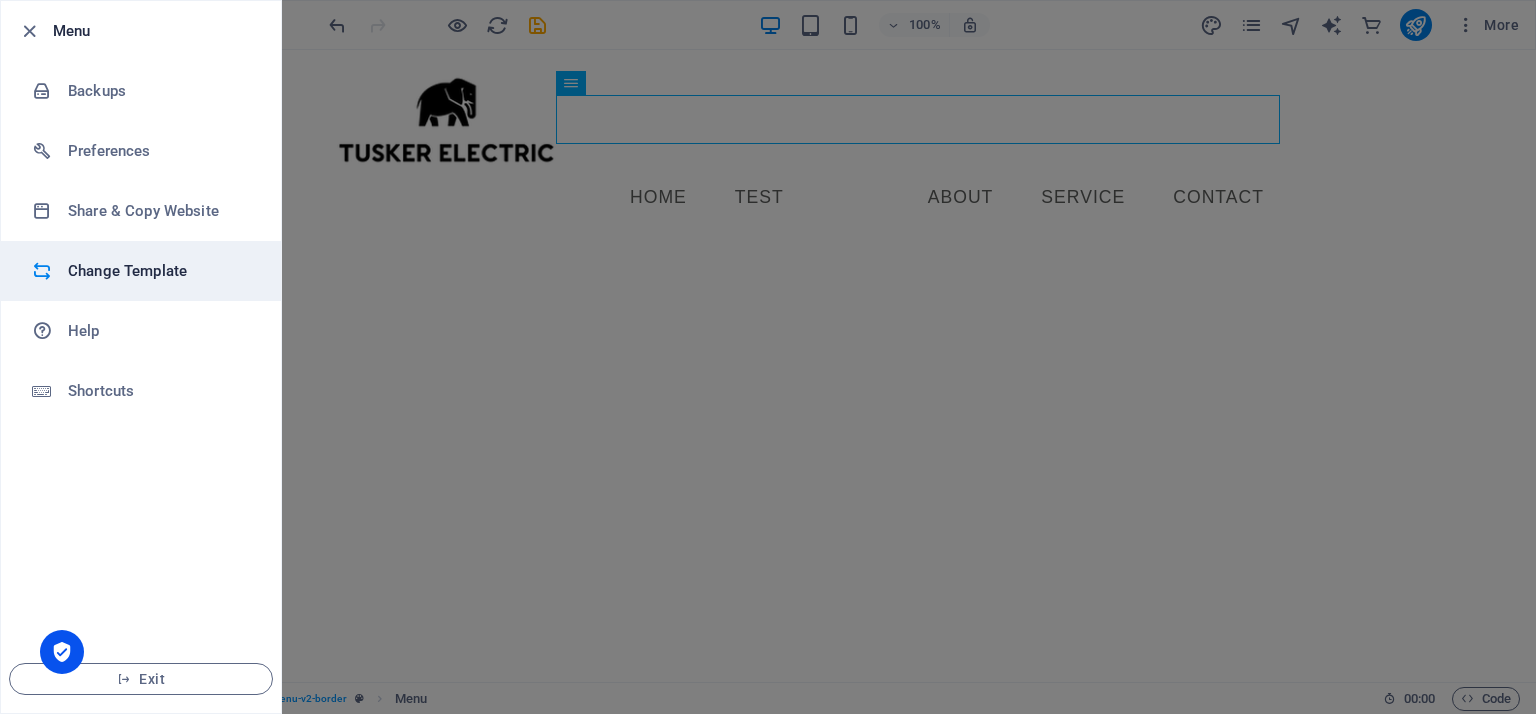 click on "Change Template" at bounding box center [160, 271] 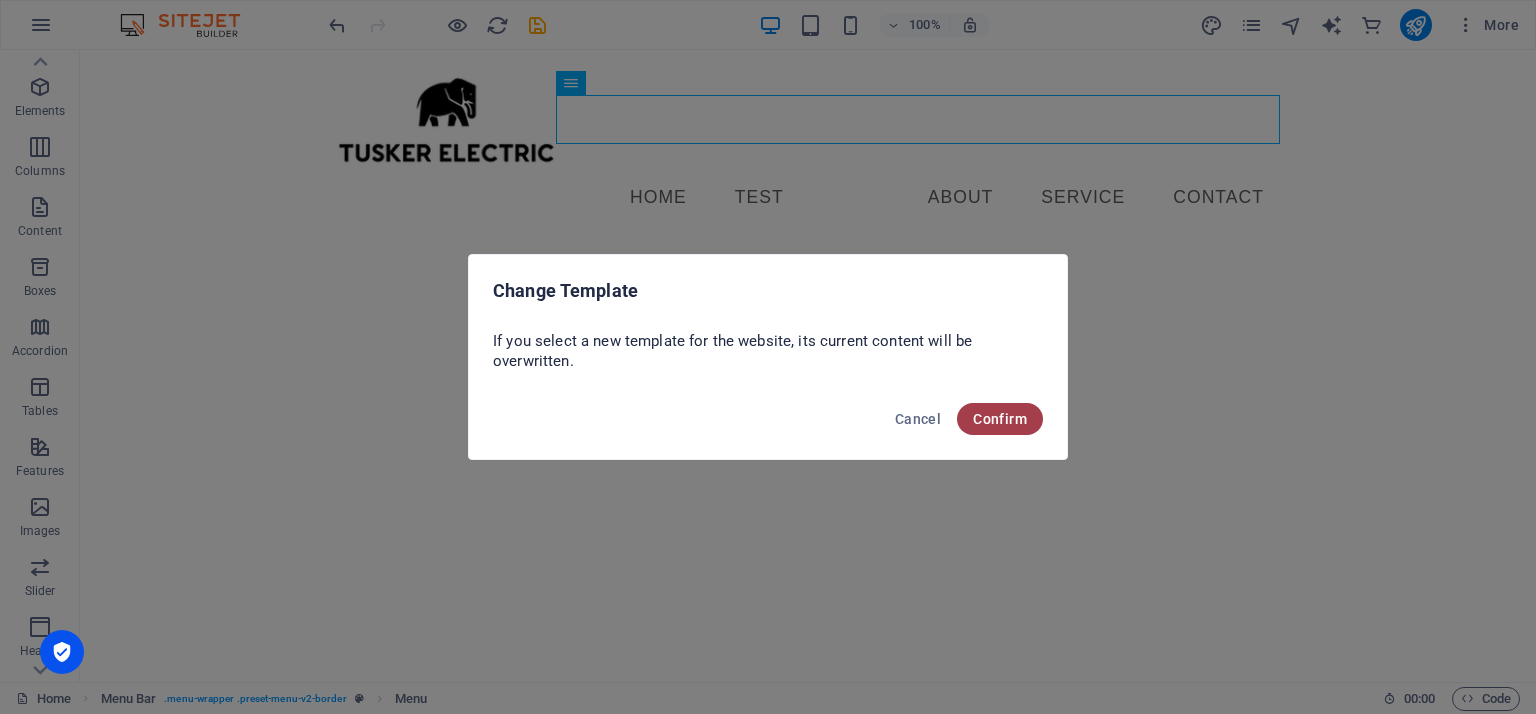 click on "Confirm" at bounding box center [1000, 419] 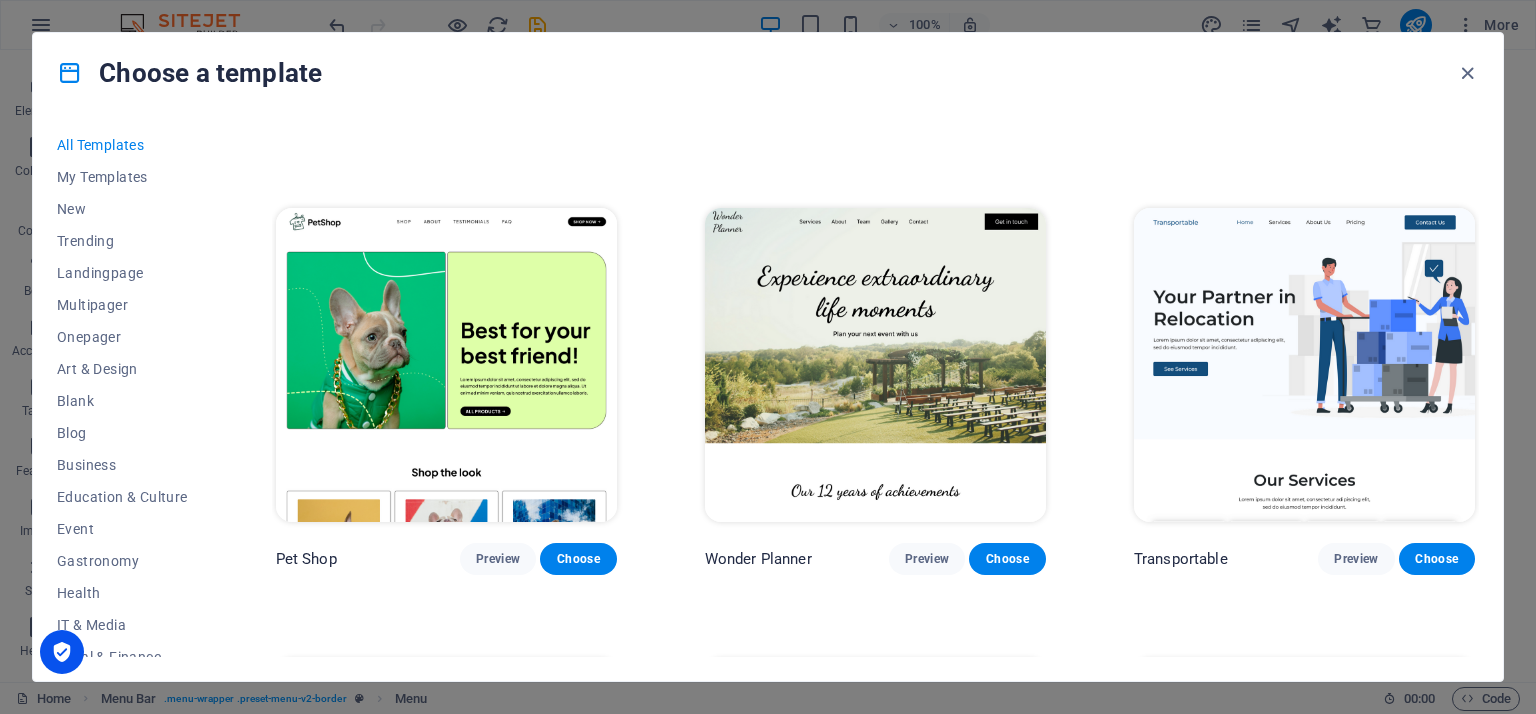 scroll, scrollTop: 830, scrollLeft: 0, axis: vertical 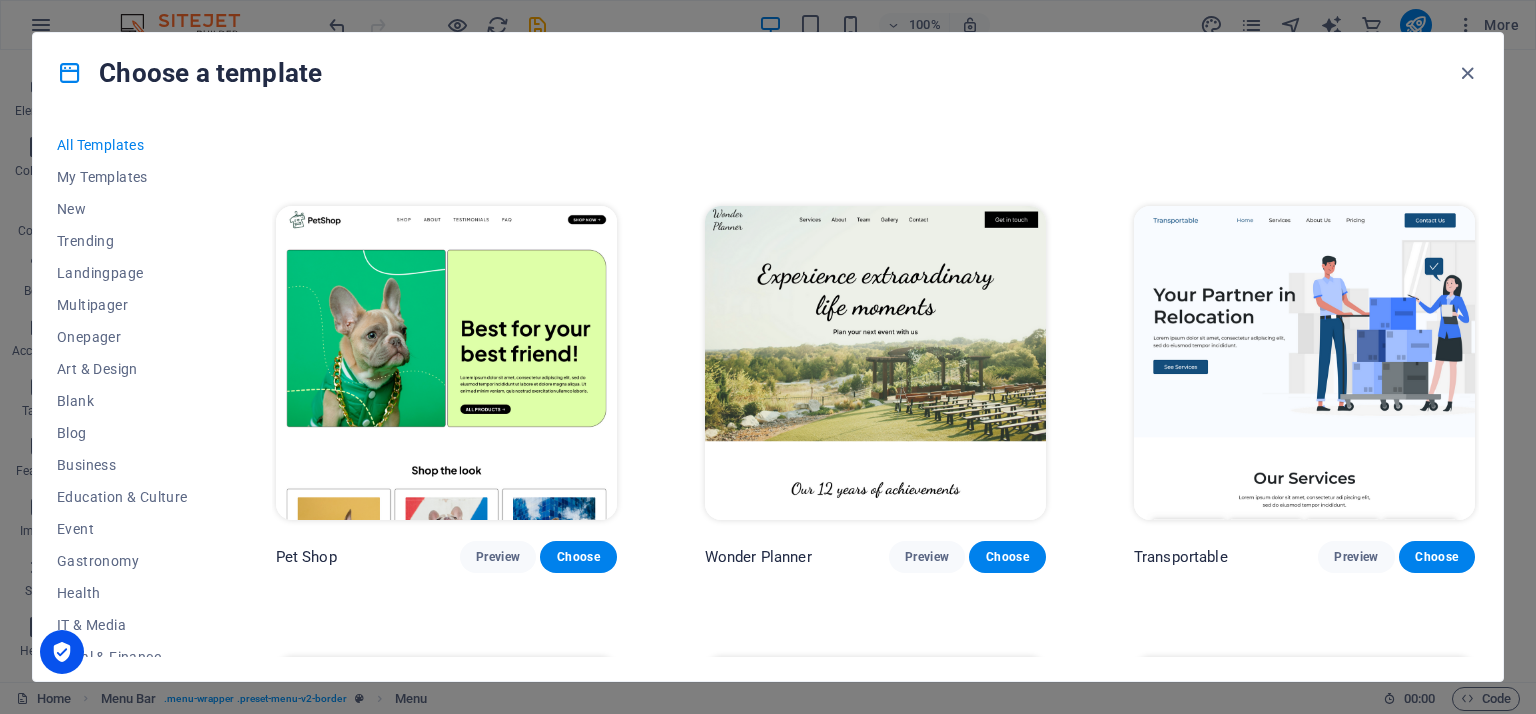 click at bounding box center [875, 363] 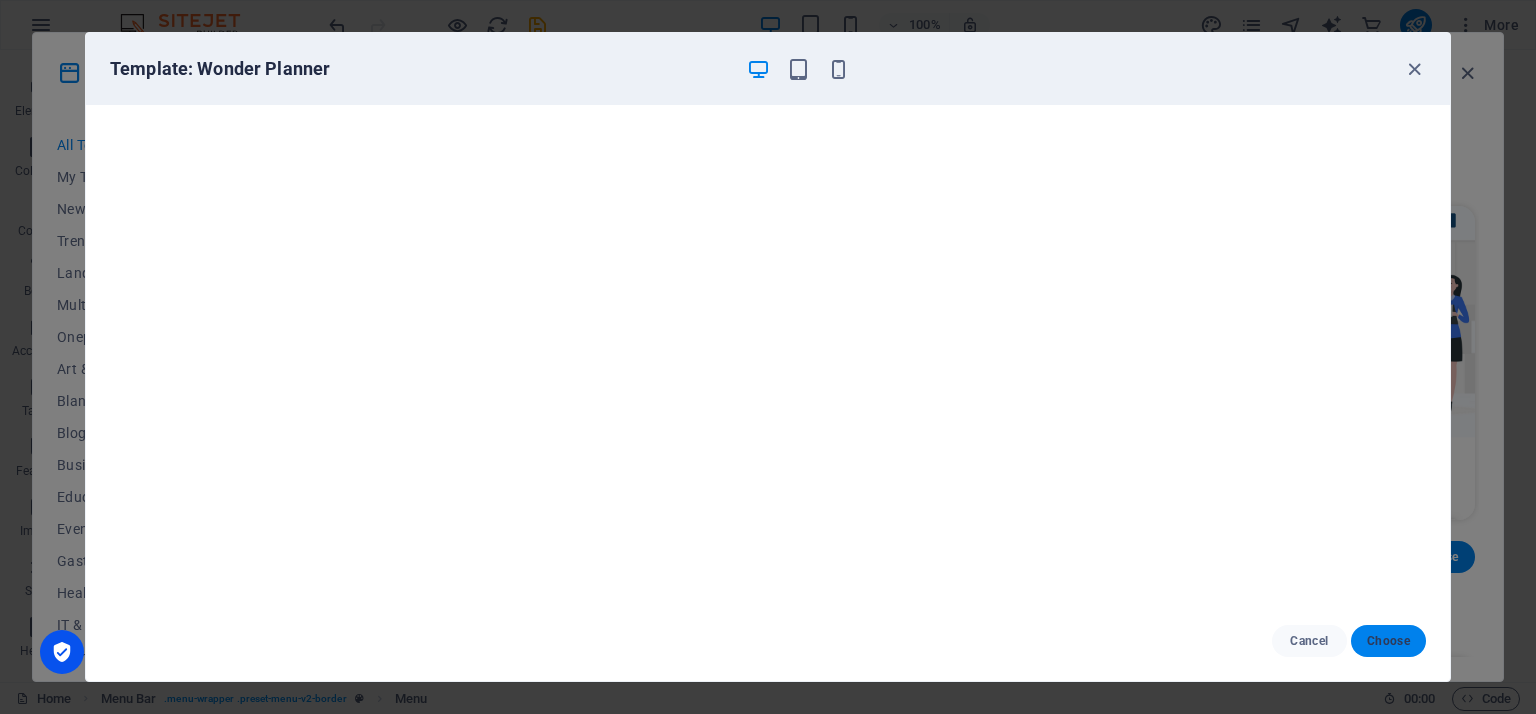 click on "Choose" at bounding box center [1388, 641] 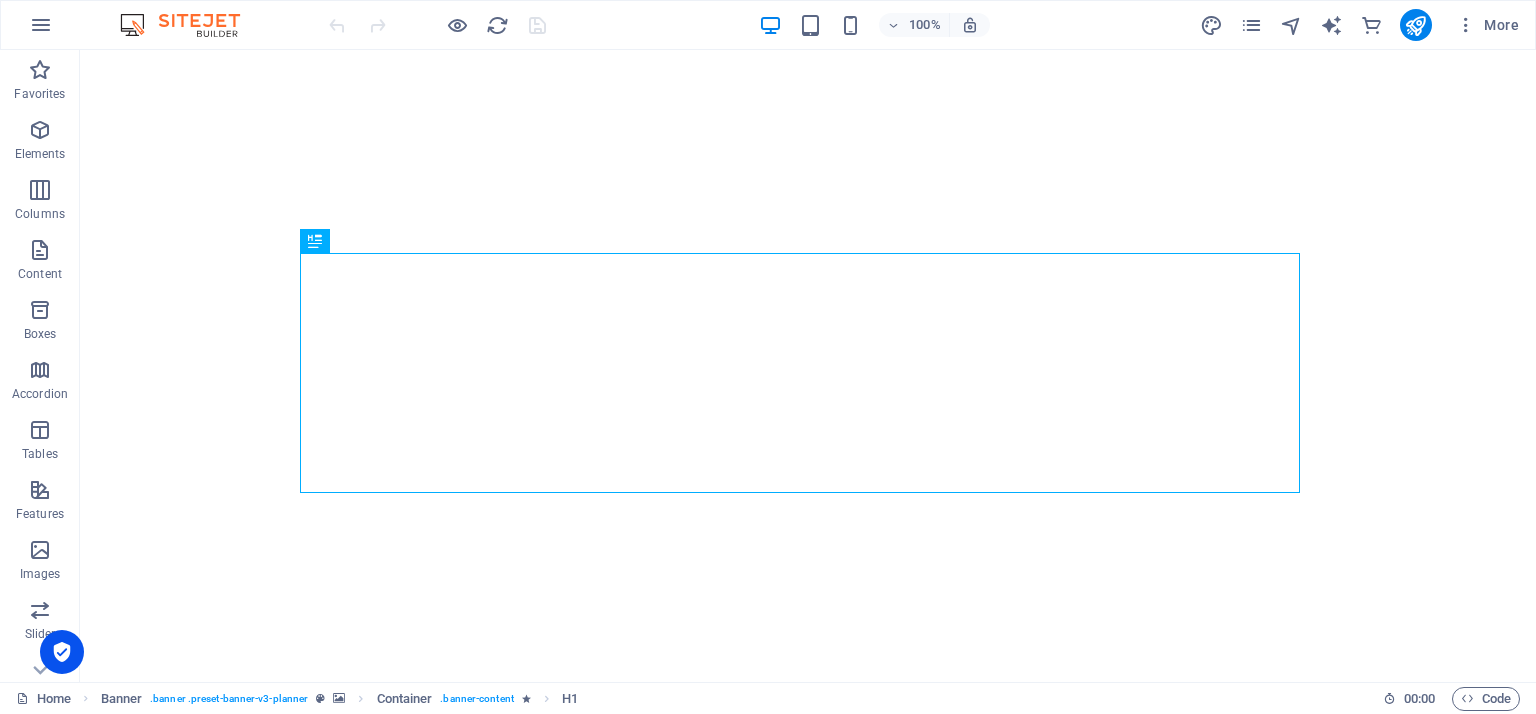scroll, scrollTop: 0, scrollLeft: 0, axis: both 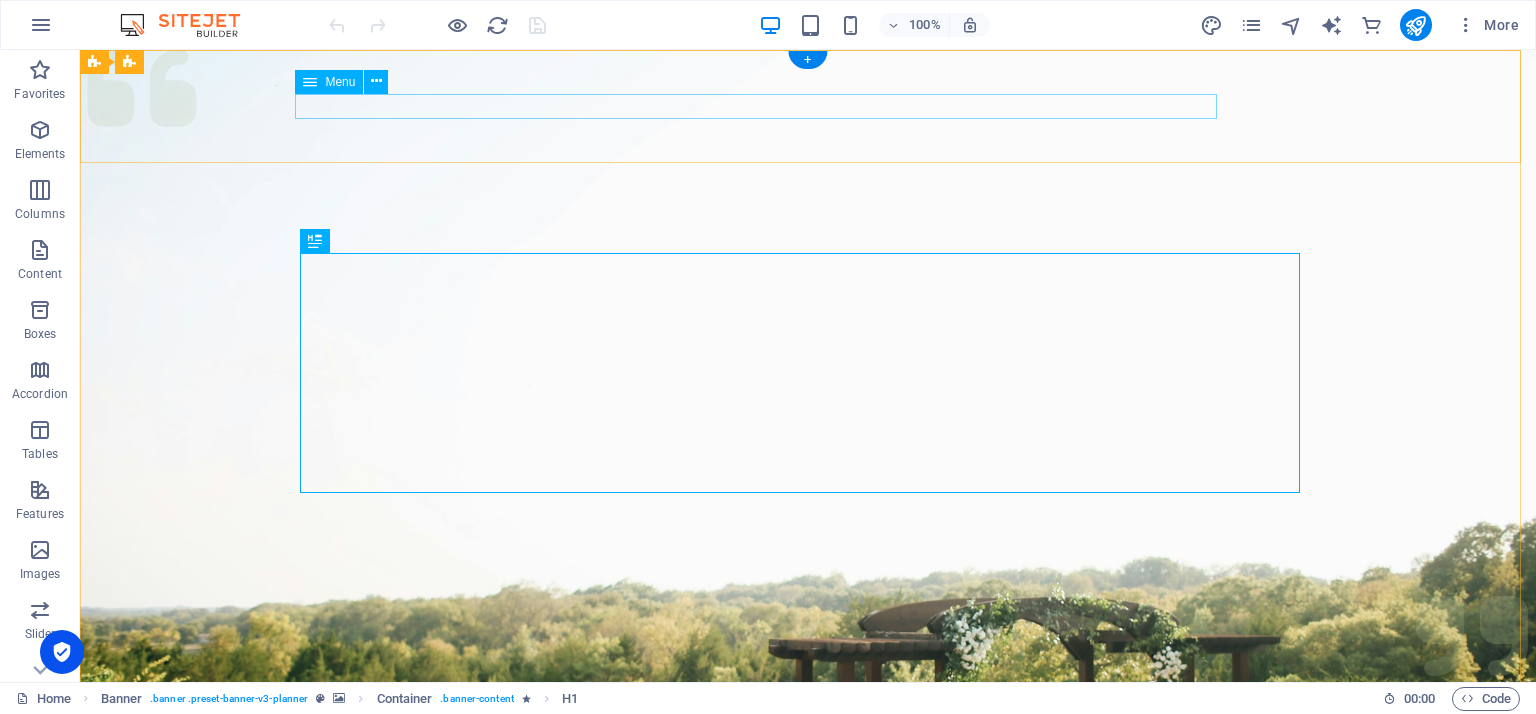 click on "Services About Team Gallery Contact" at bounding box center (808, 1059) 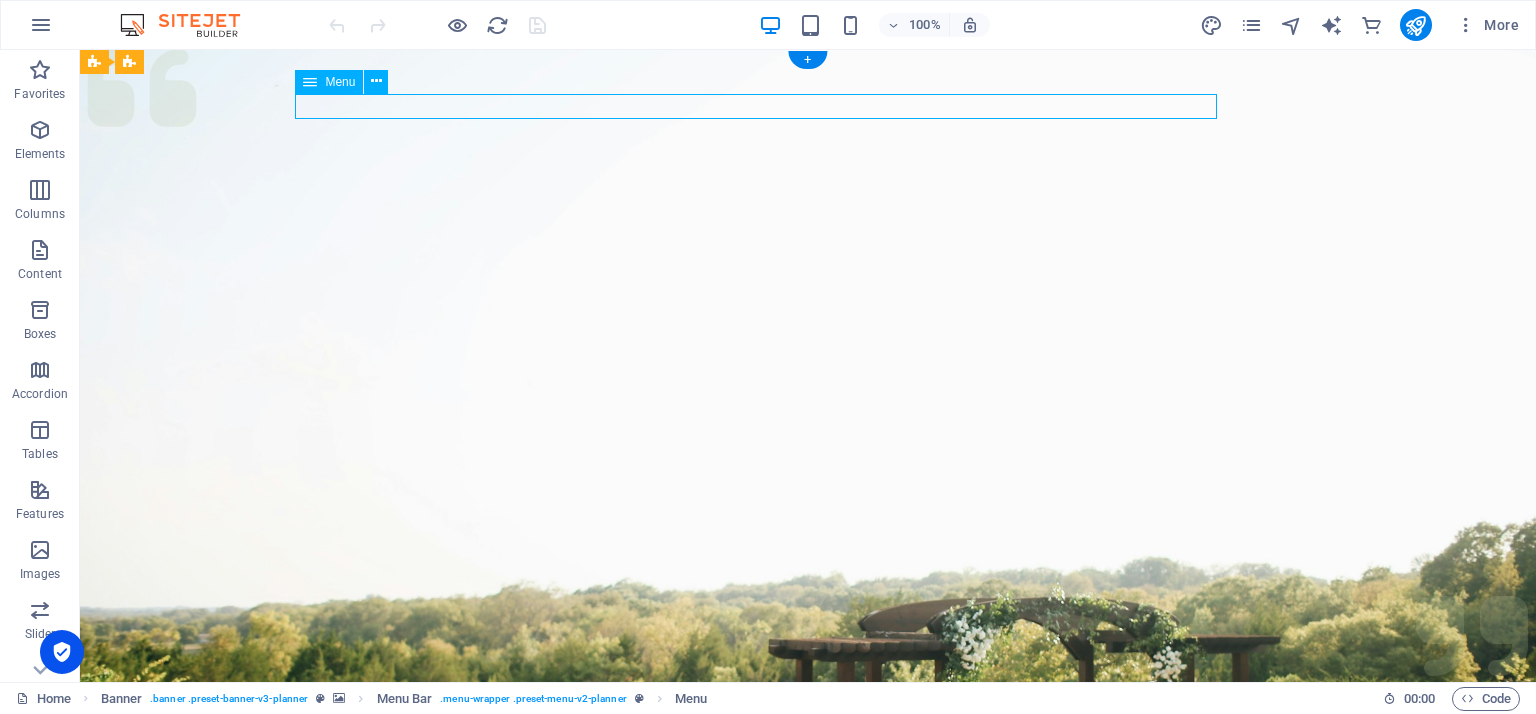 click on "Services About Team Gallery Contact" at bounding box center [808, 1059] 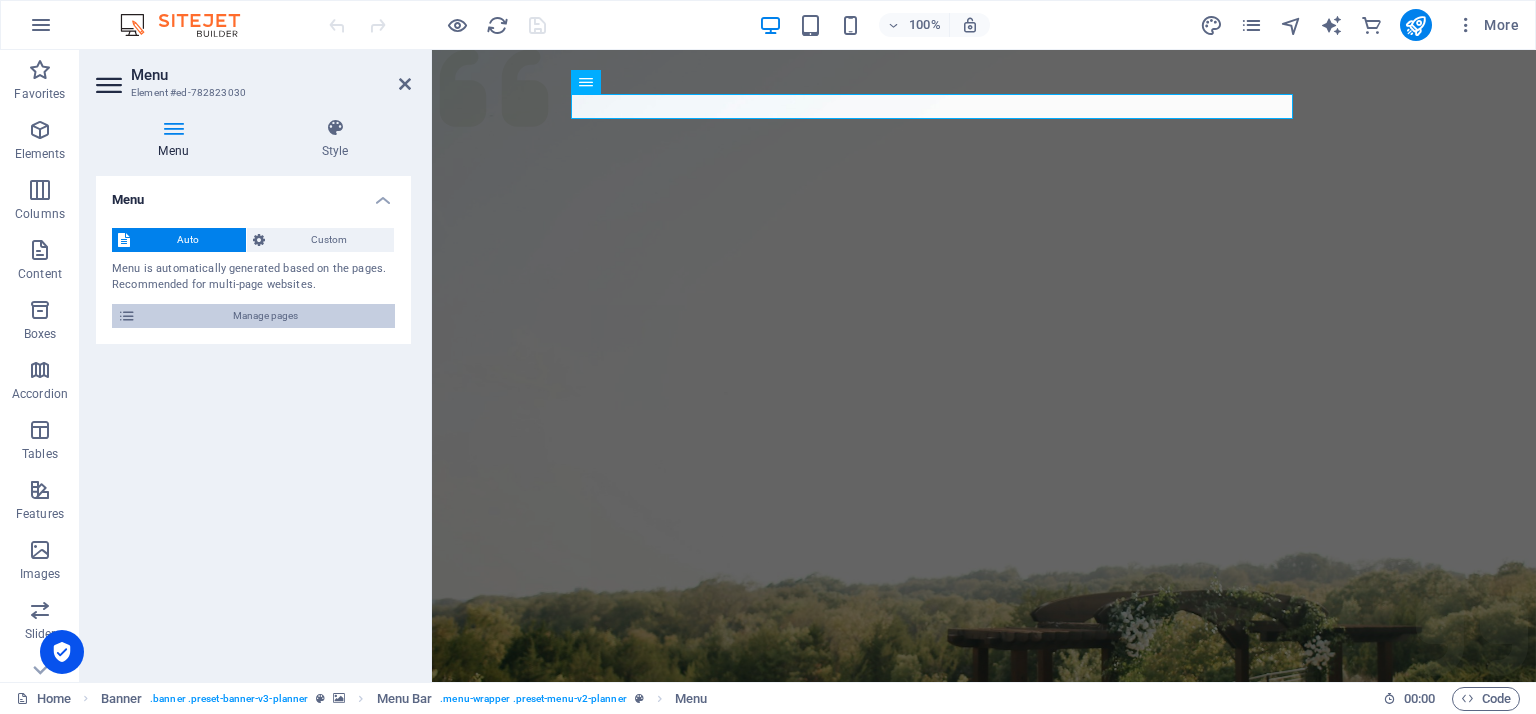 click on "Manage pages" at bounding box center [265, 316] 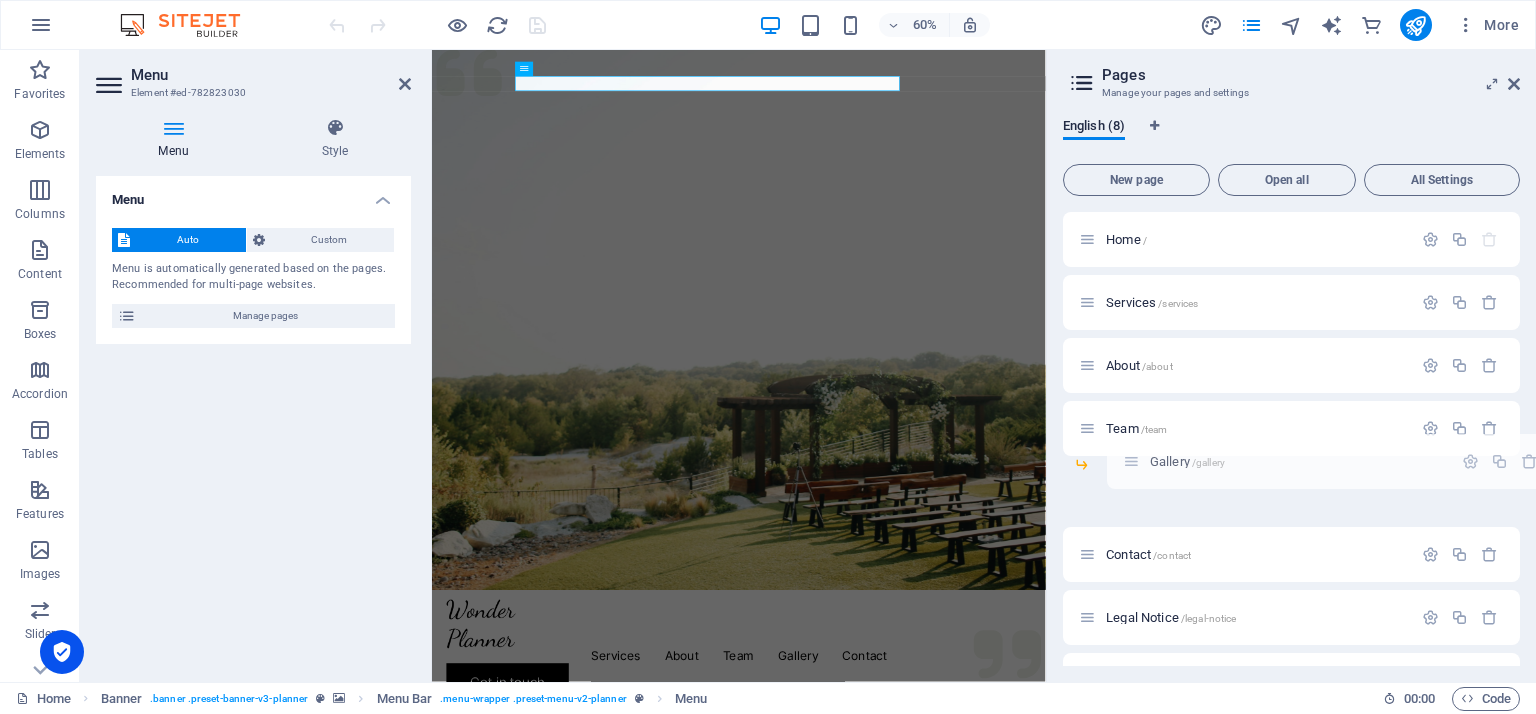 drag, startPoint x: 1086, startPoint y: 494, endPoint x: 1137, endPoint y: 459, distance: 61.854668 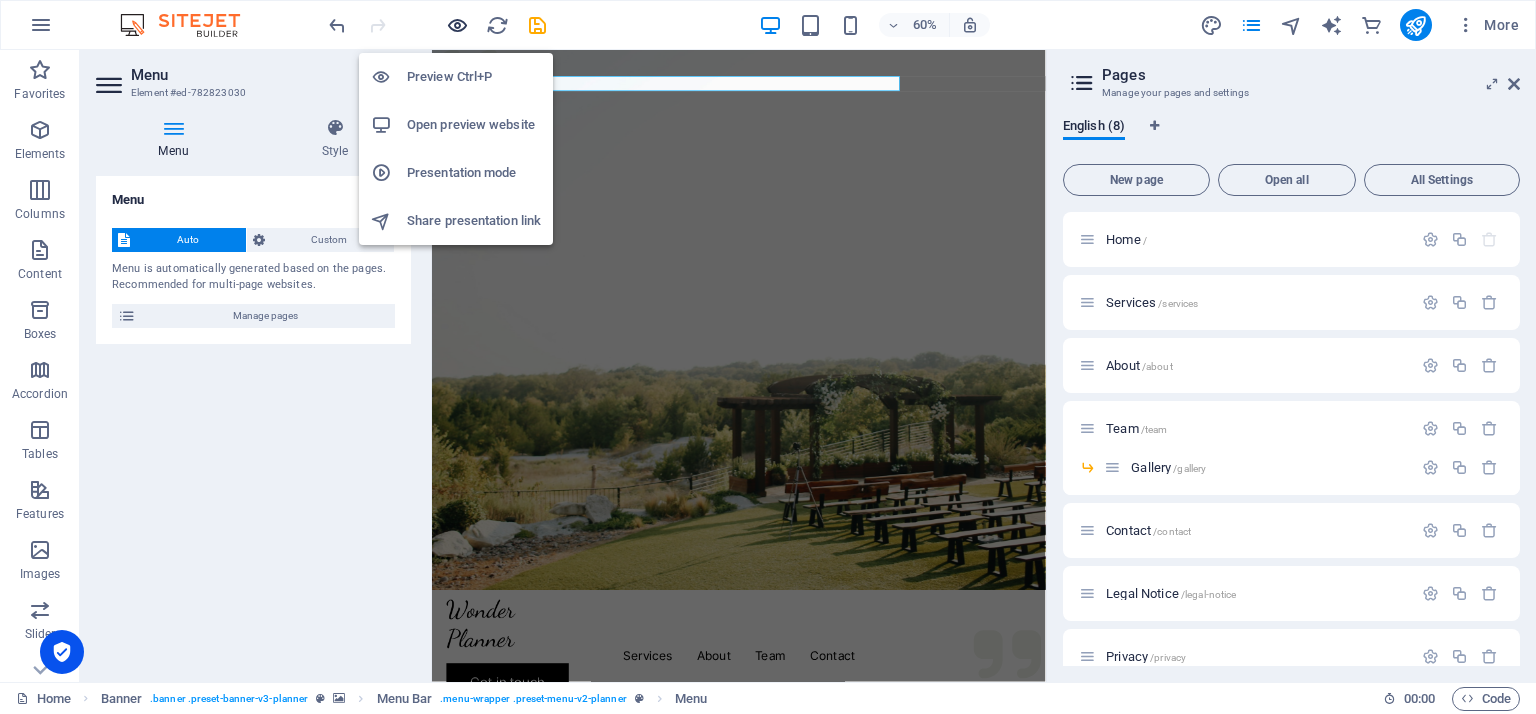 click at bounding box center [457, 25] 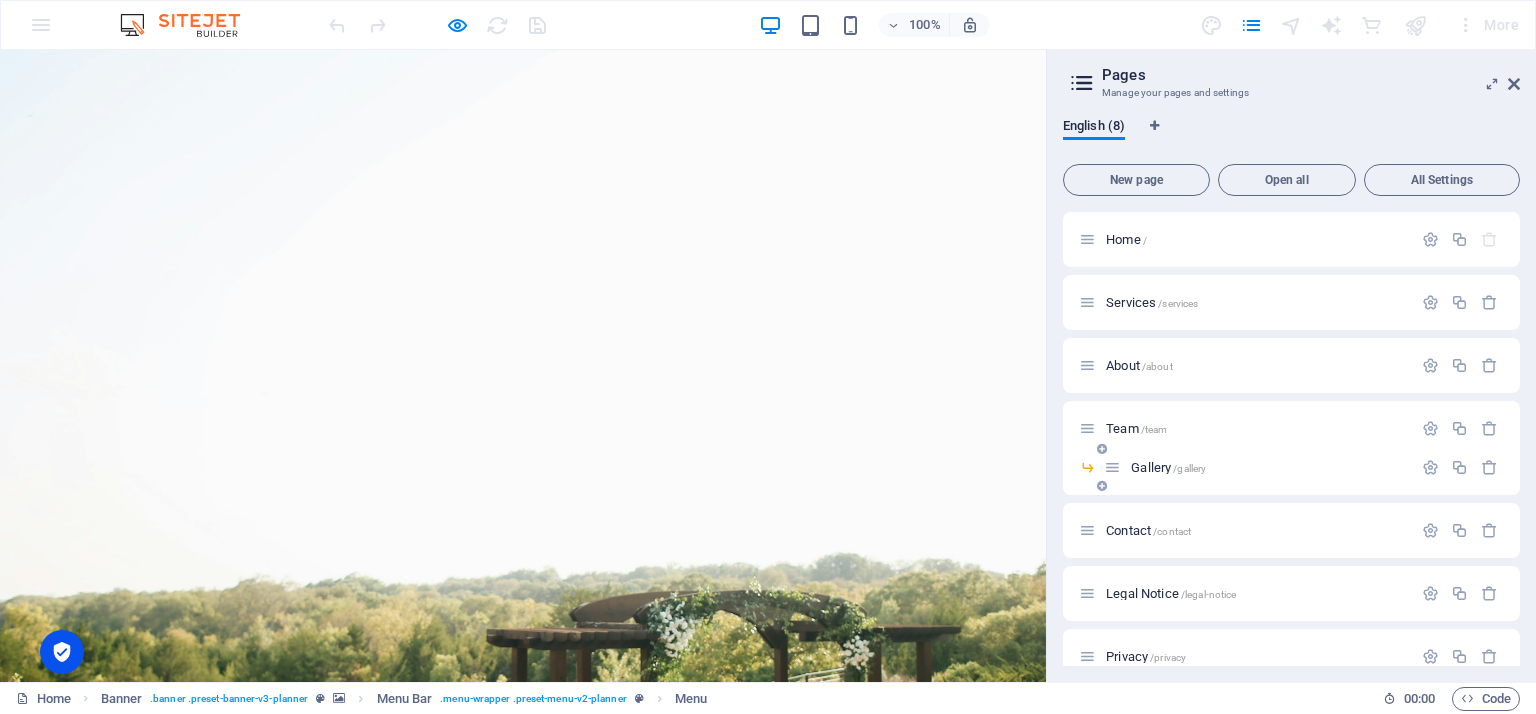 drag, startPoint x: 1123, startPoint y: 532, endPoint x: 1098, endPoint y: 478, distance: 59.5063 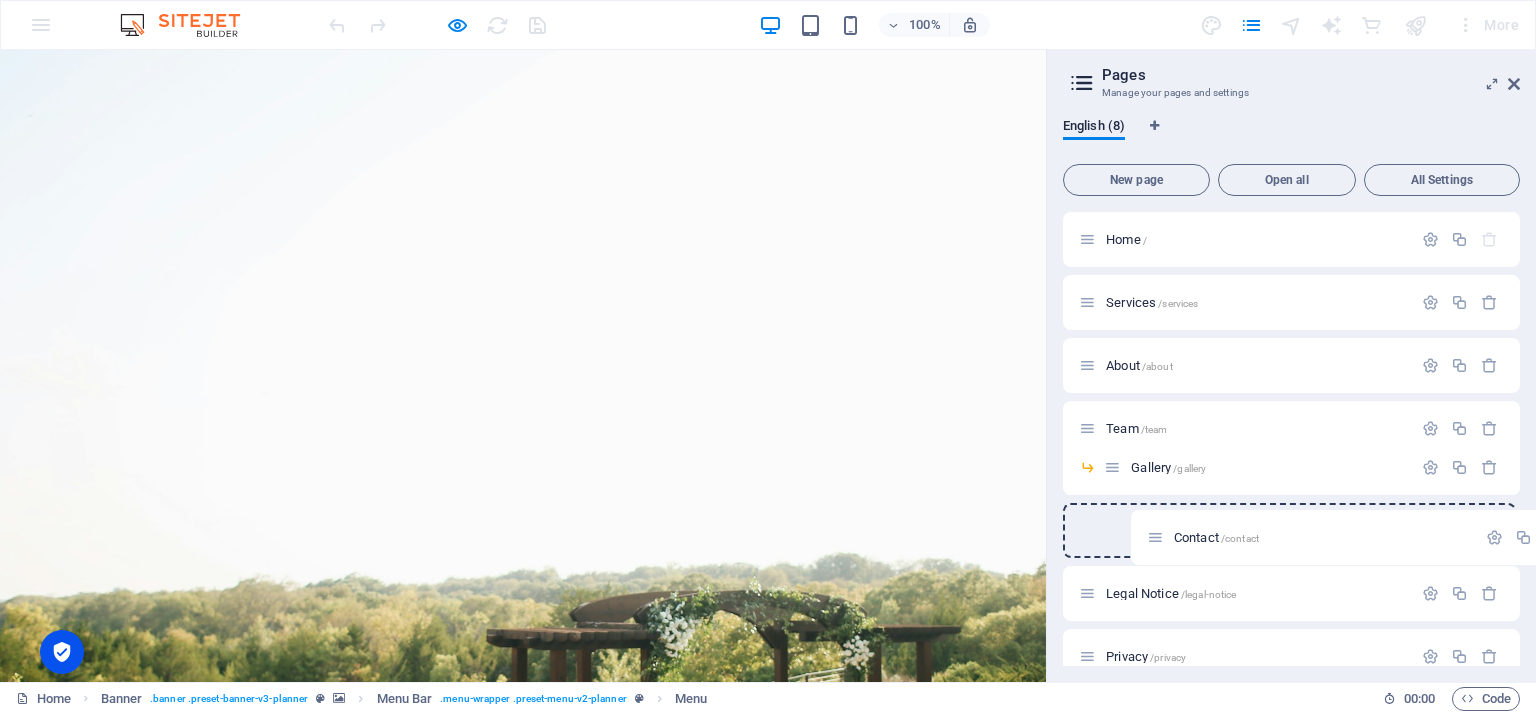 drag, startPoint x: 1084, startPoint y: 534, endPoint x: 1148, endPoint y: 535, distance: 64.00781 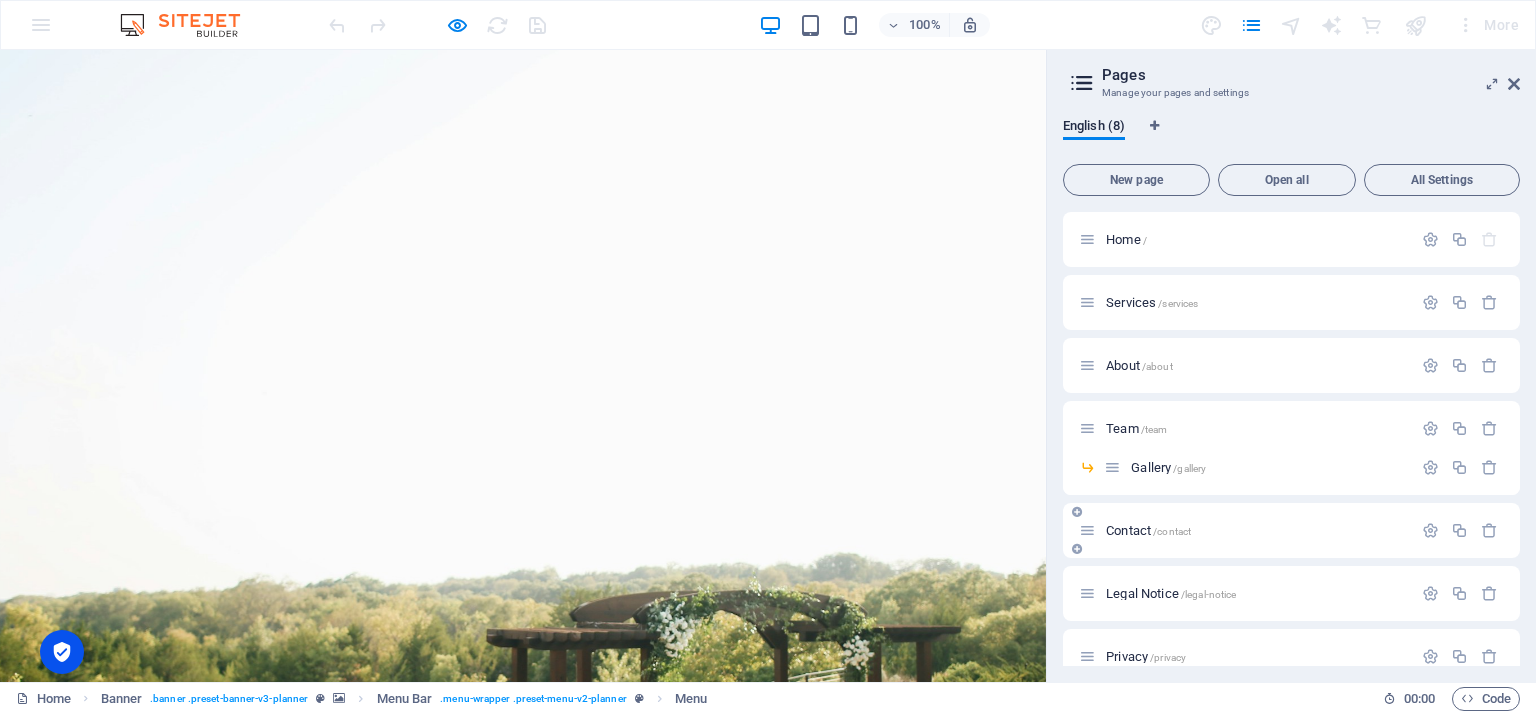 click at bounding box center [1087, 530] 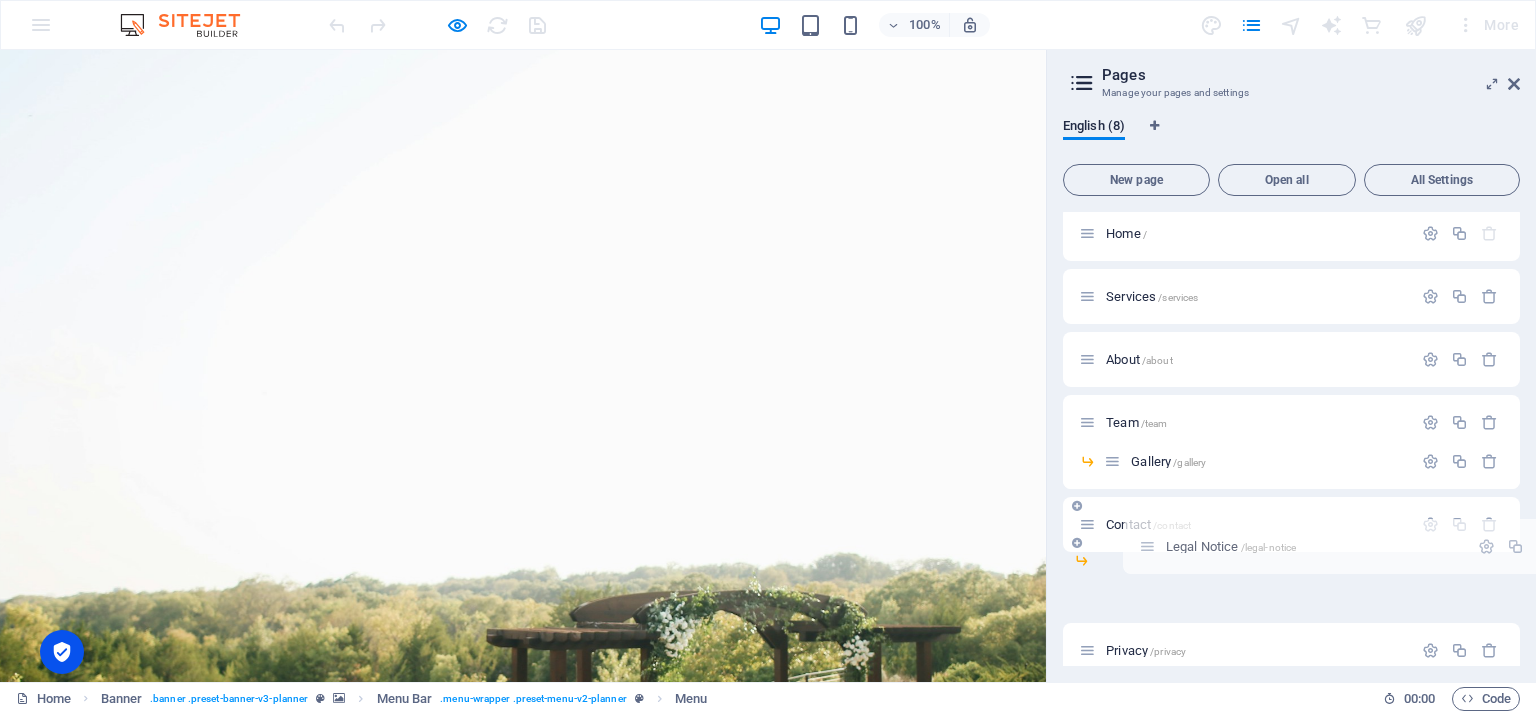 scroll, scrollTop: 8, scrollLeft: 0, axis: vertical 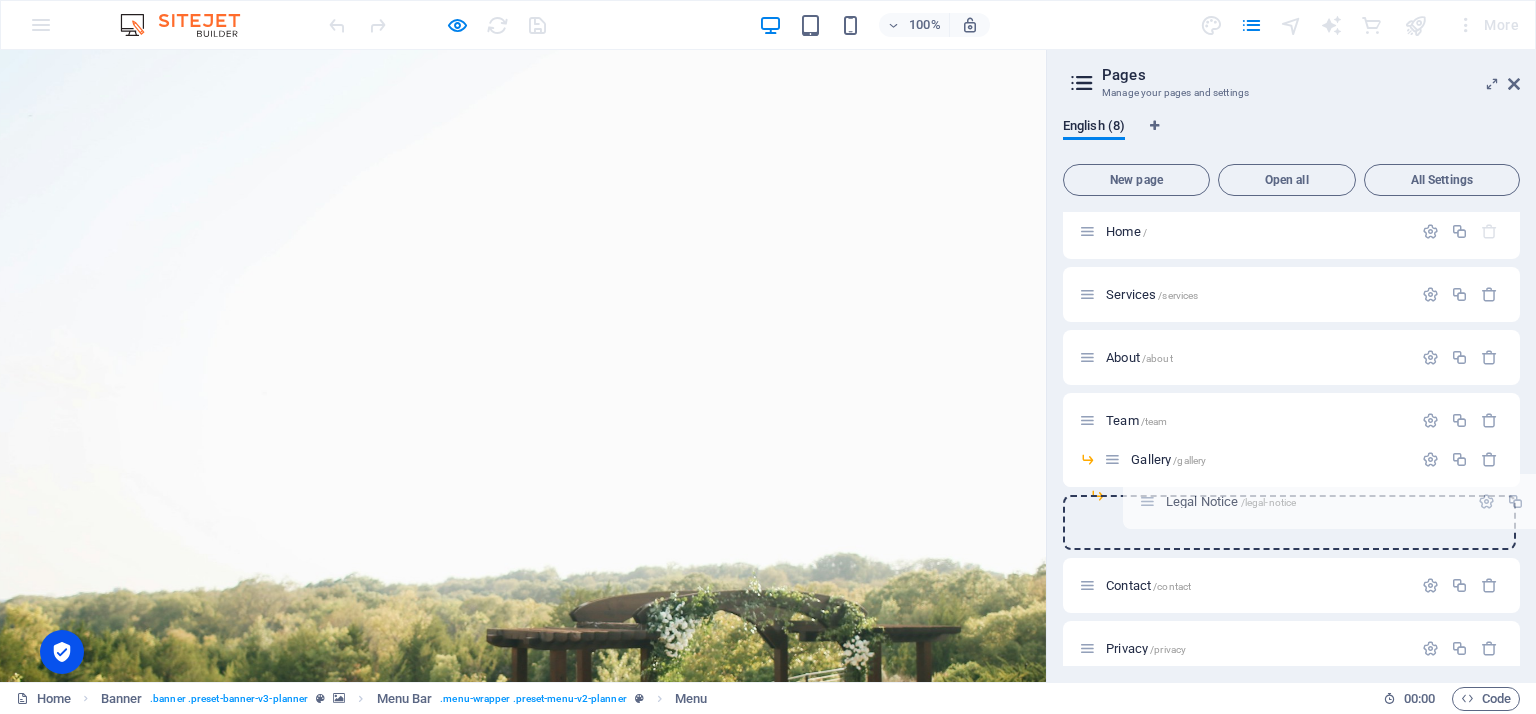 drag, startPoint x: 1089, startPoint y: 594, endPoint x: 1171, endPoint y: 490, distance: 132.43866 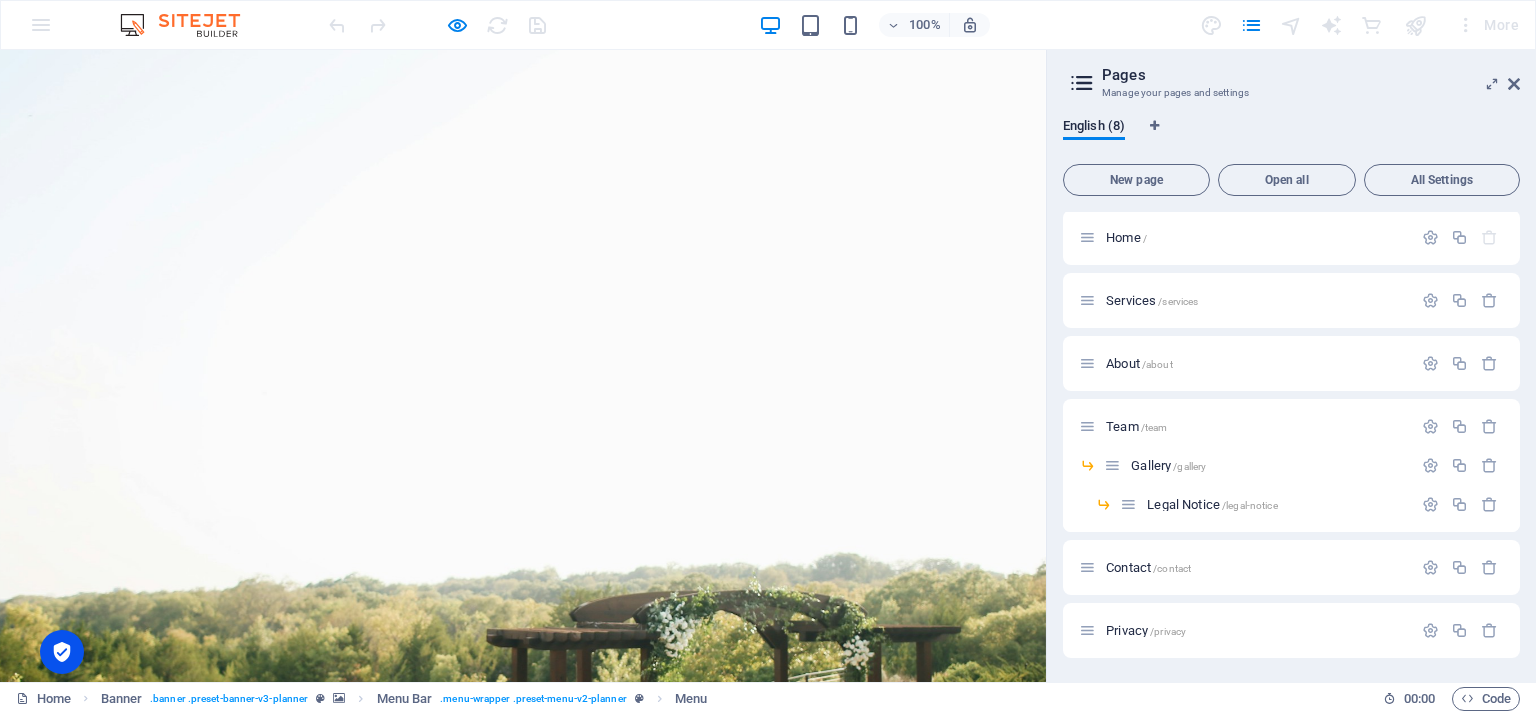 scroll, scrollTop: 2, scrollLeft: 0, axis: vertical 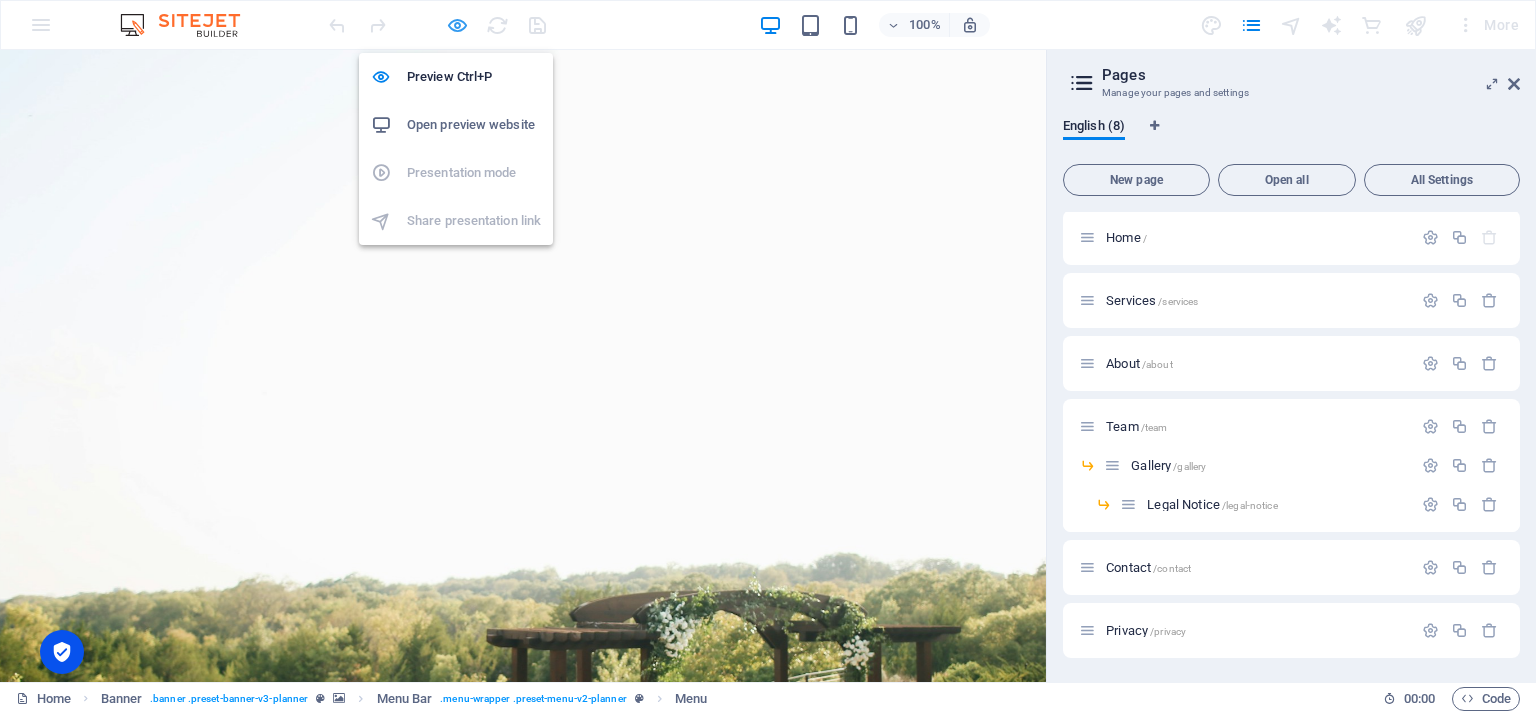click at bounding box center (457, 25) 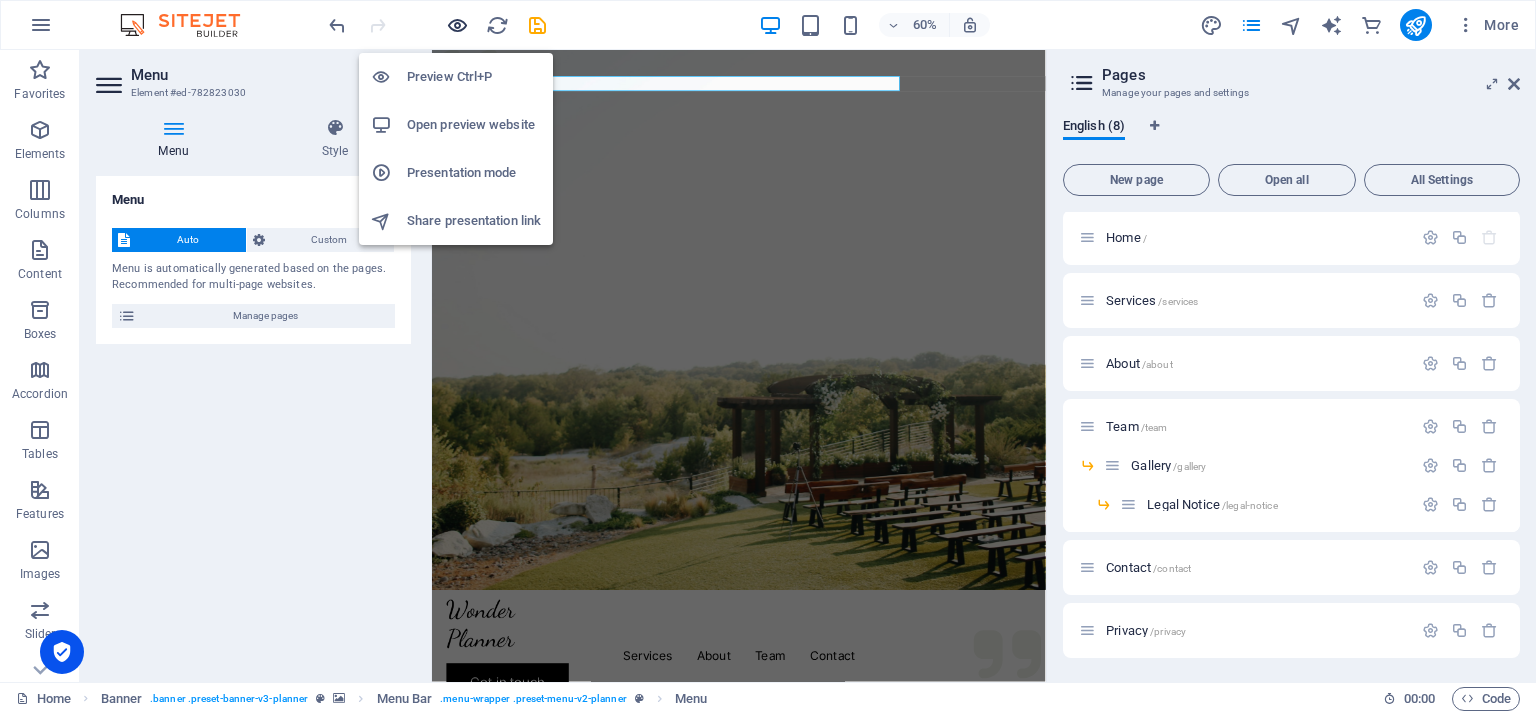 click at bounding box center (457, 25) 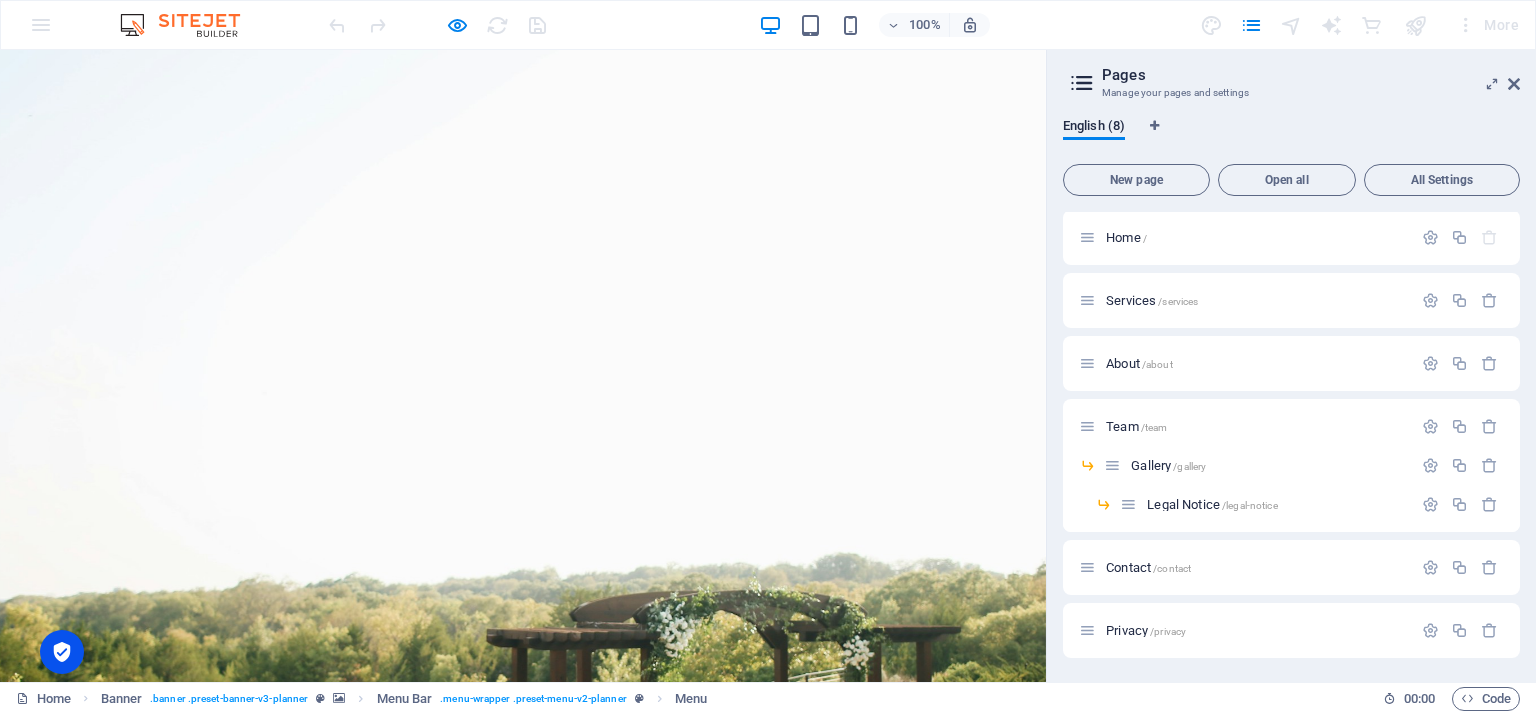 click on "Gallery" at bounding box center (630, 1095) 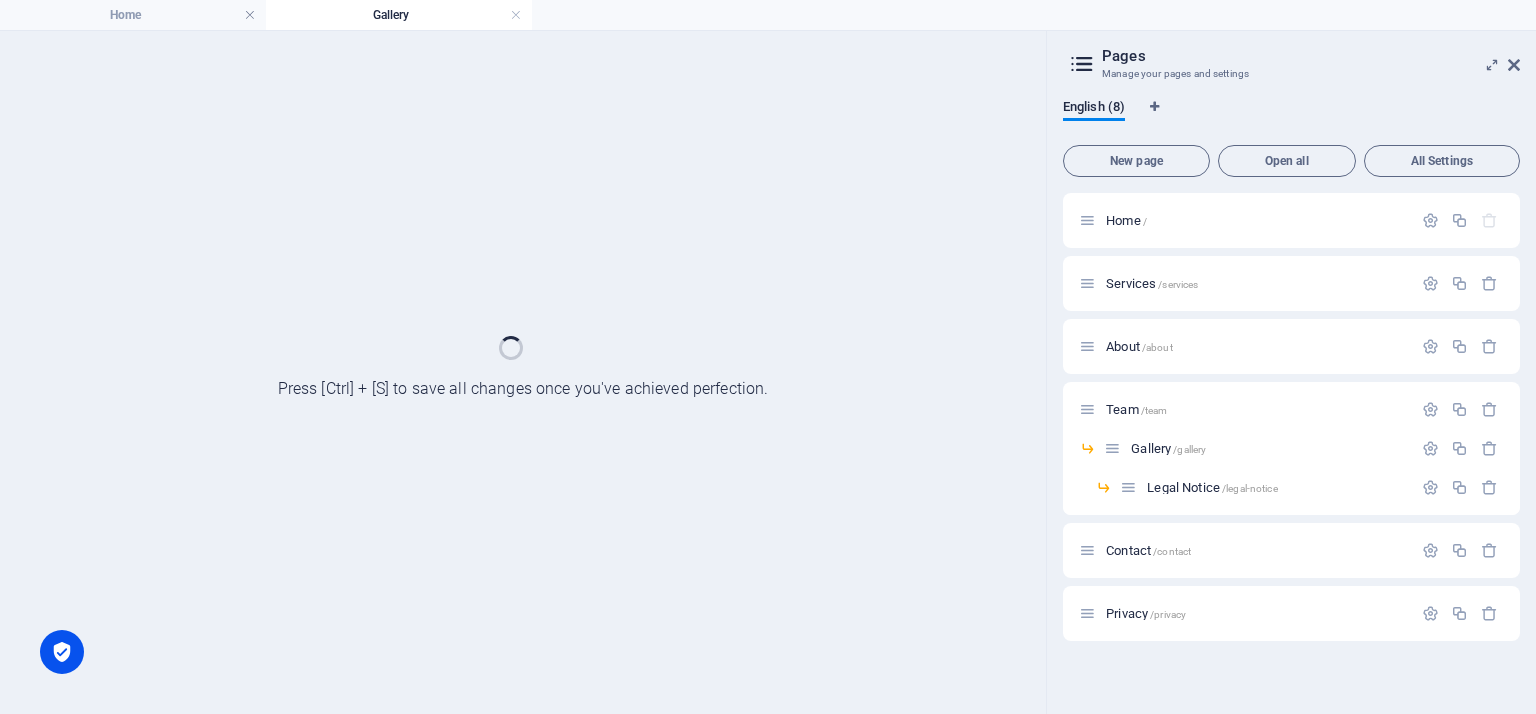 scroll, scrollTop: 0, scrollLeft: 0, axis: both 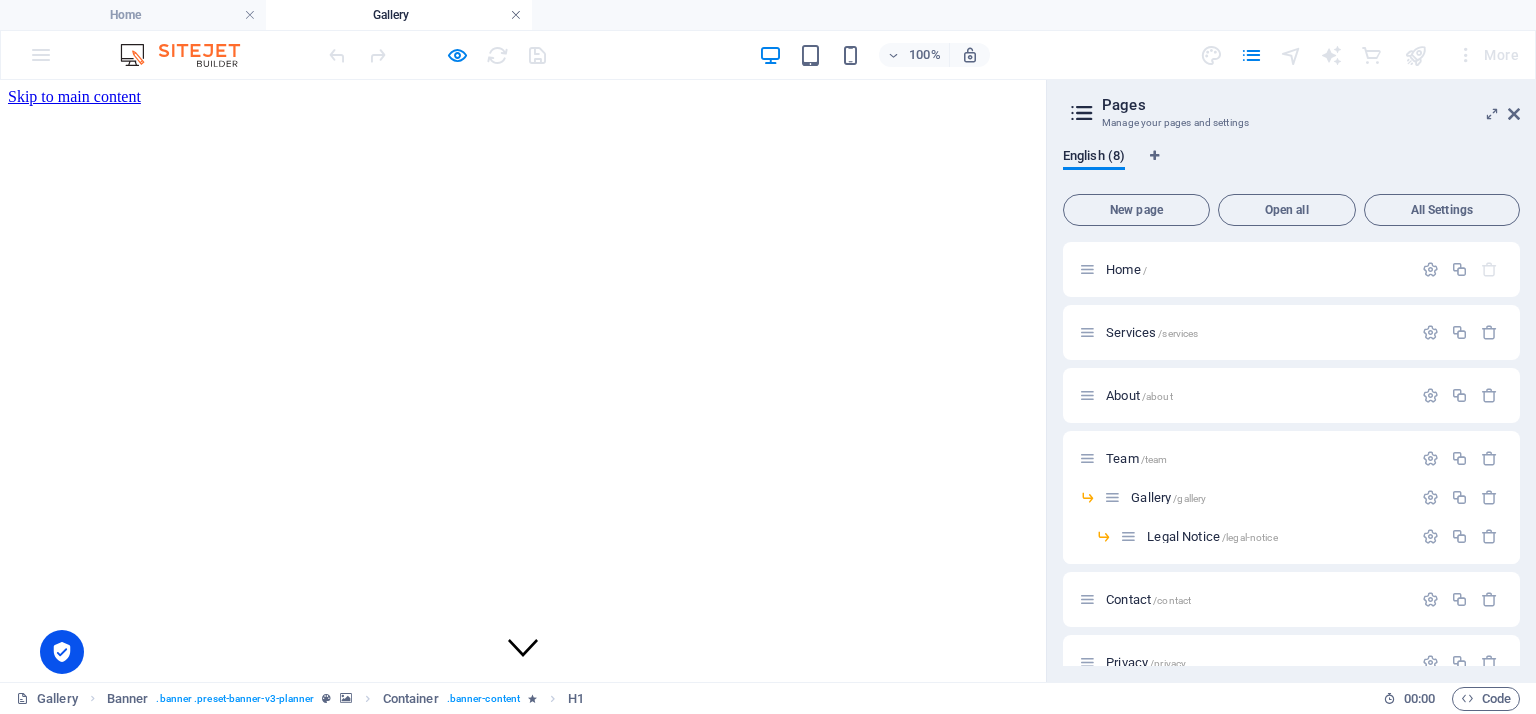 click at bounding box center (516, 15) 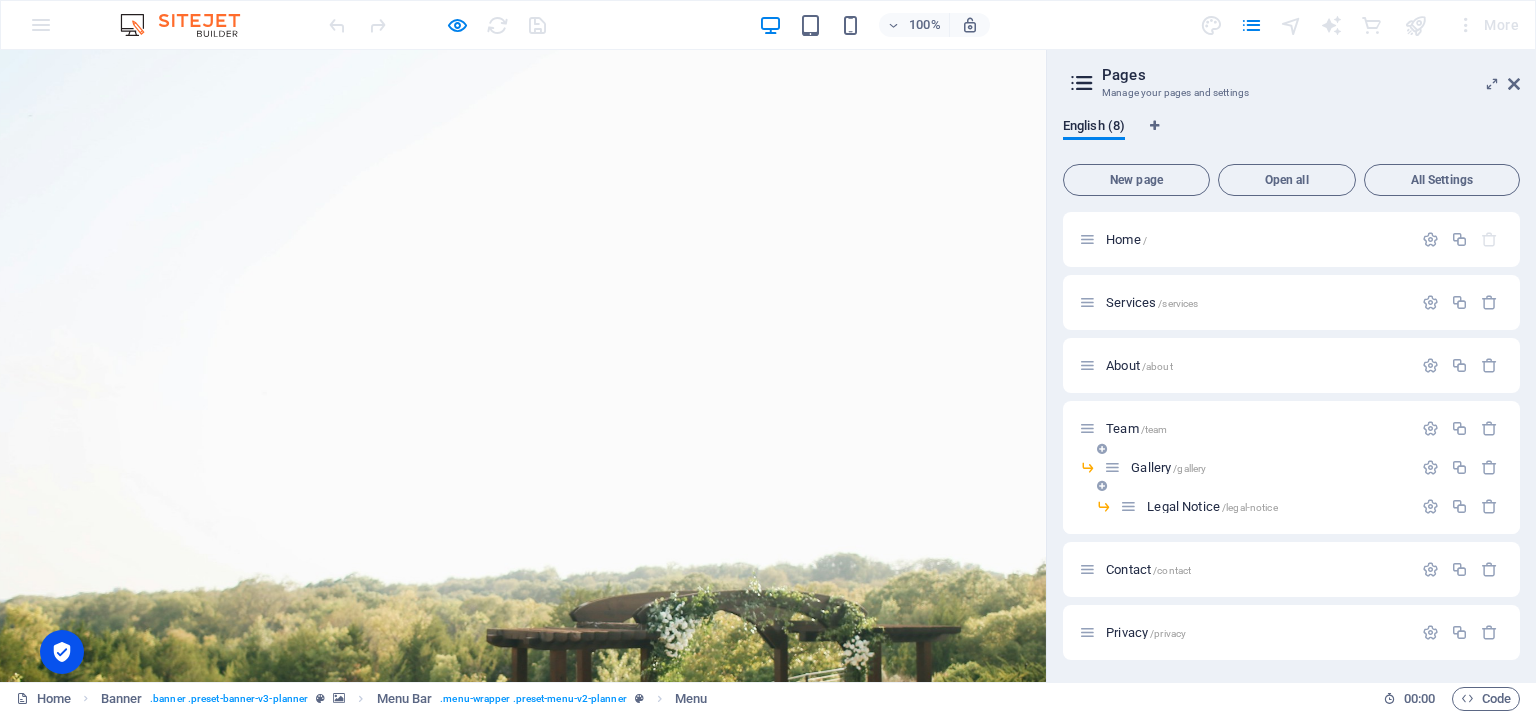 scroll, scrollTop: 0, scrollLeft: 0, axis: both 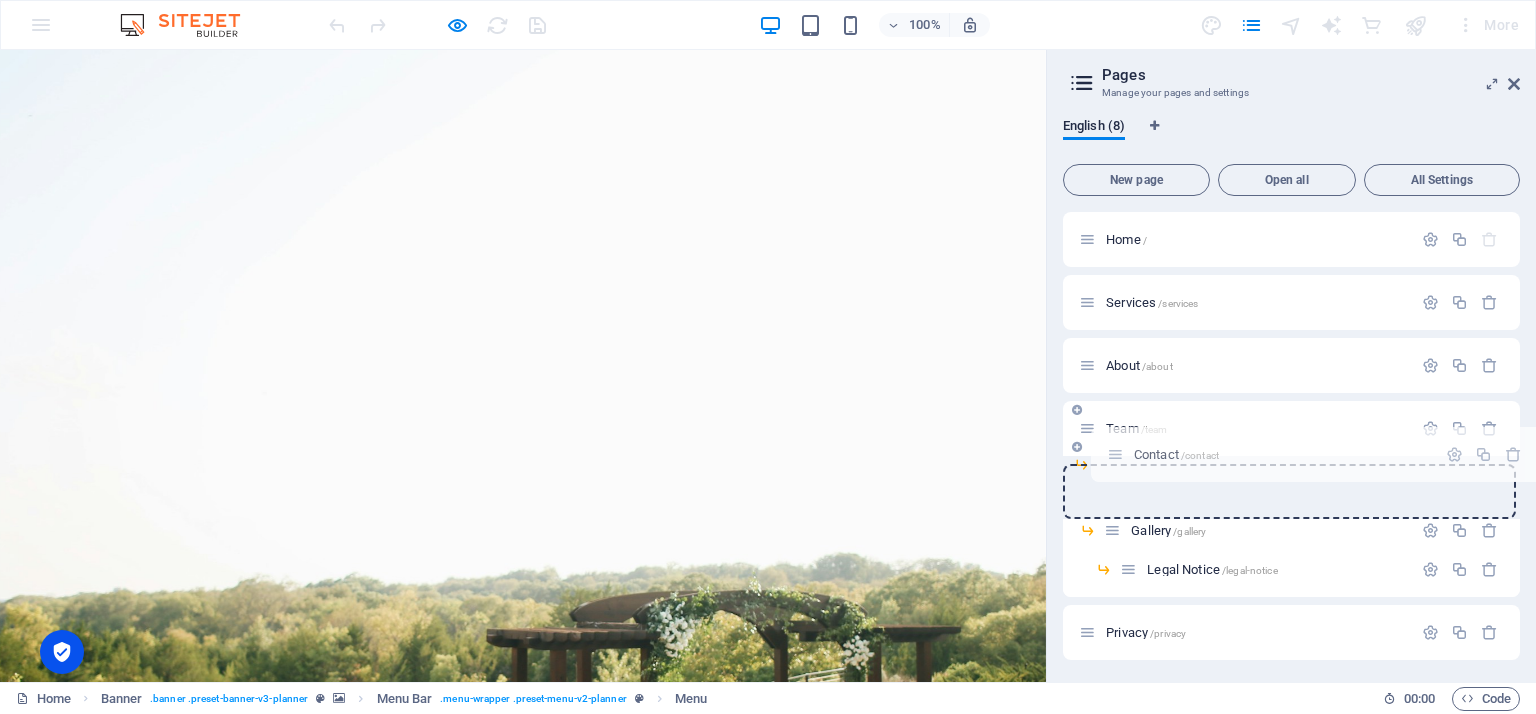 drag, startPoint x: 1086, startPoint y: 567, endPoint x: 1116, endPoint y: 444, distance: 126.60569 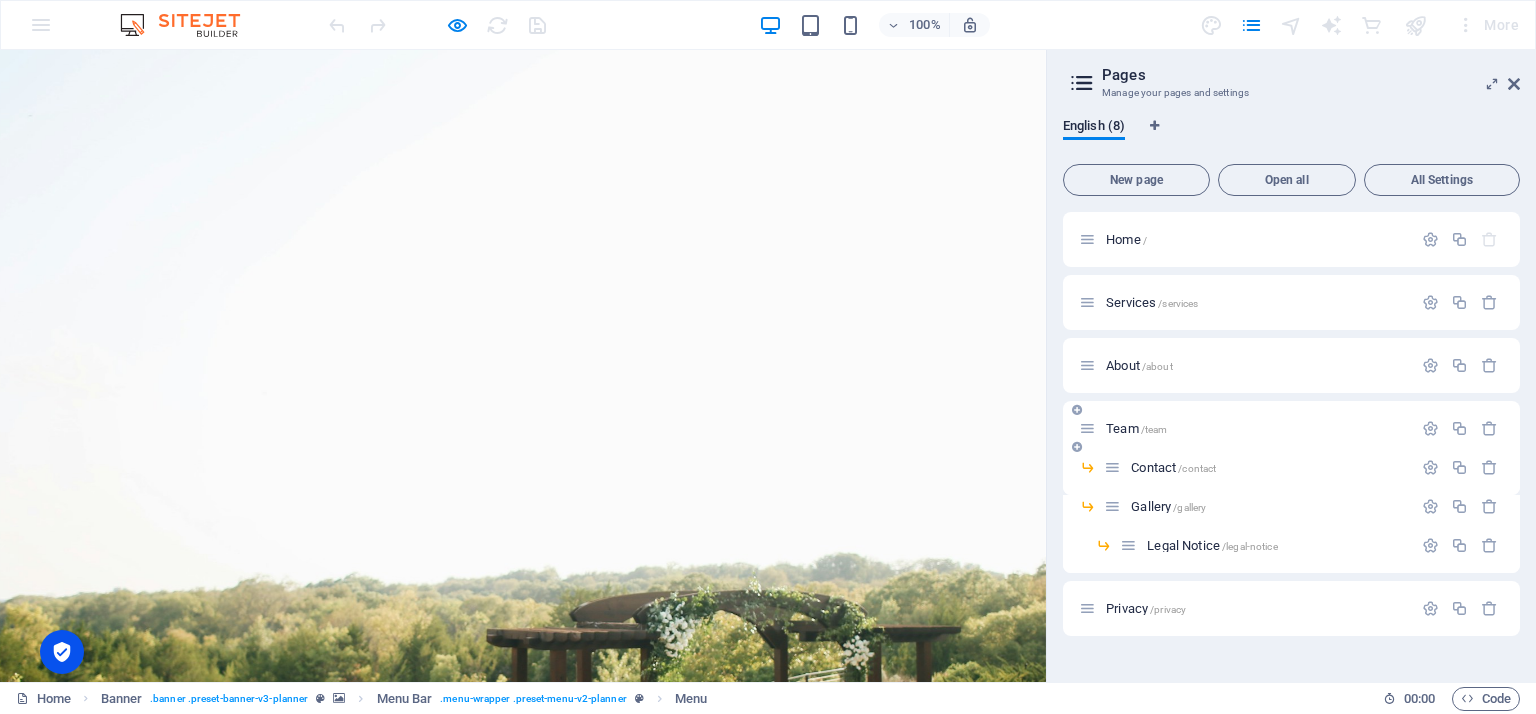 scroll, scrollTop: 0, scrollLeft: 0, axis: both 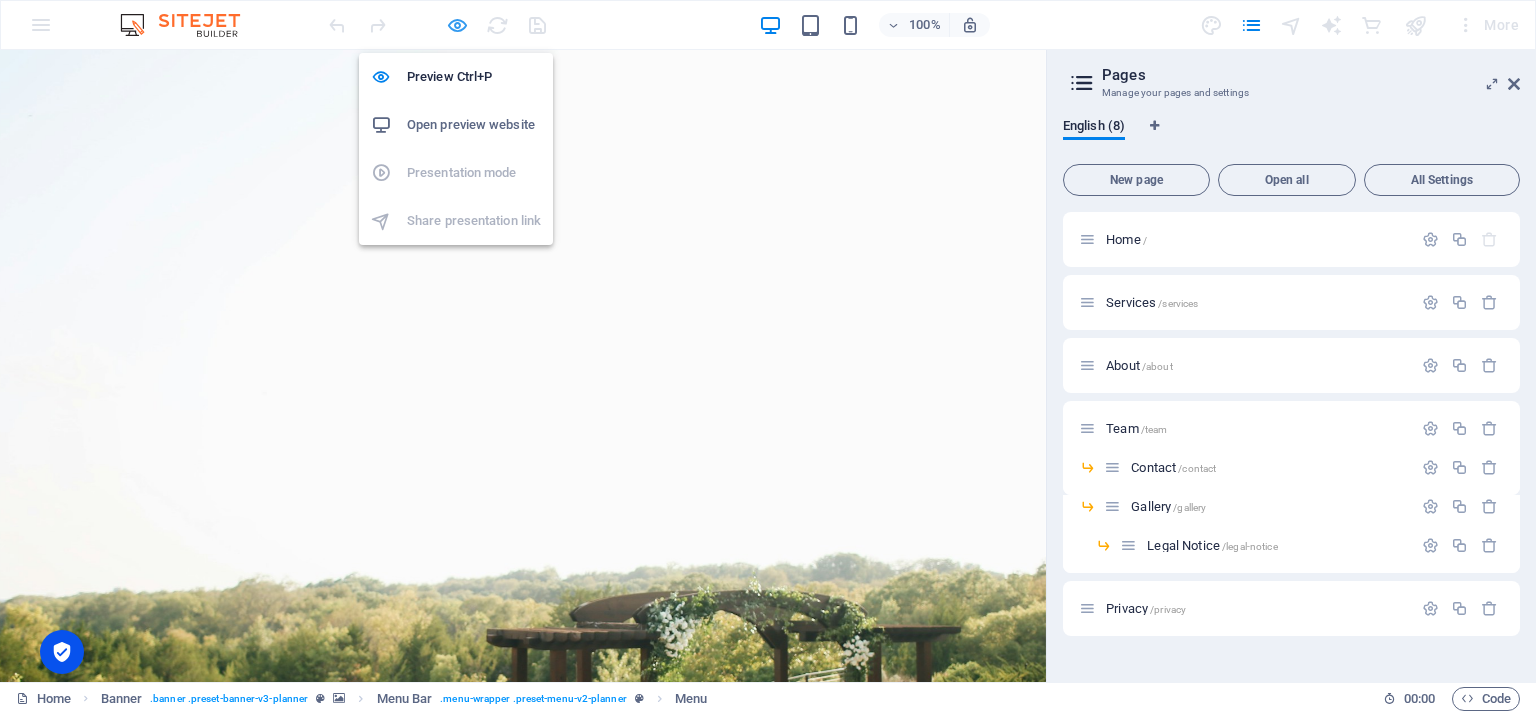 click at bounding box center [457, 25] 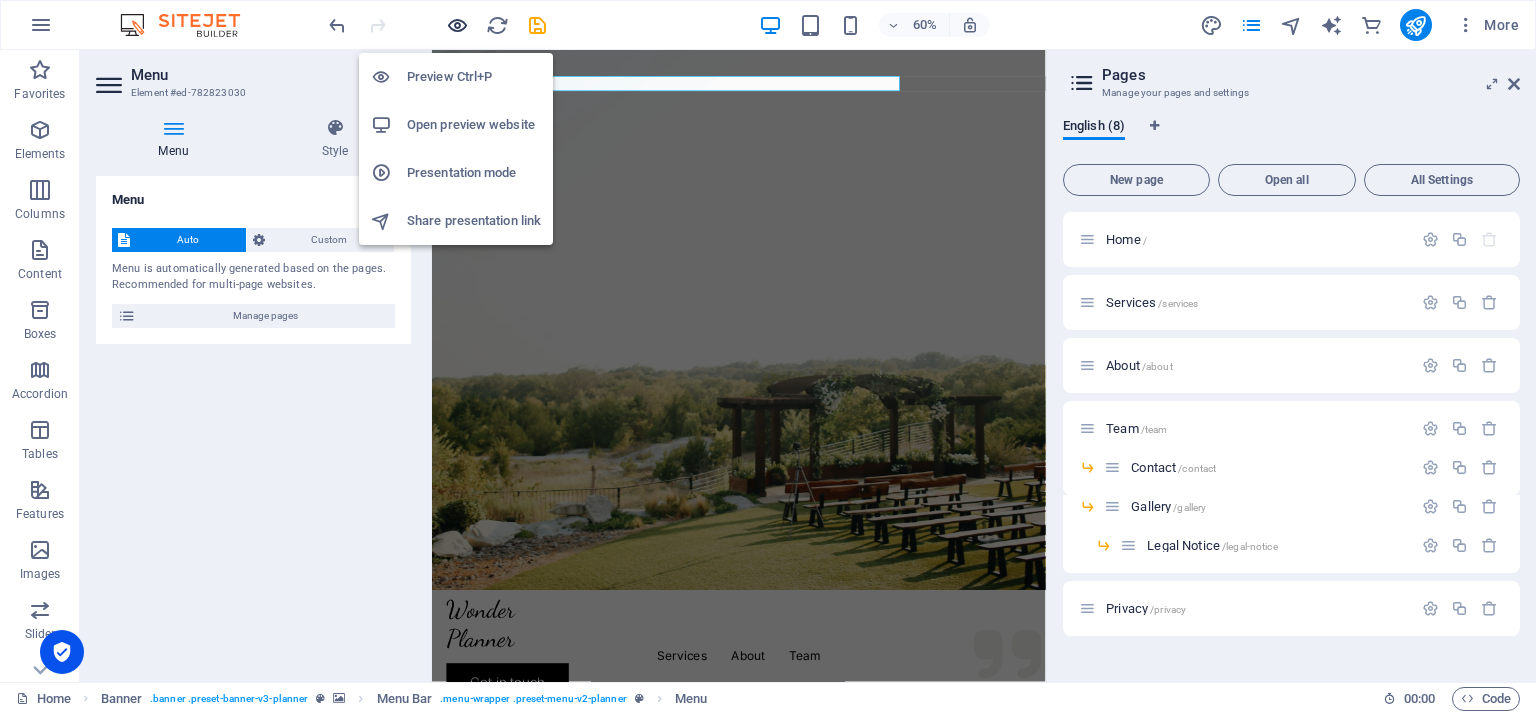 click at bounding box center (457, 25) 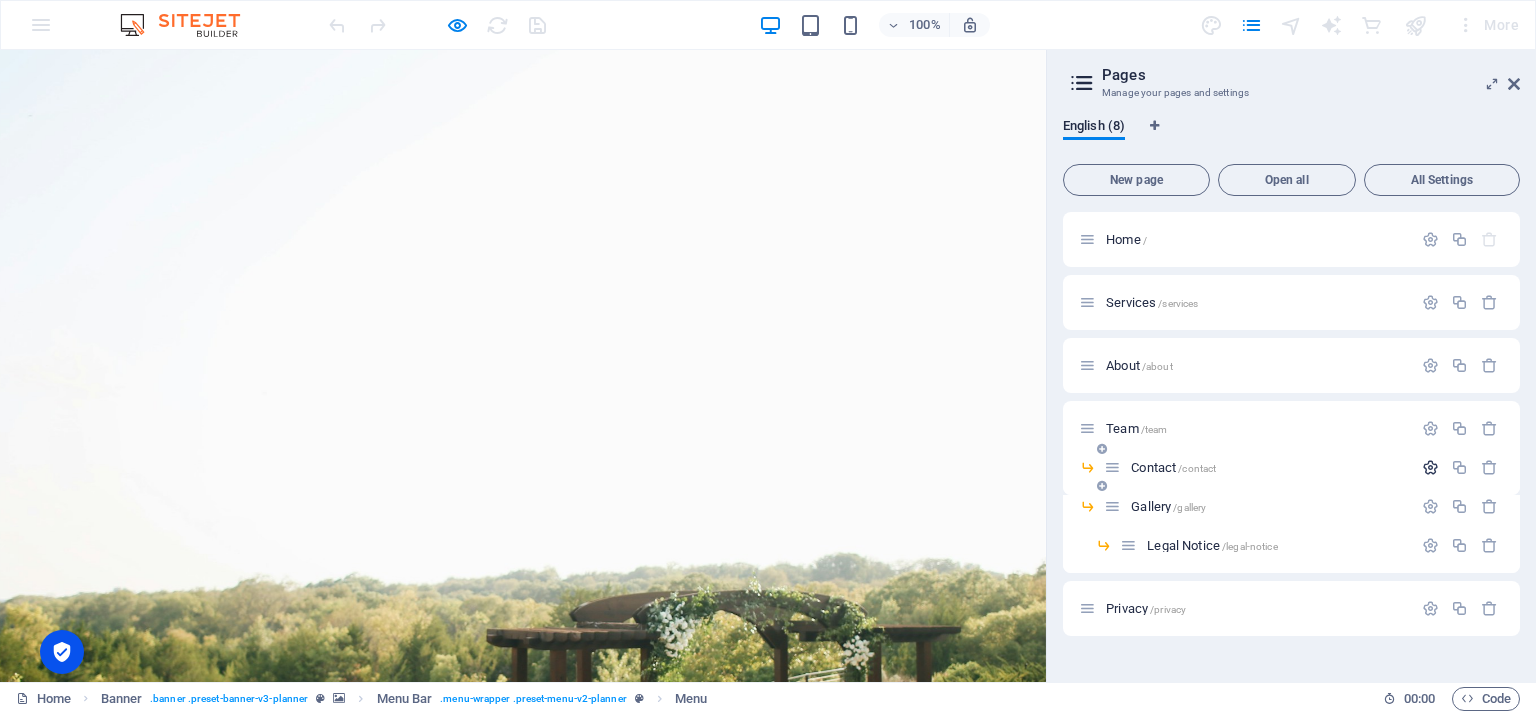 click at bounding box center [1430, 467] 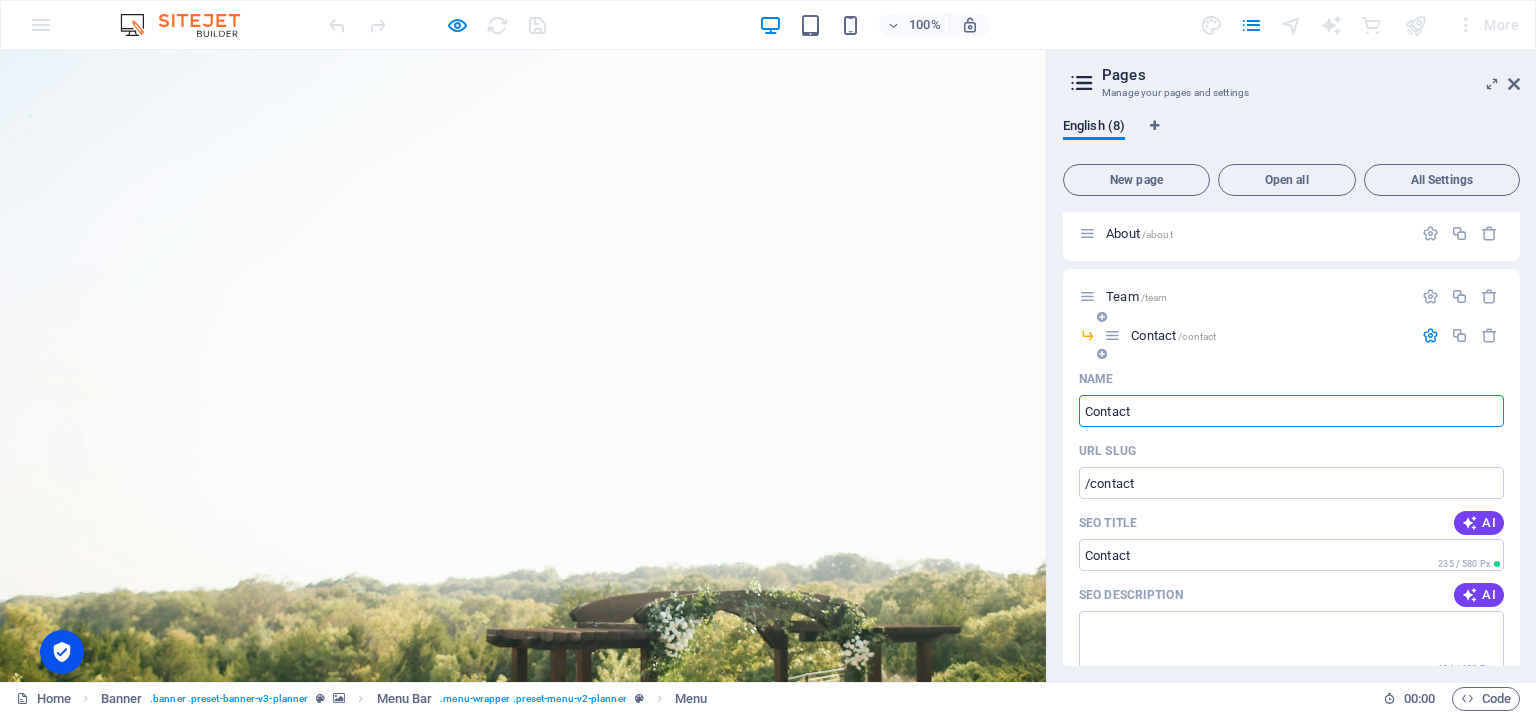 scroll, scrollTop: 0, scrollLeft: 0, axis: both 